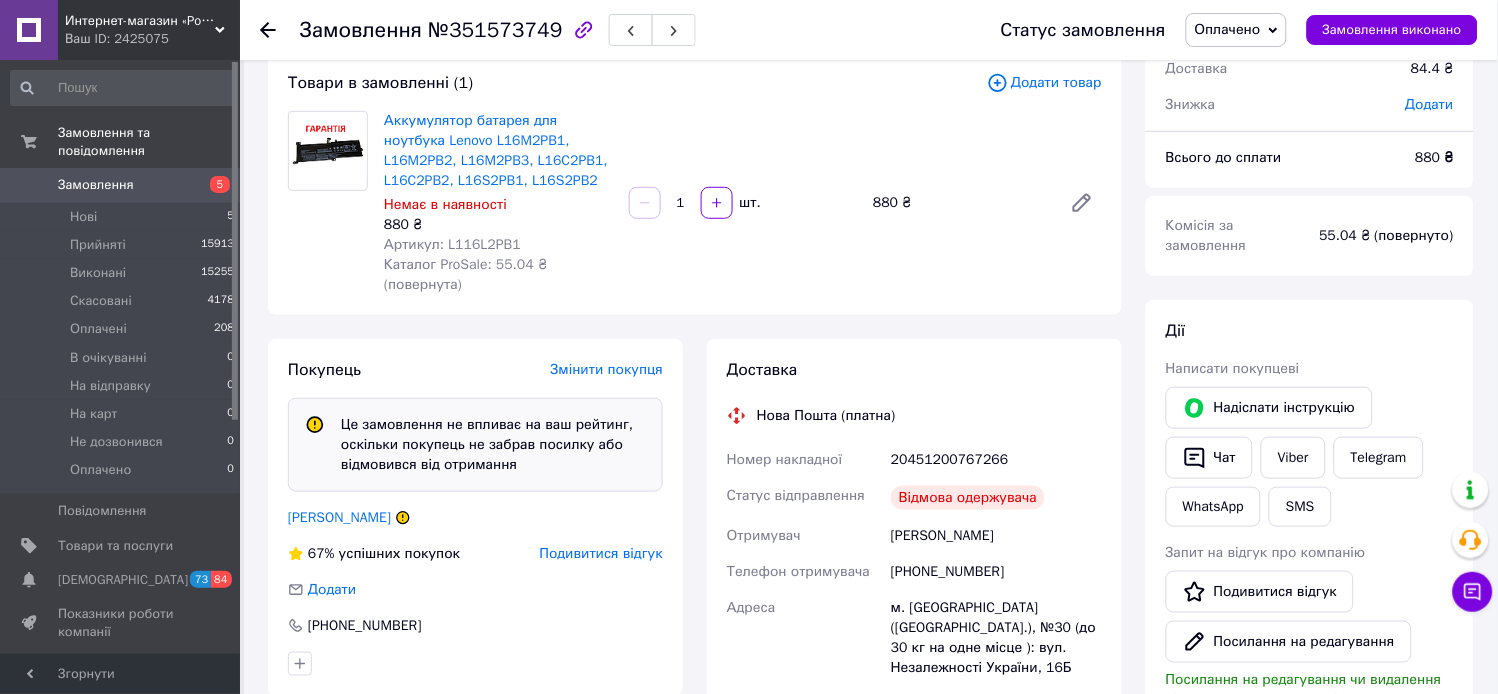 scroll, scrollTop: 333, scrollLeft: 0, axis: vertical 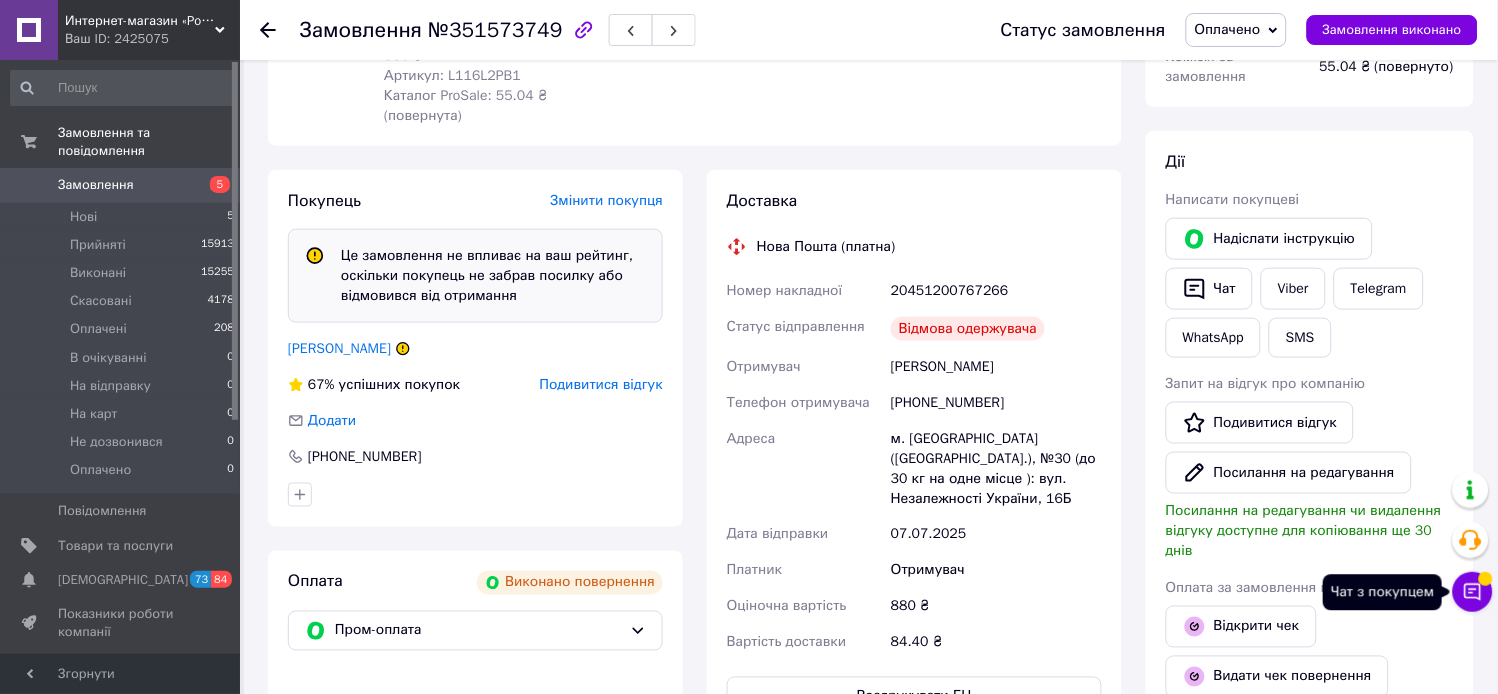 click 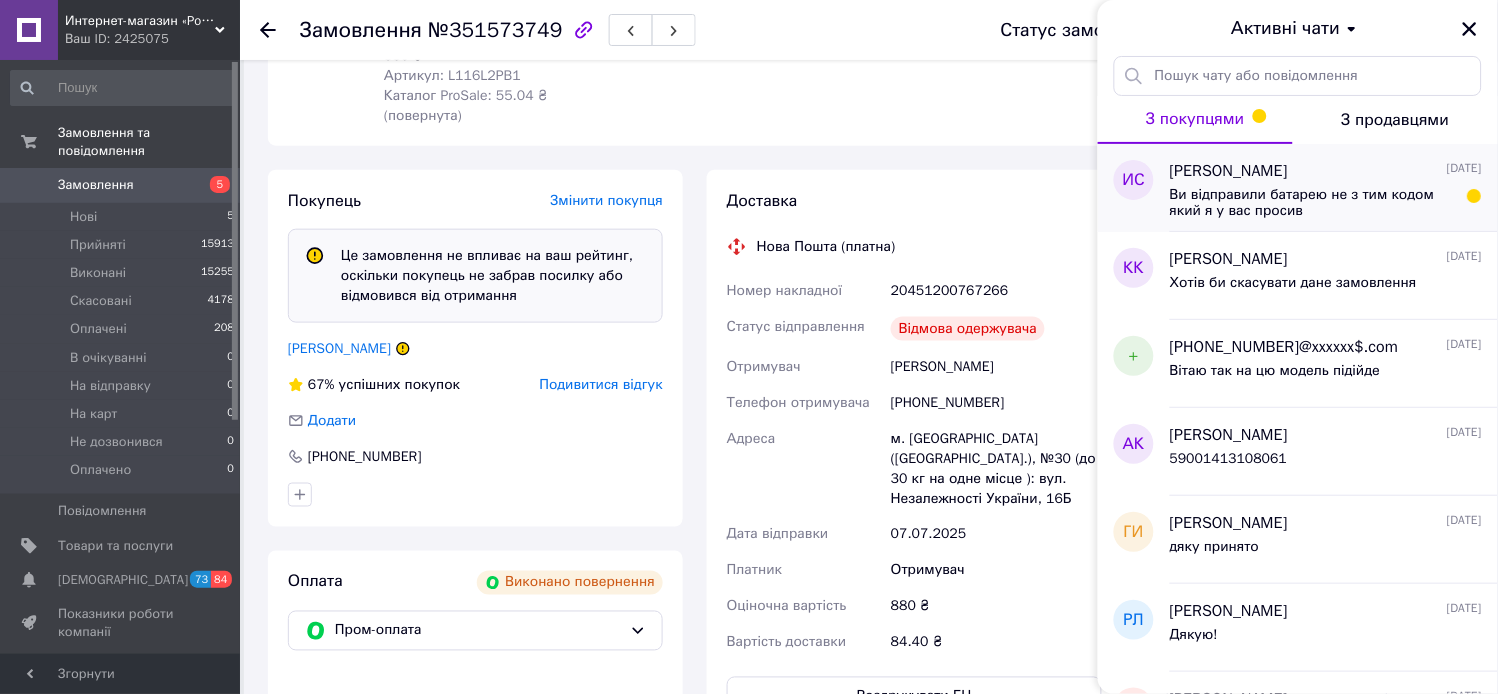 click on "Ви відправили батарею не з тим кодом який я у вас просив" at bounding box center (1312, 203) 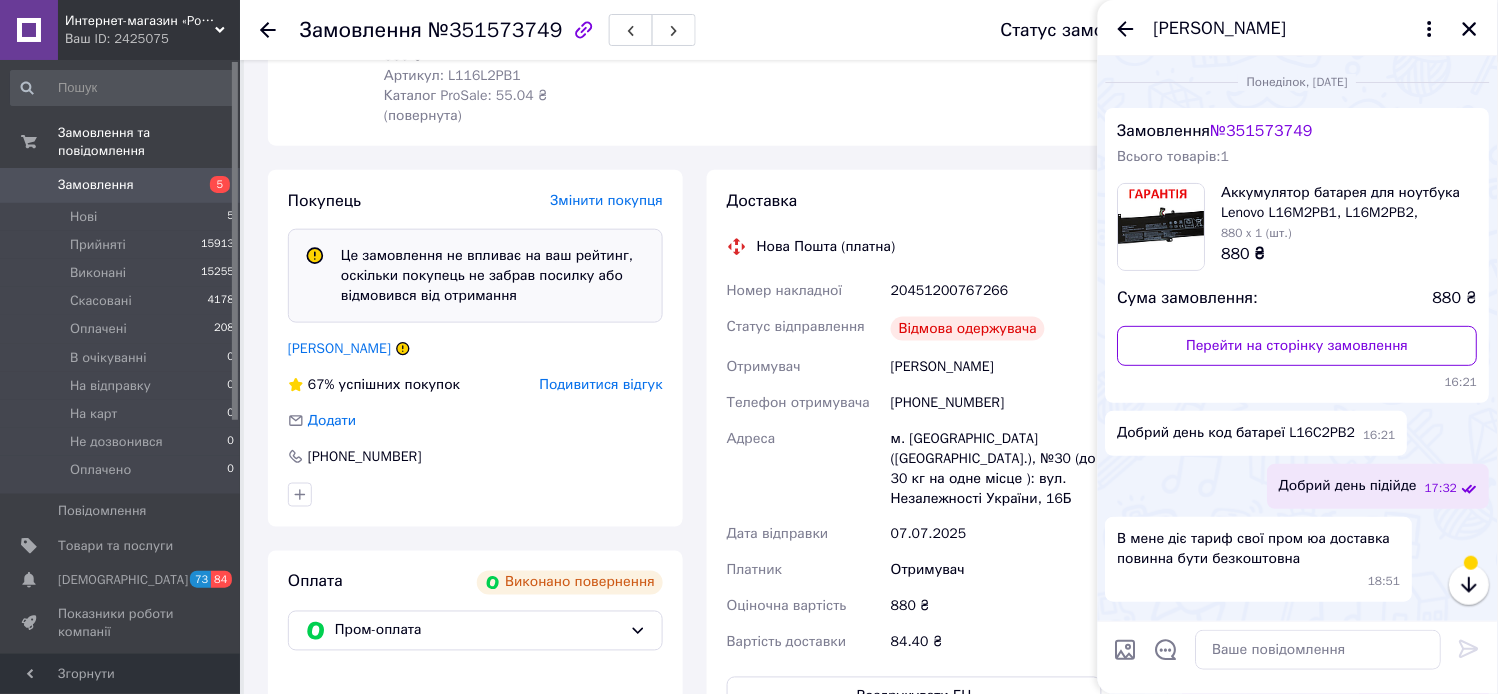 scroll, scrollTop: 966, scrollLeft: 0, axis: vertical 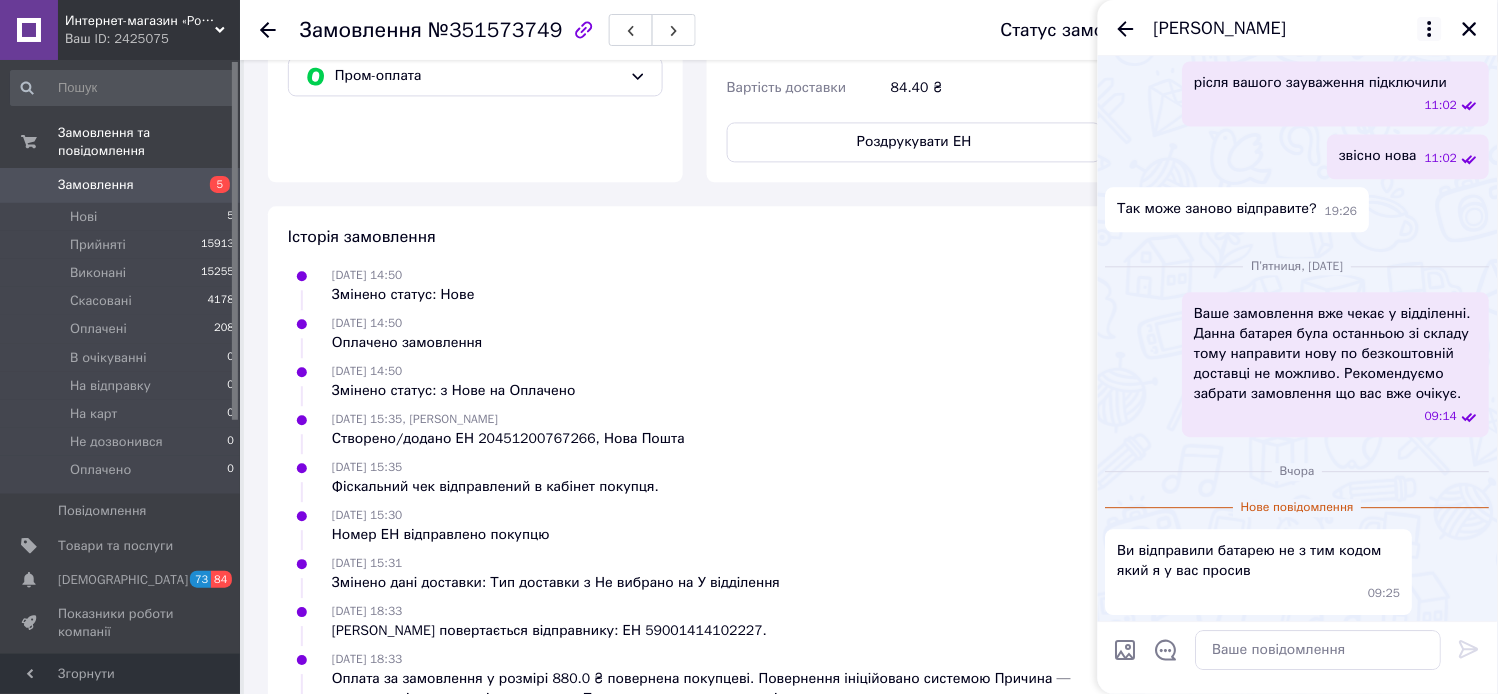 click 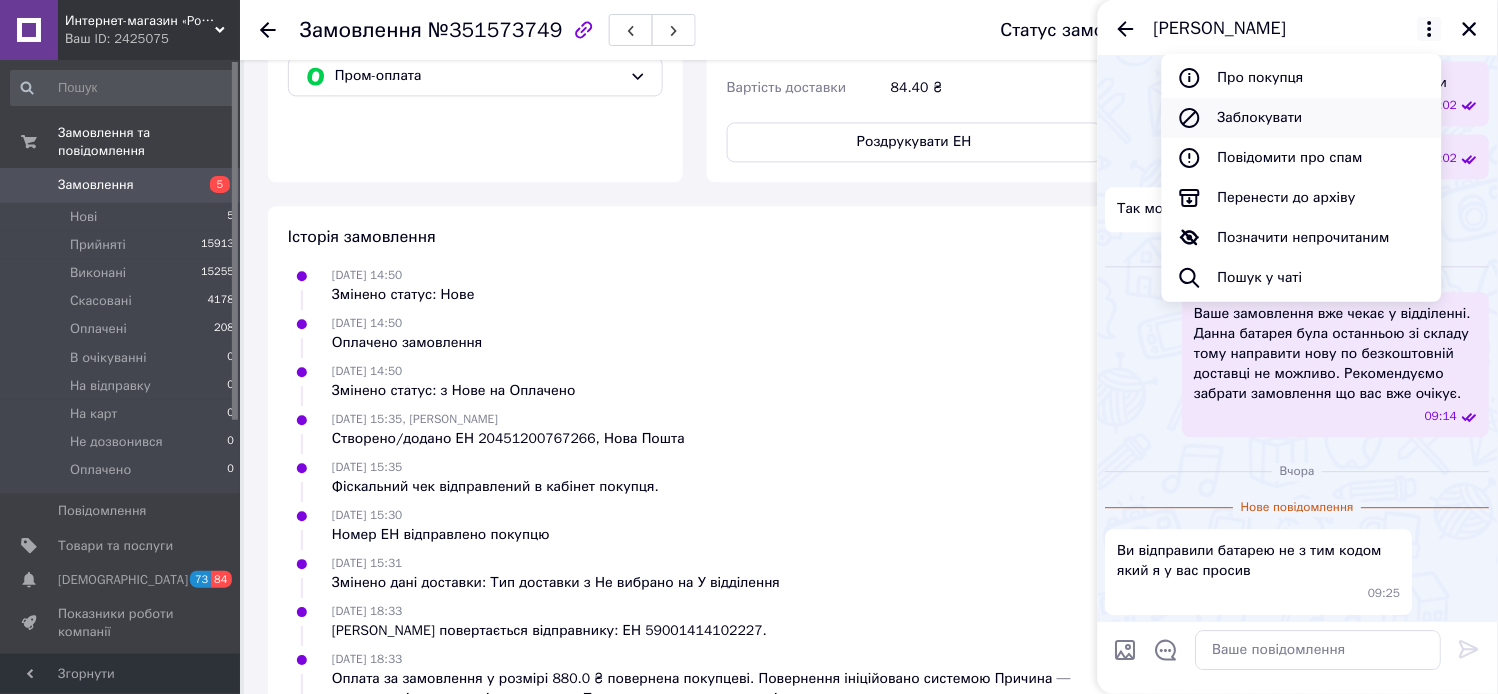 click on "Заблокувати" at bounding box center (1302, 118) 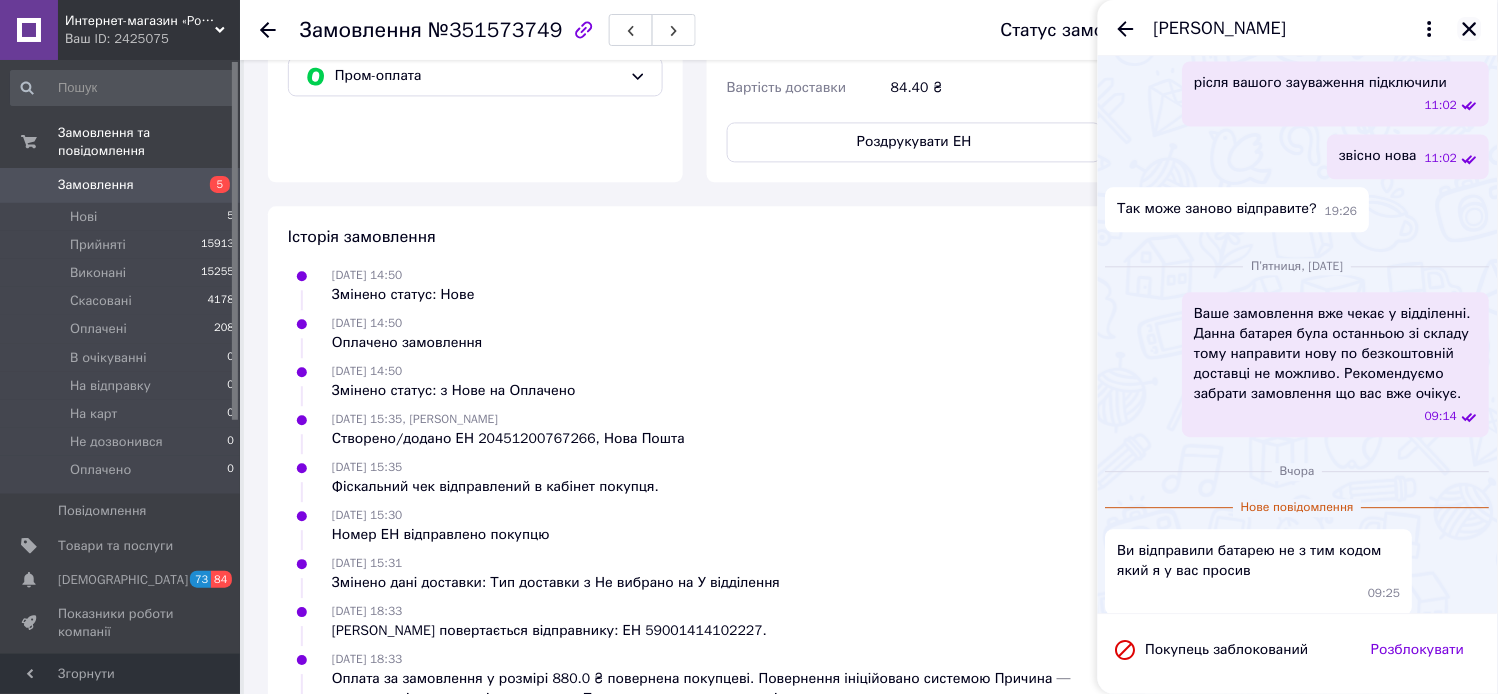 click 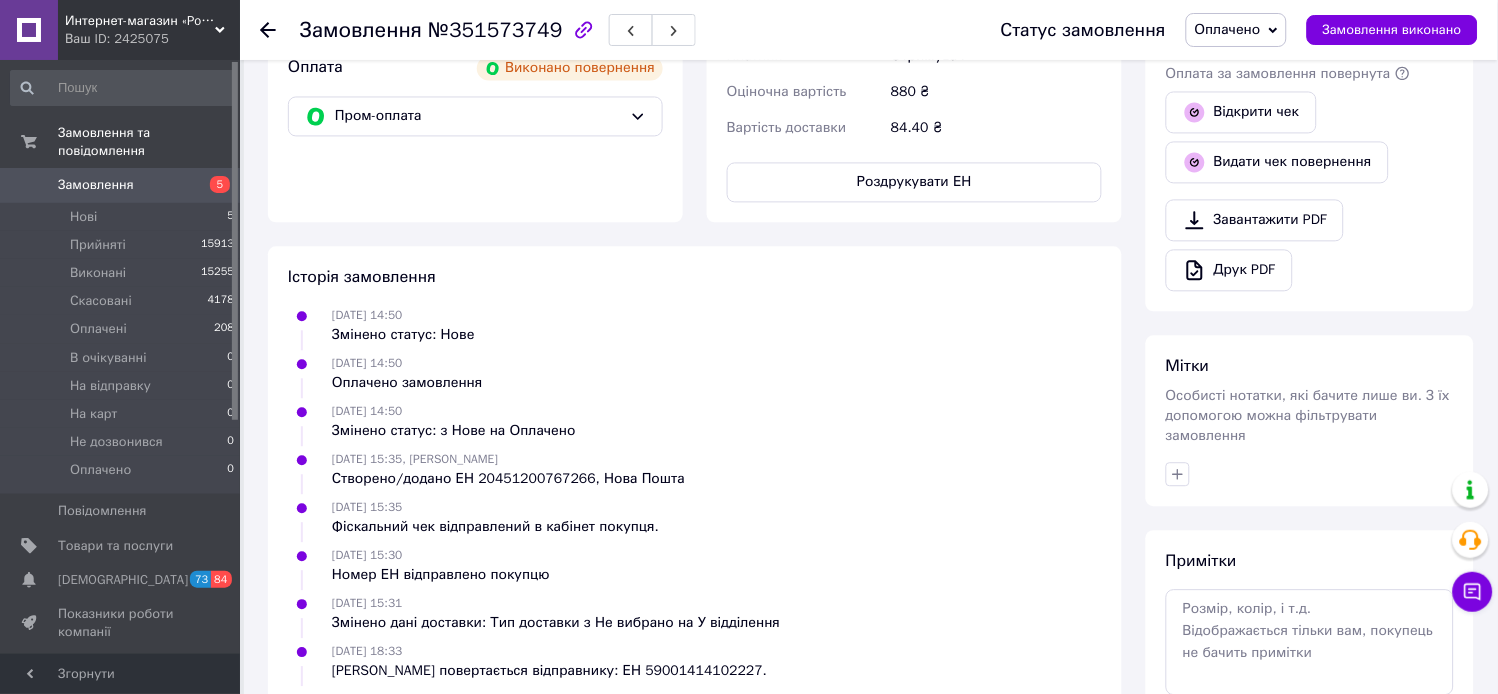 scroll, scrollTop: 777, scrollLeft: 0, axis: vertical 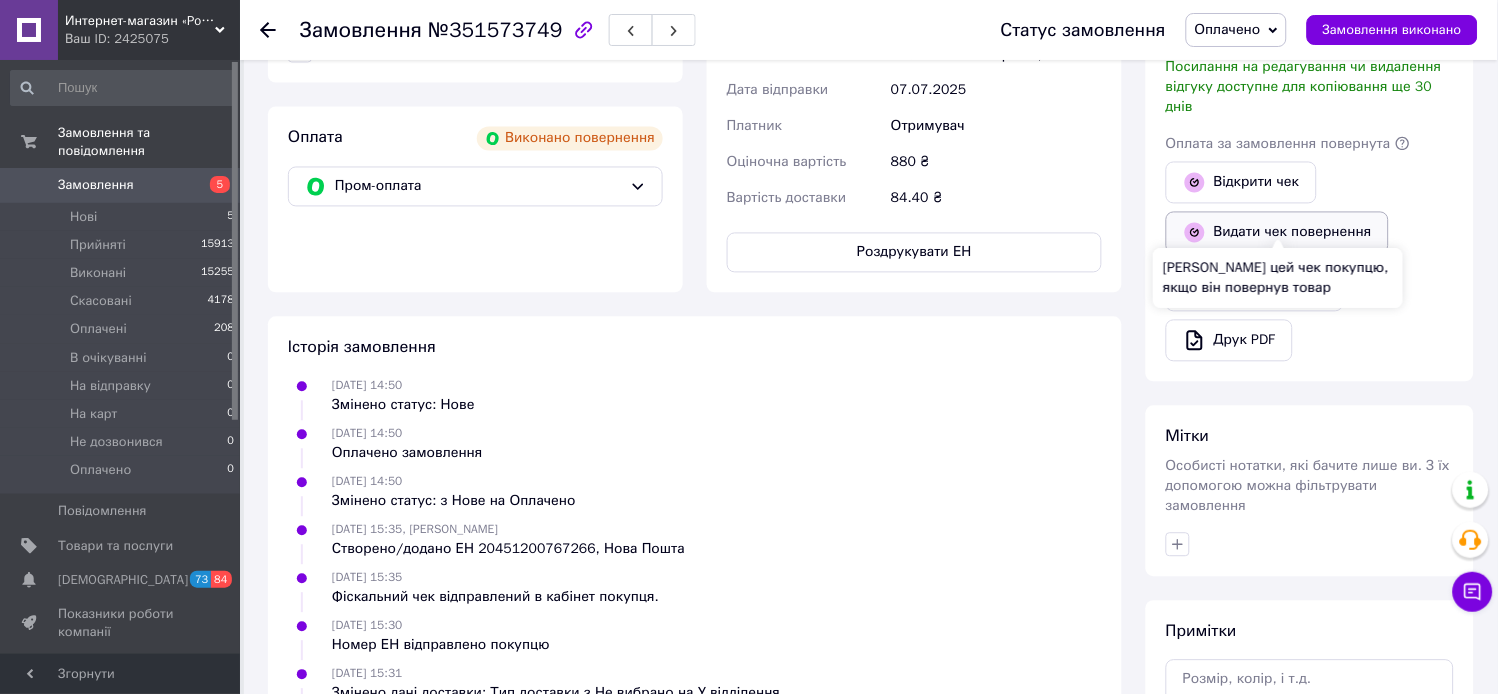 click on "Видати чек повернення" at bounding box center (1277, 233) 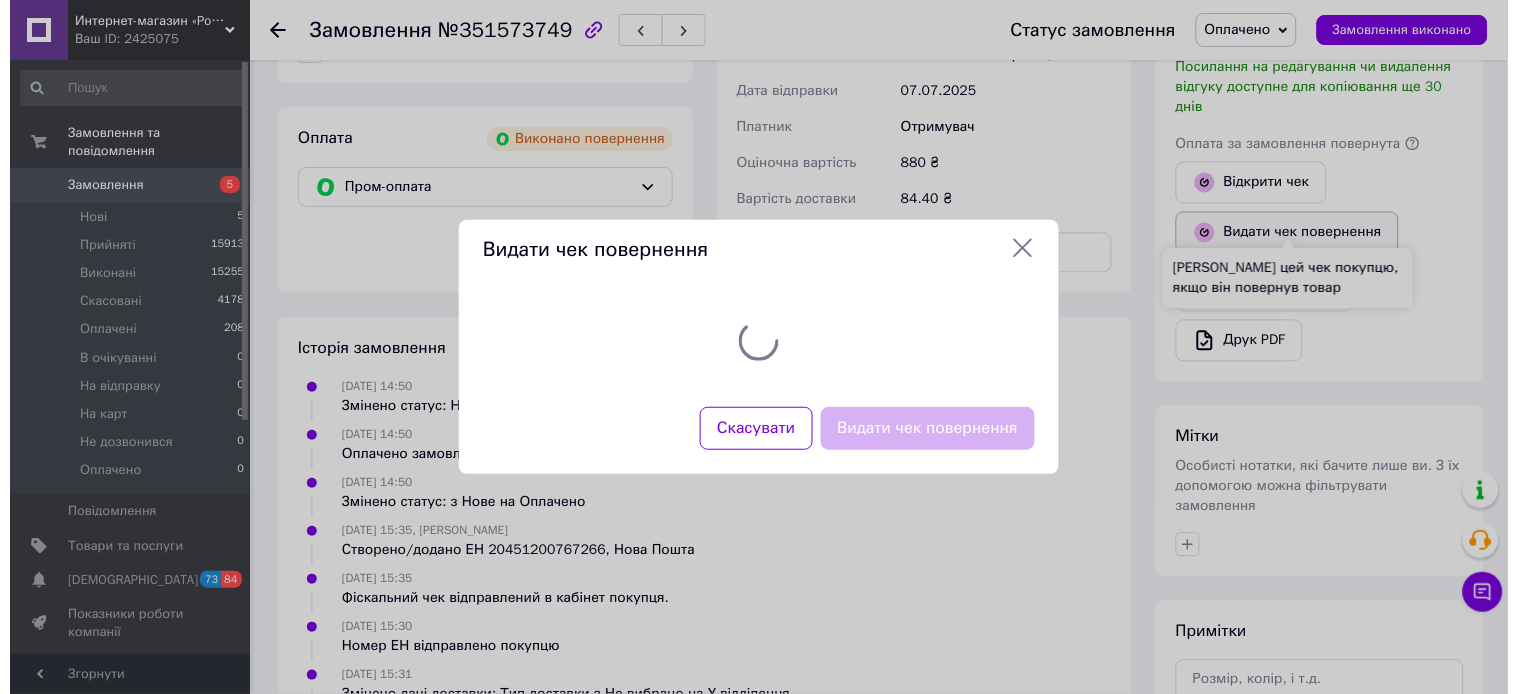 scroll, scrollTop: 757, scrollLeft: 0, axis: vertical 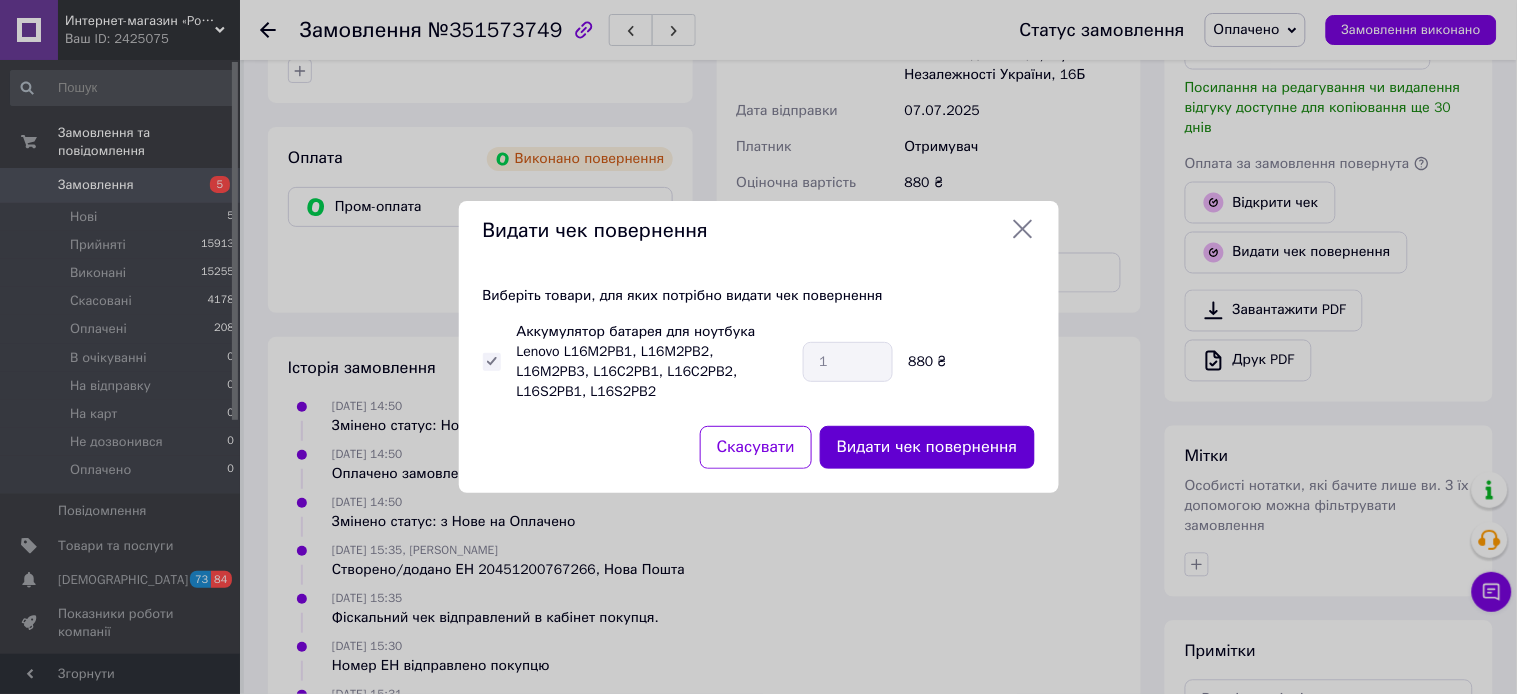click on "Видати чек повернення" at bounding box center [927, 447] 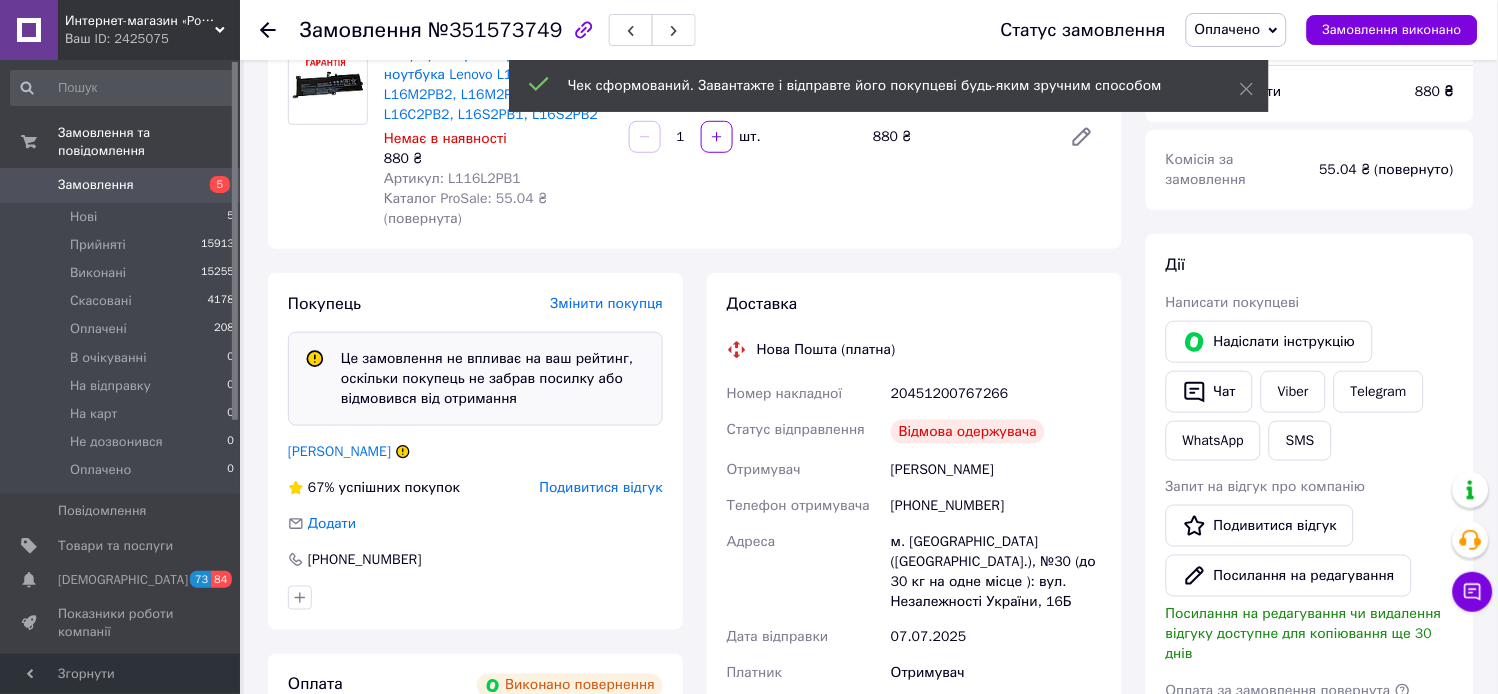 scroll, scrollTop: 111, scrollLeft: 0, axis: vertical 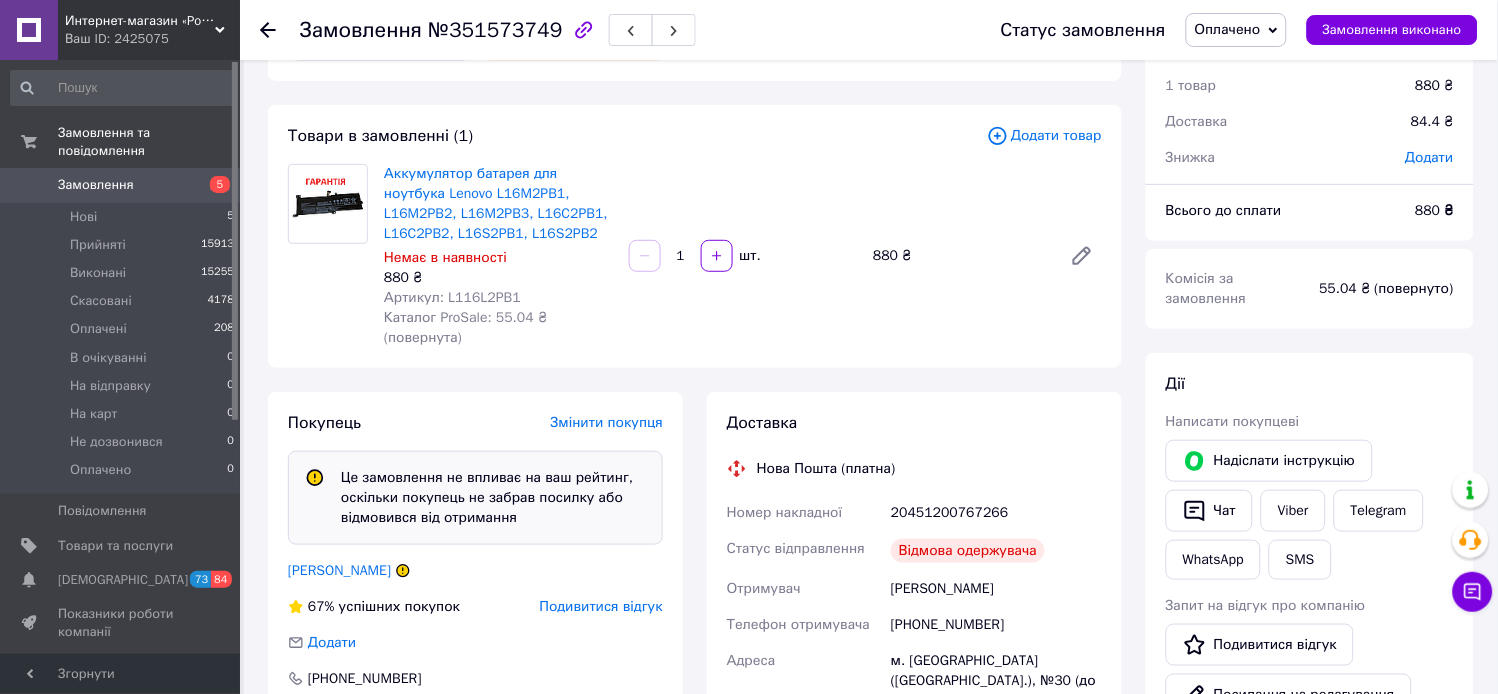 click on "Артикул: L116L2PB1" at bounding box center [452, 297] 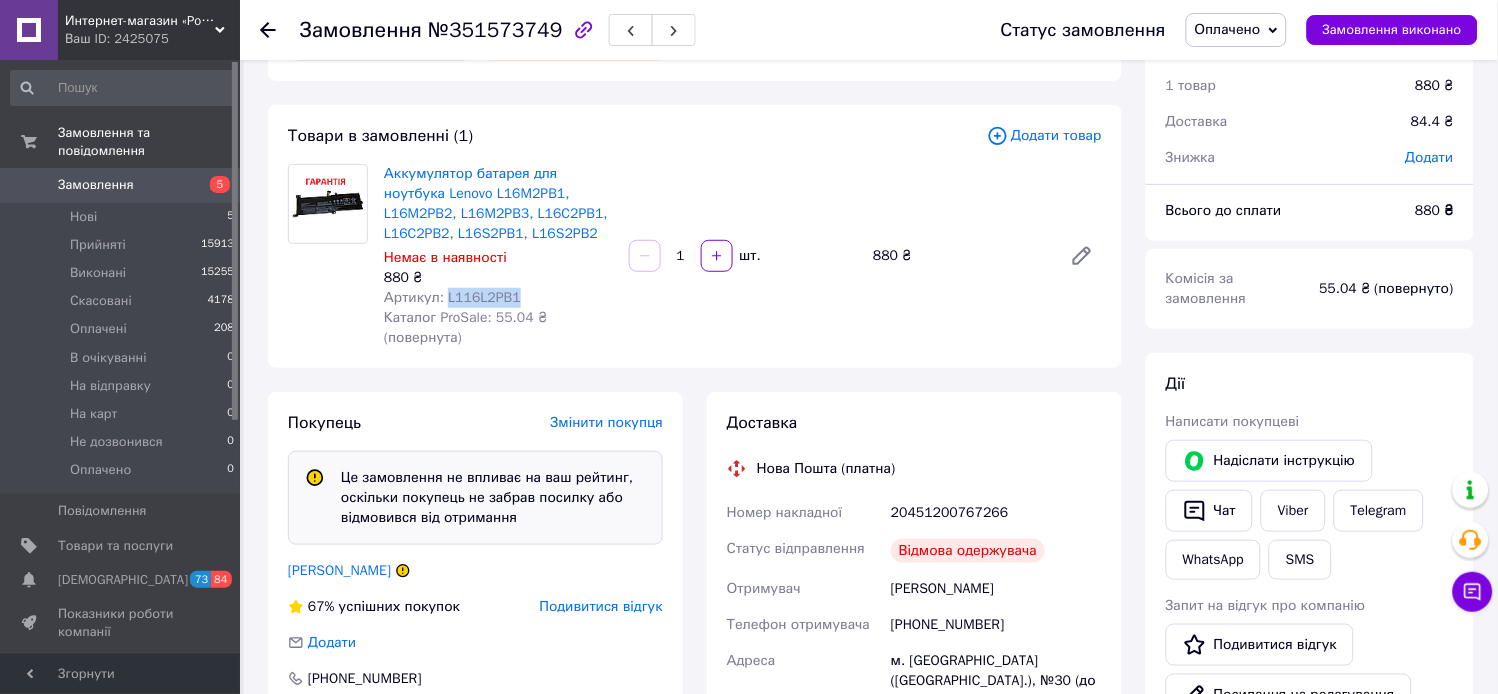 click on "Артикул: L116L2PB1" at bounding box center (452, 297) 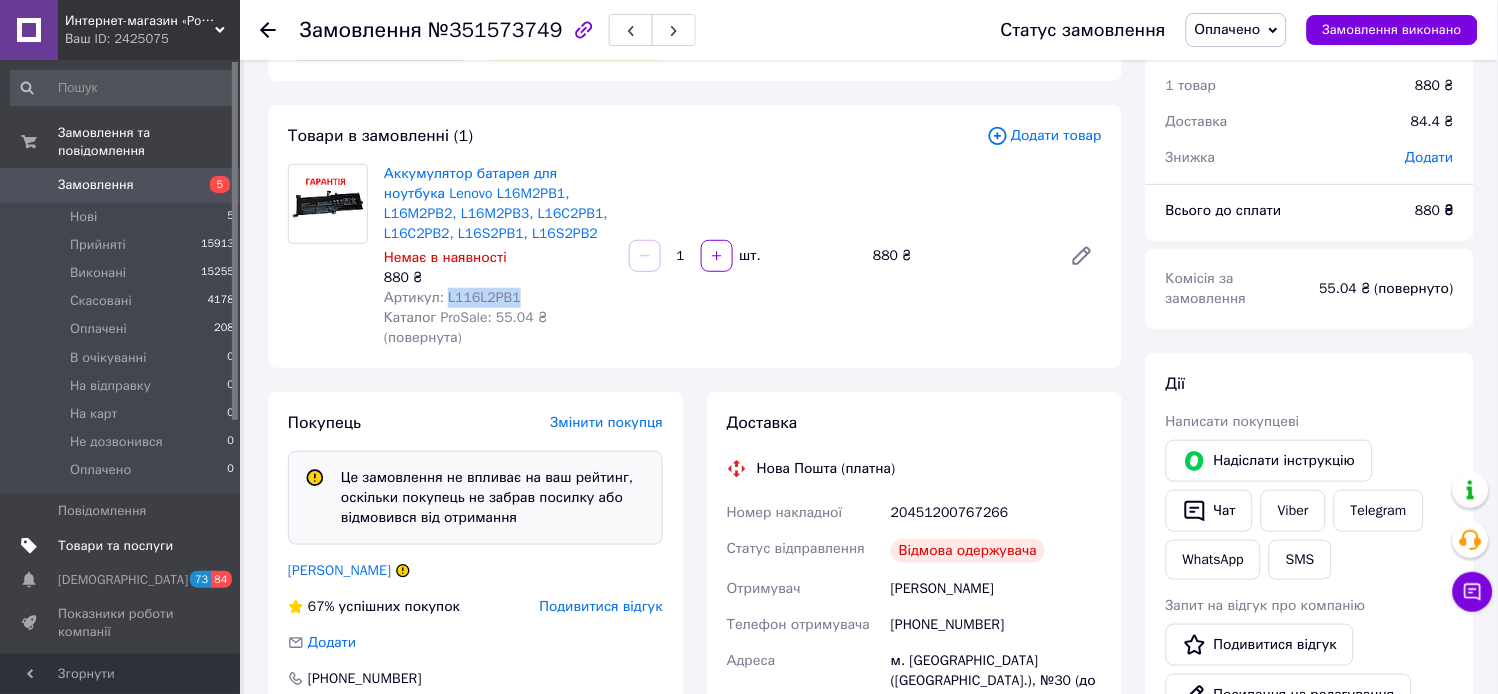 click at bounding box center (212, 546) 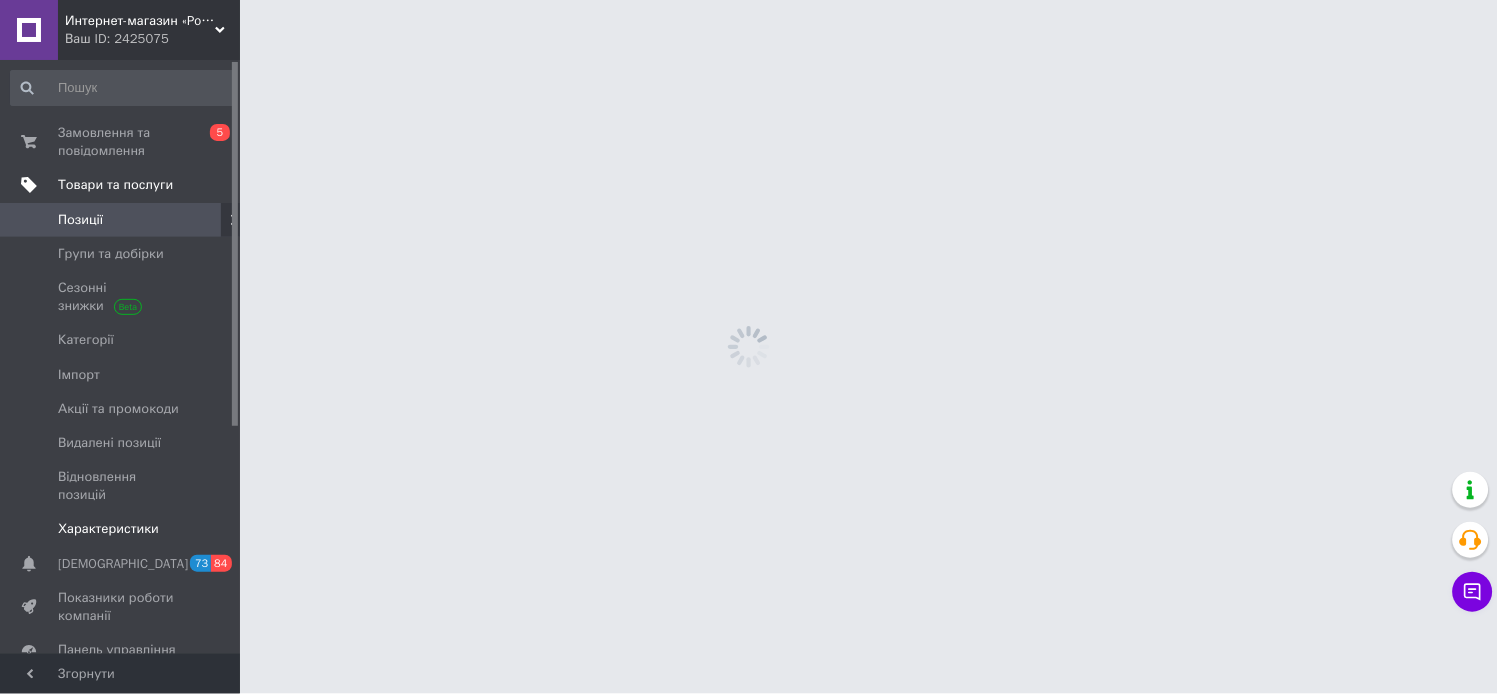 scroll, scrollTop: 0, scrollLeft: 0, axis: both 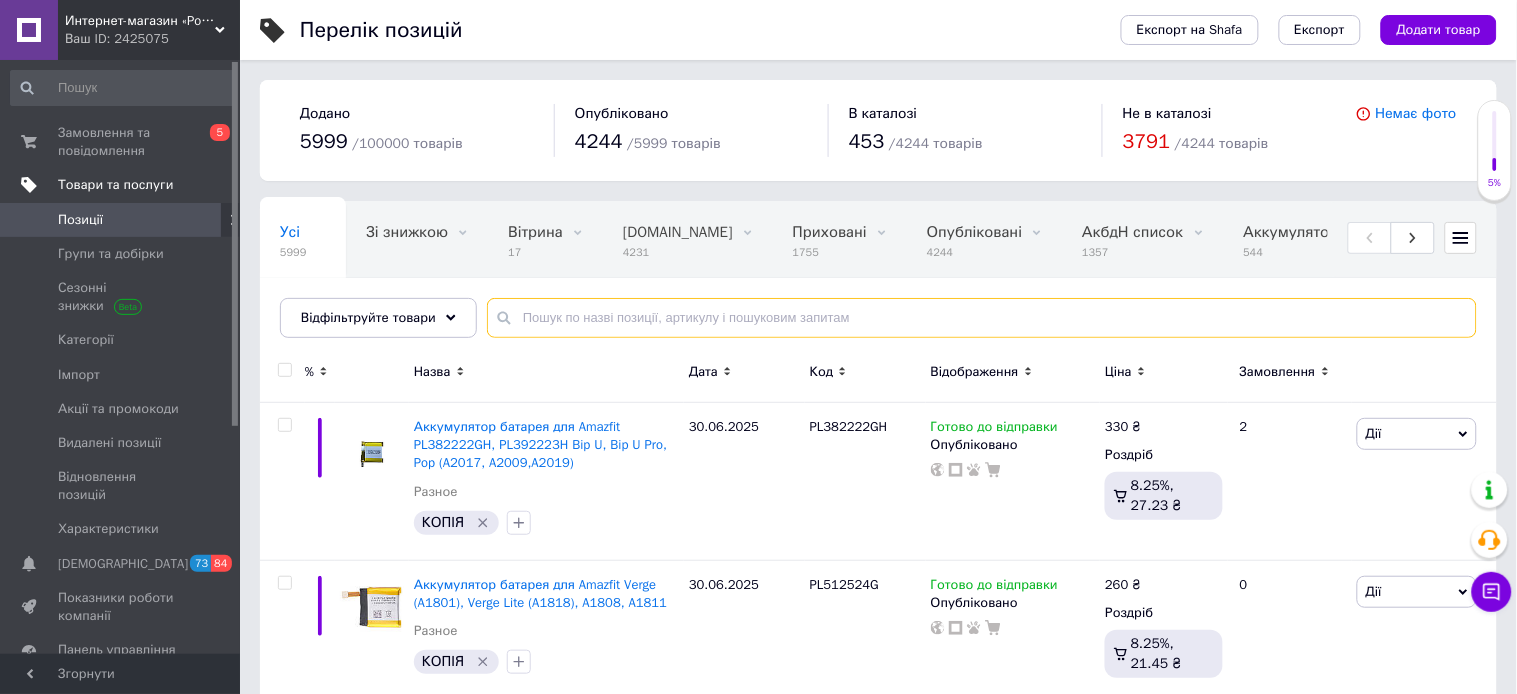 click at bounding box center (982, 318) 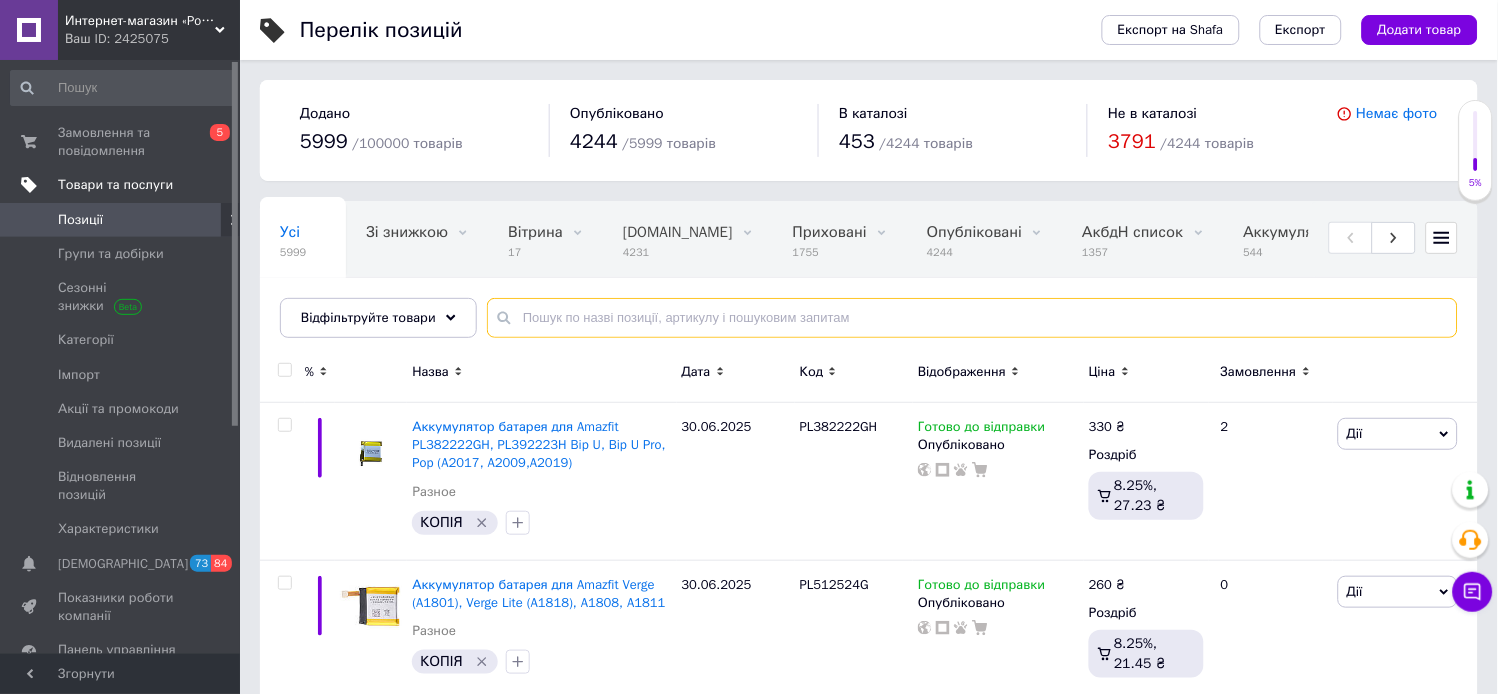 paste on "L116L2PB1" 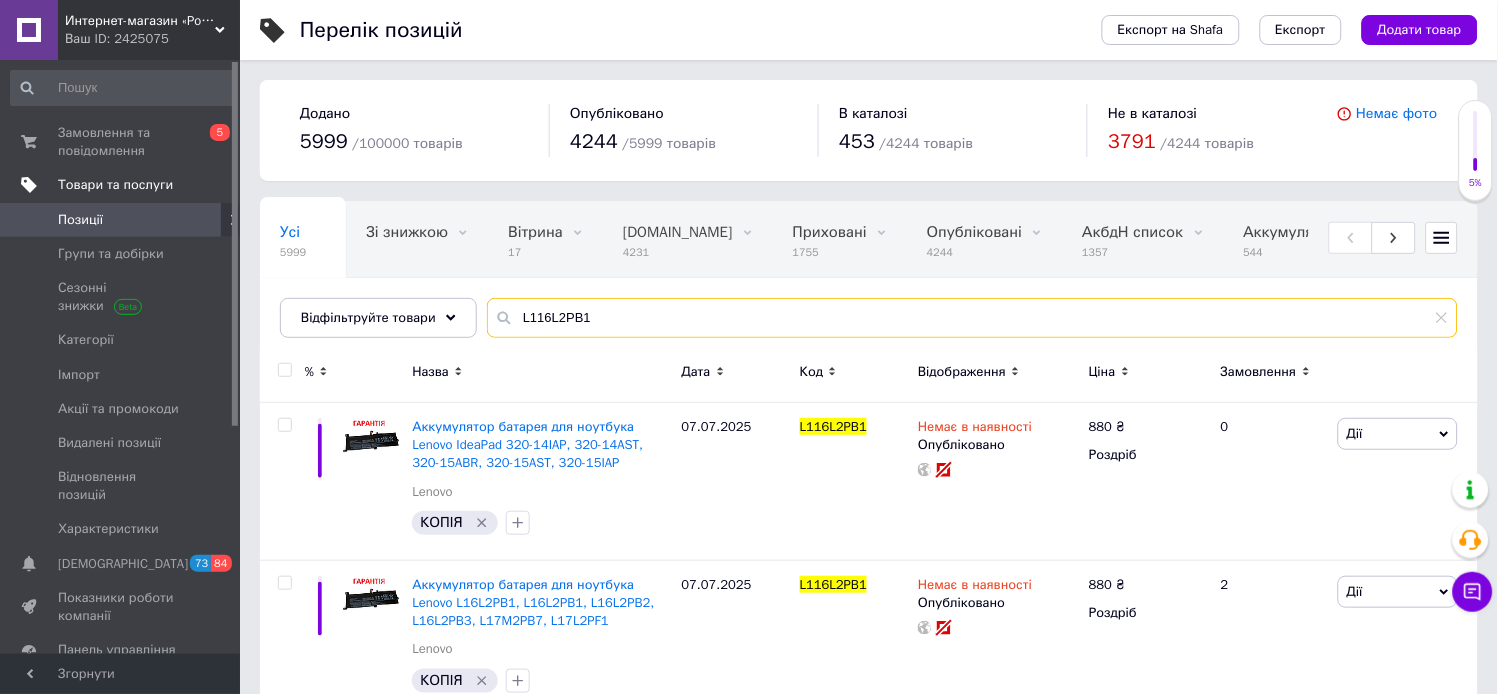 type on "L116L2PB1" 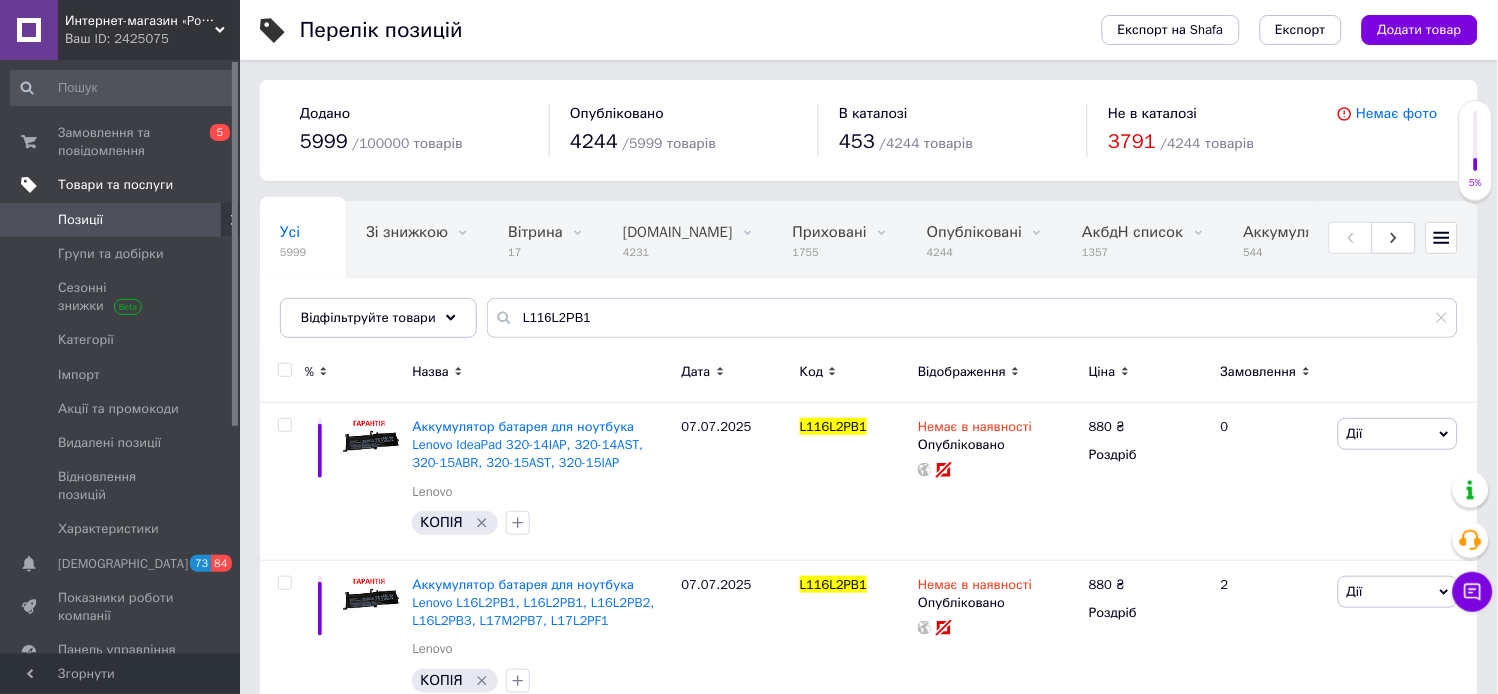 click at bounding box center [284, 370] 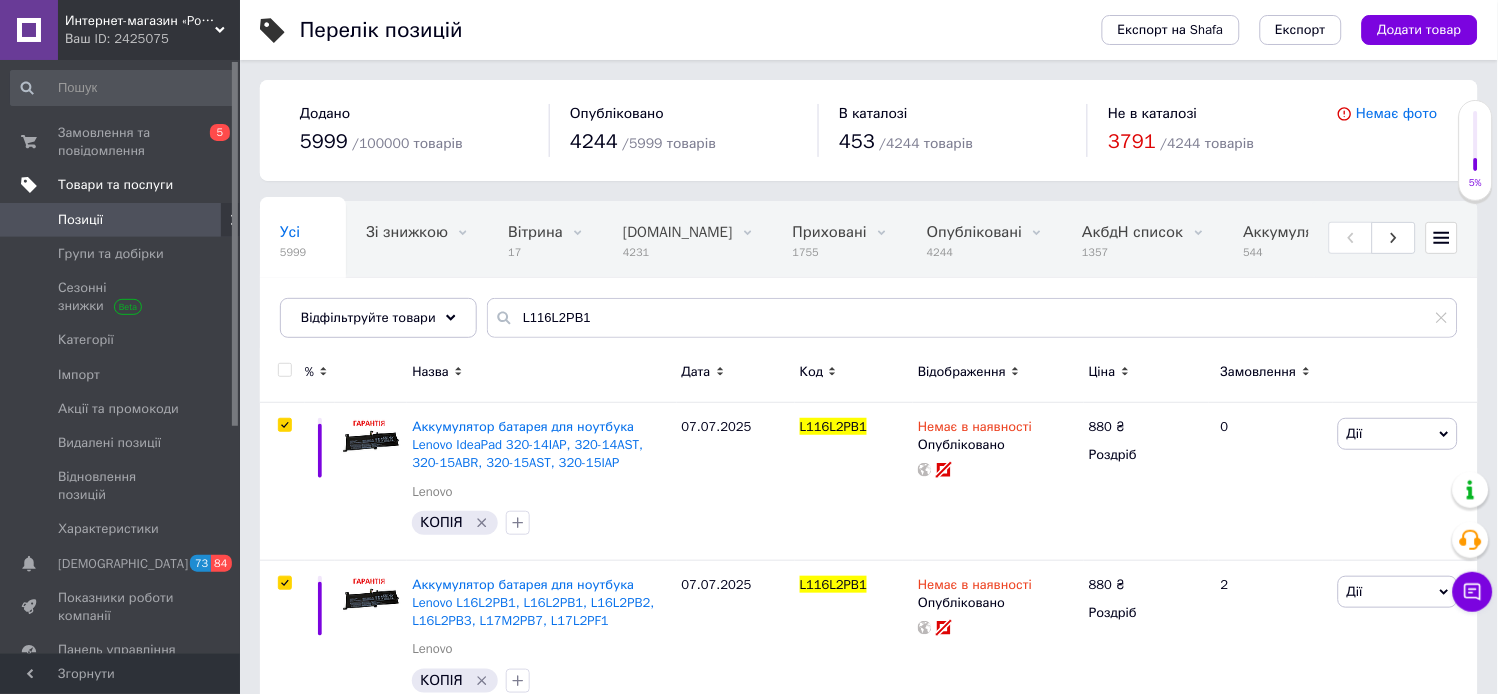 checkbox on "true" 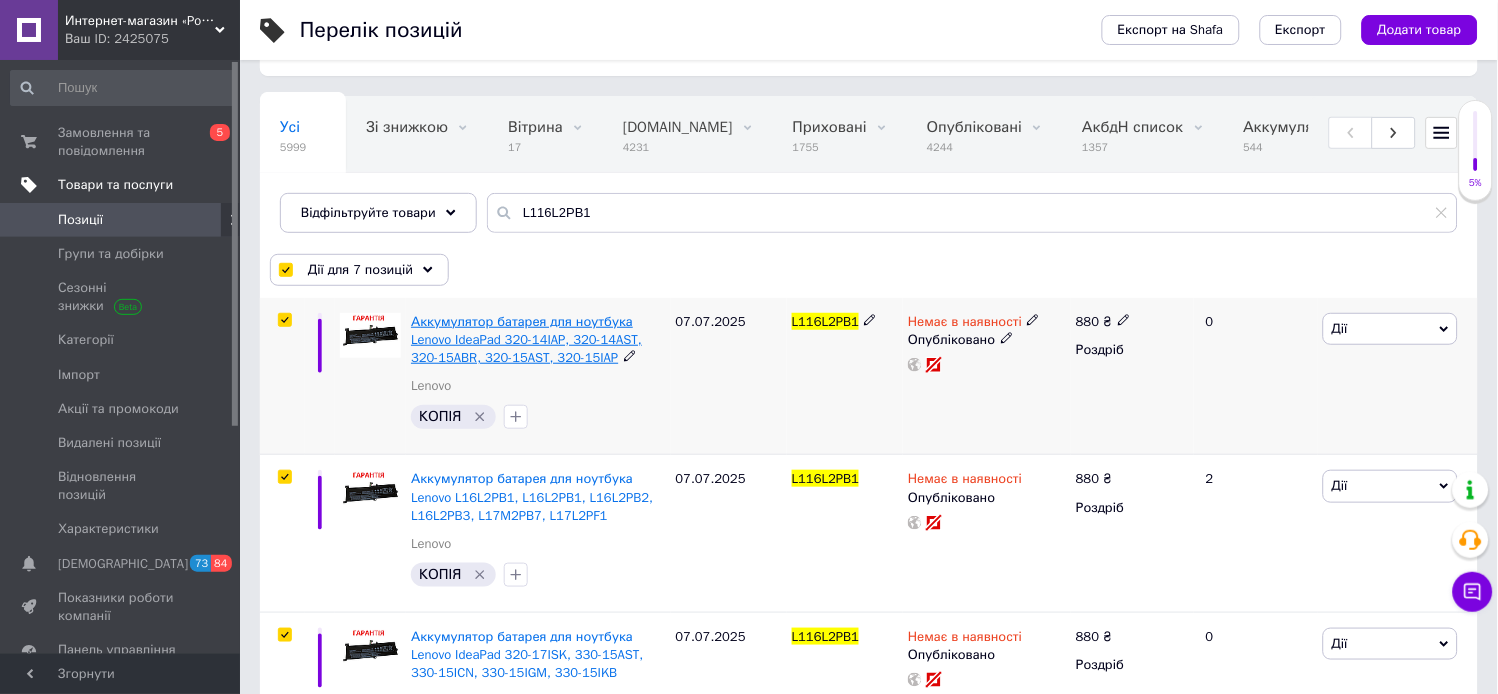scroll, scrollTop: 222, scrollLeft: 0, axis: vertical 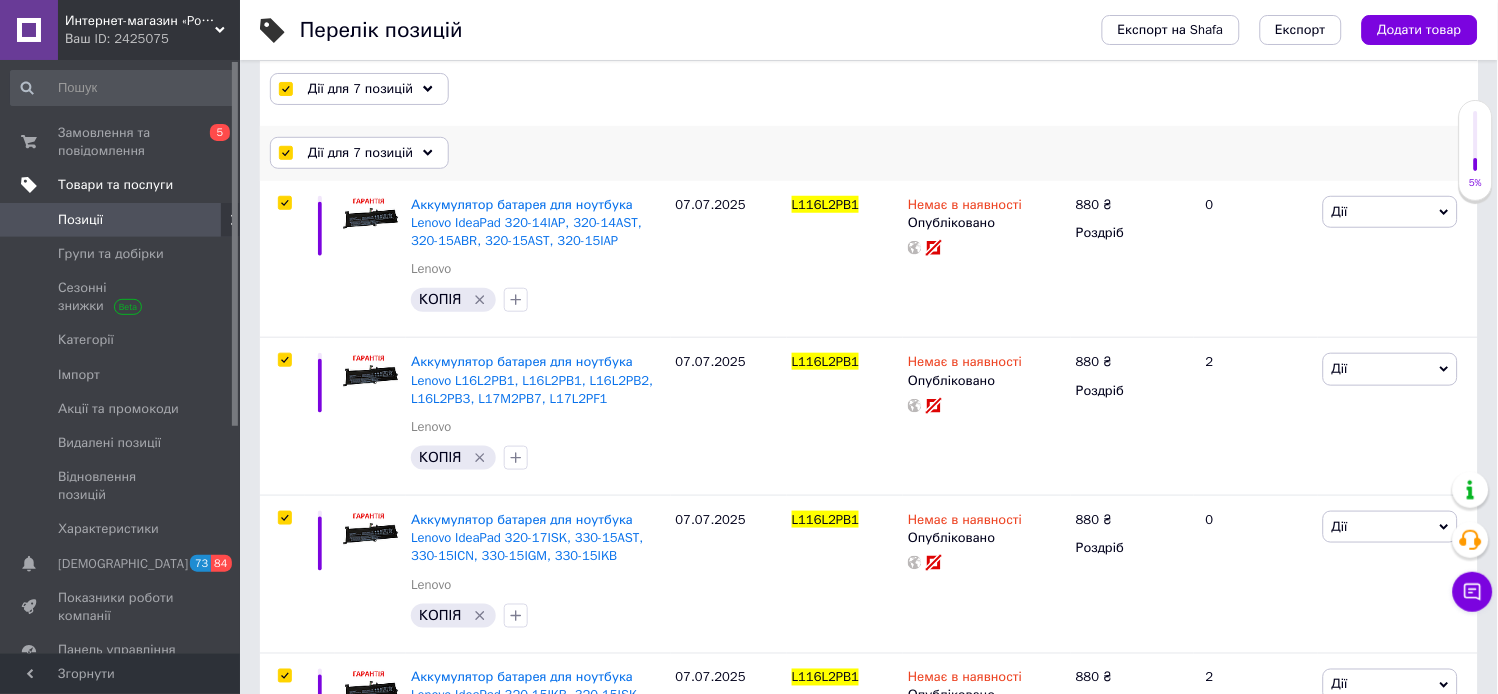 click on "Дії для 7 позицій" at bounding box center [360, 153] 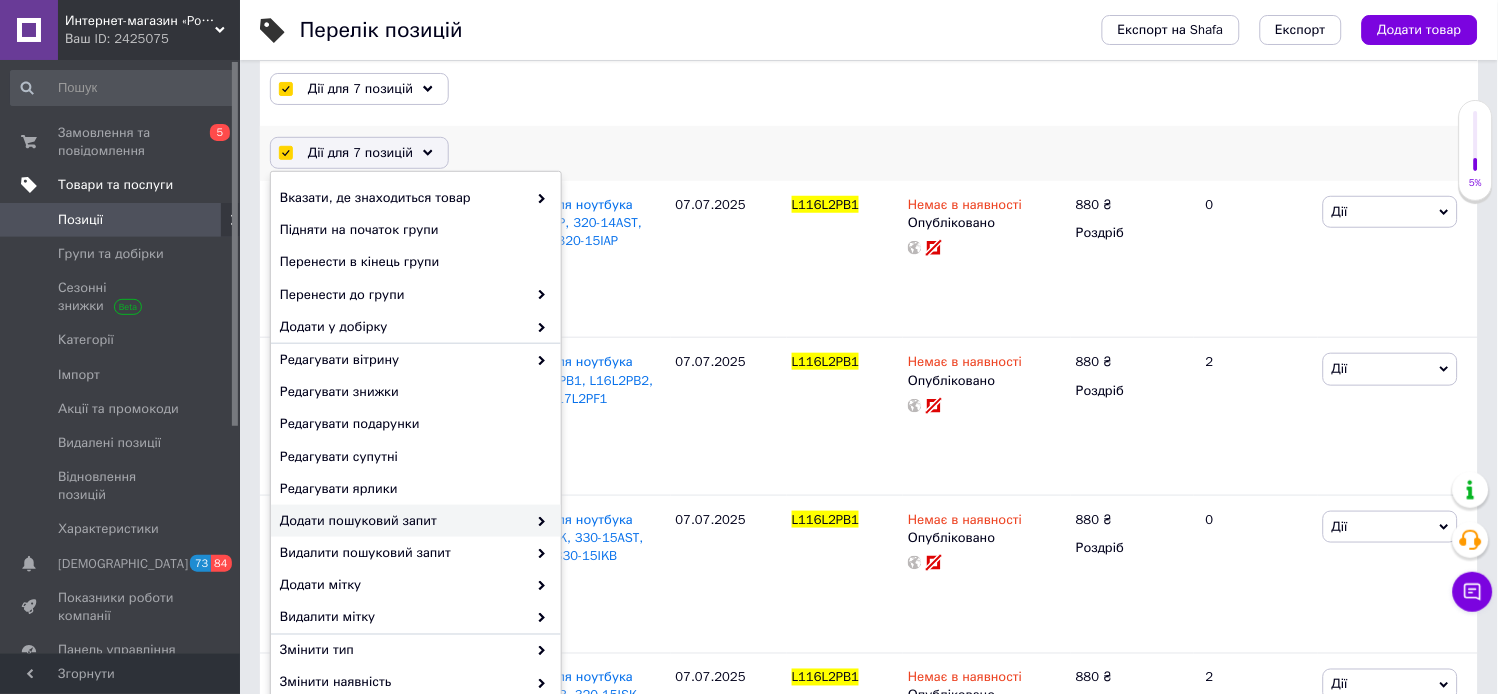 scroll, scrollTop: 158, scrollLeft: 0, axis: vertical 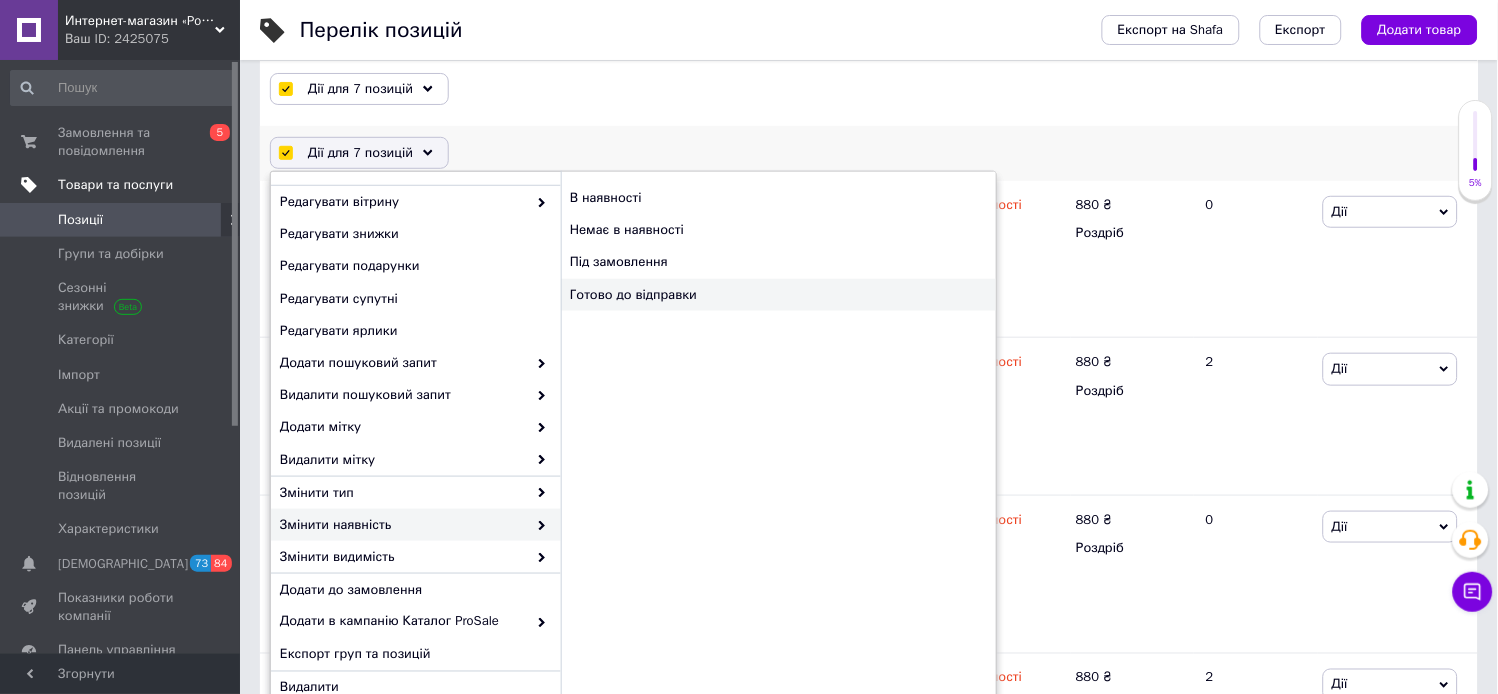 click on "Готово до відправки" at bounding box center (778, 295) 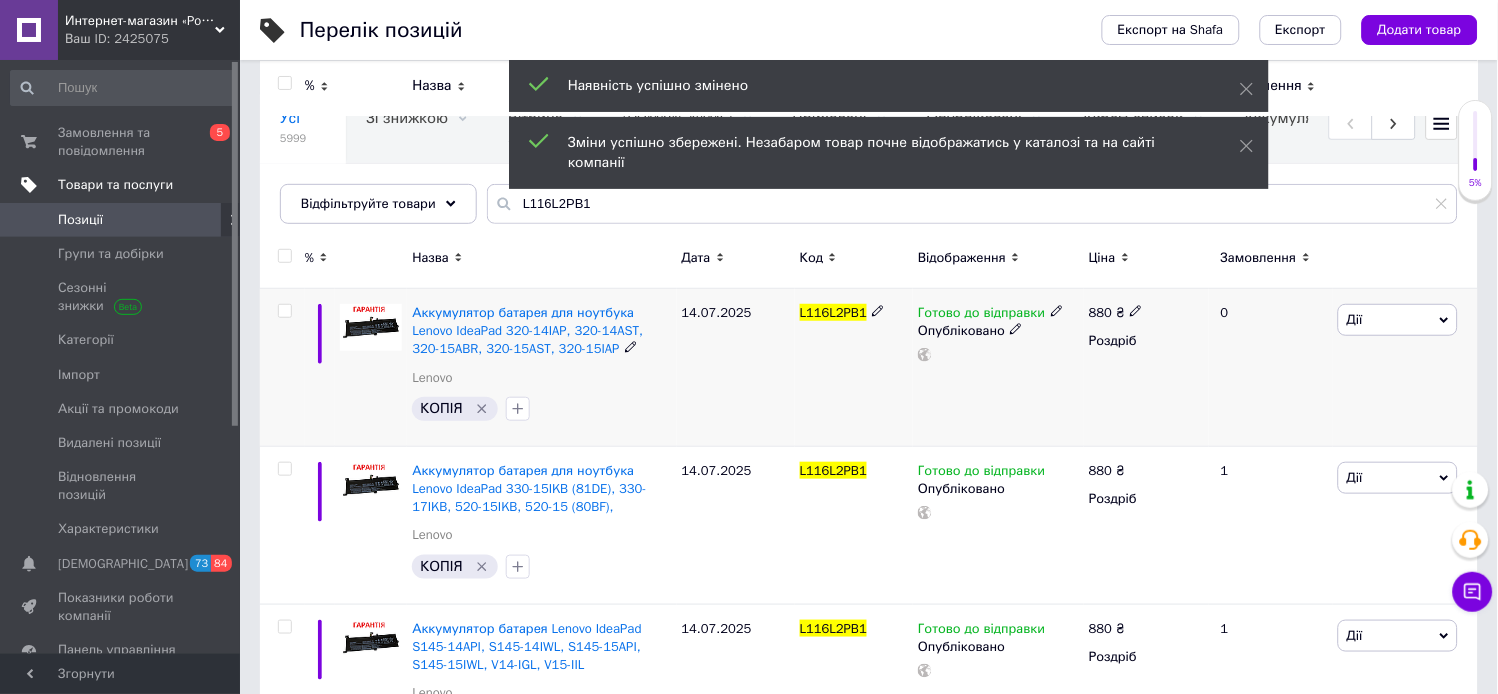 scroll, scrollTop: 0, scrollLeft: 0, axis: both 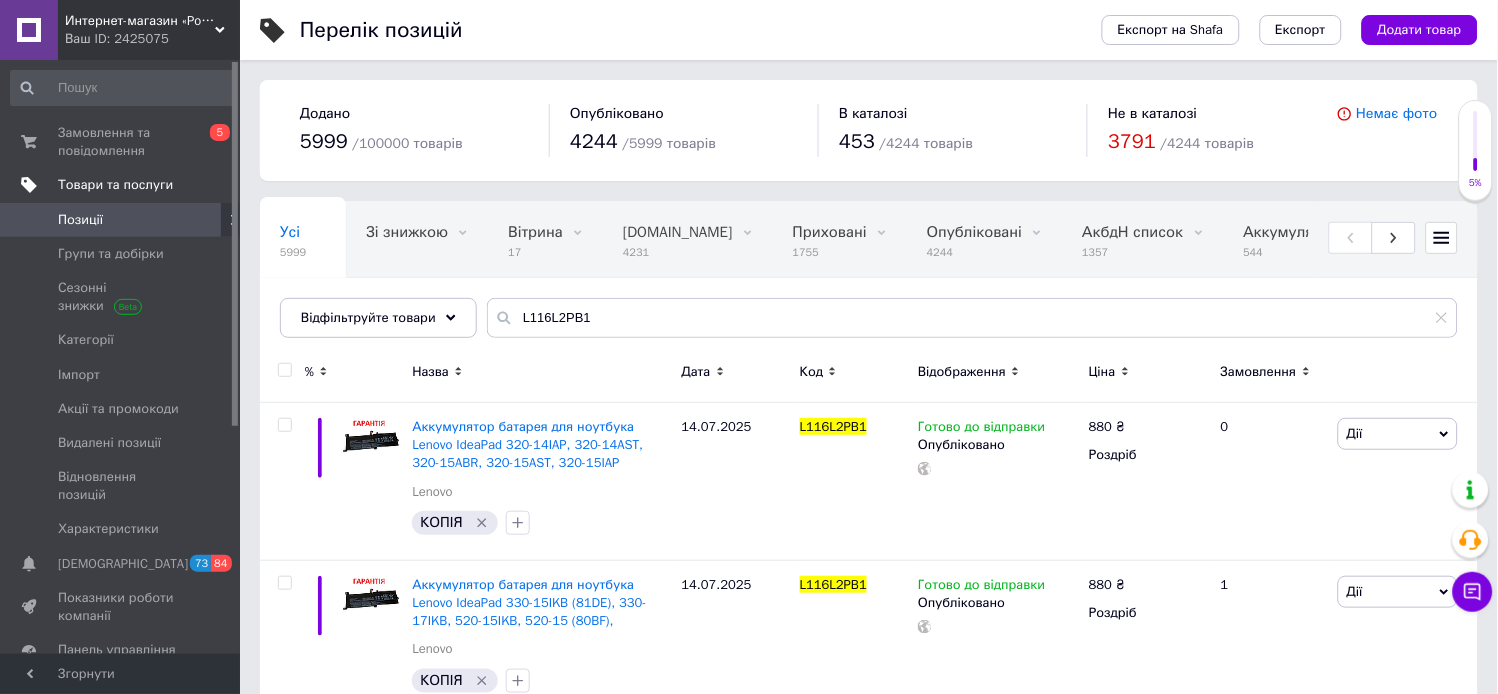 type 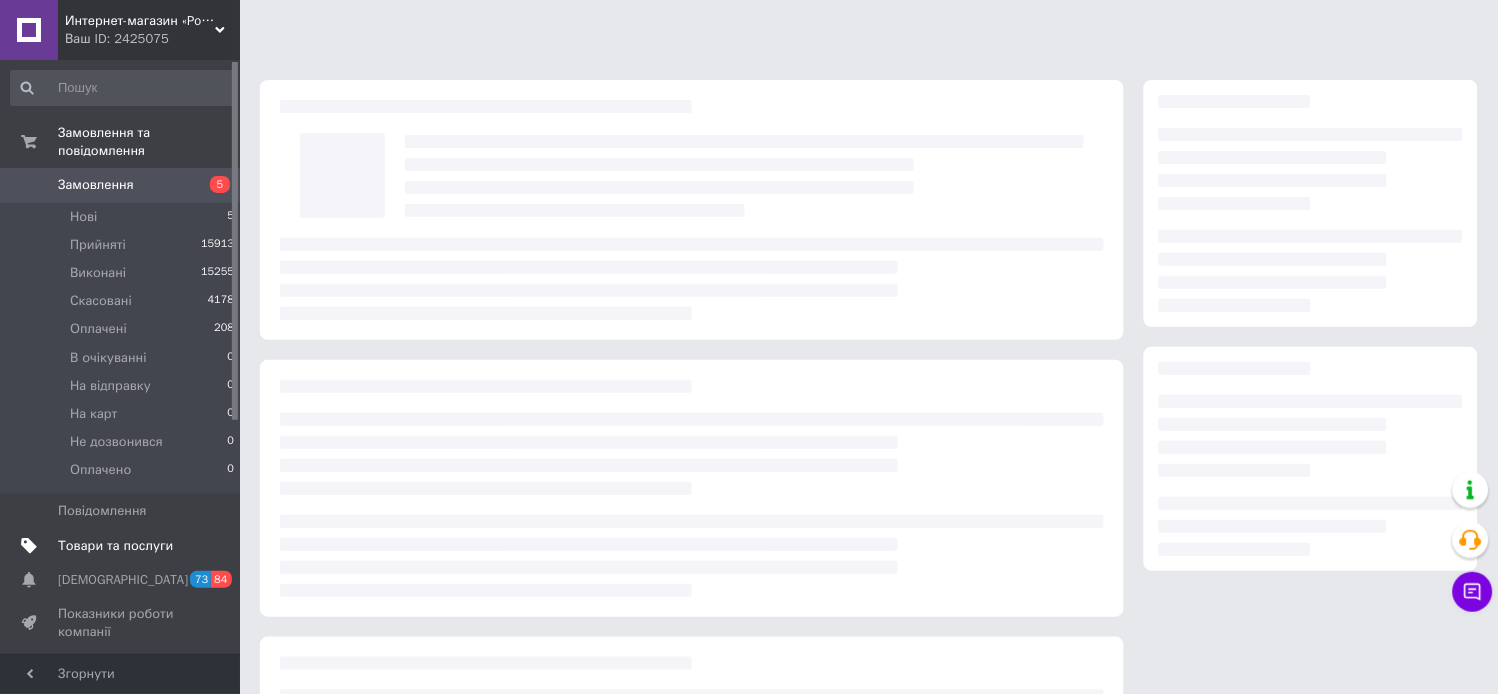 scroll, scrollTop: 111, scrollLeft: 0, axis: vertical 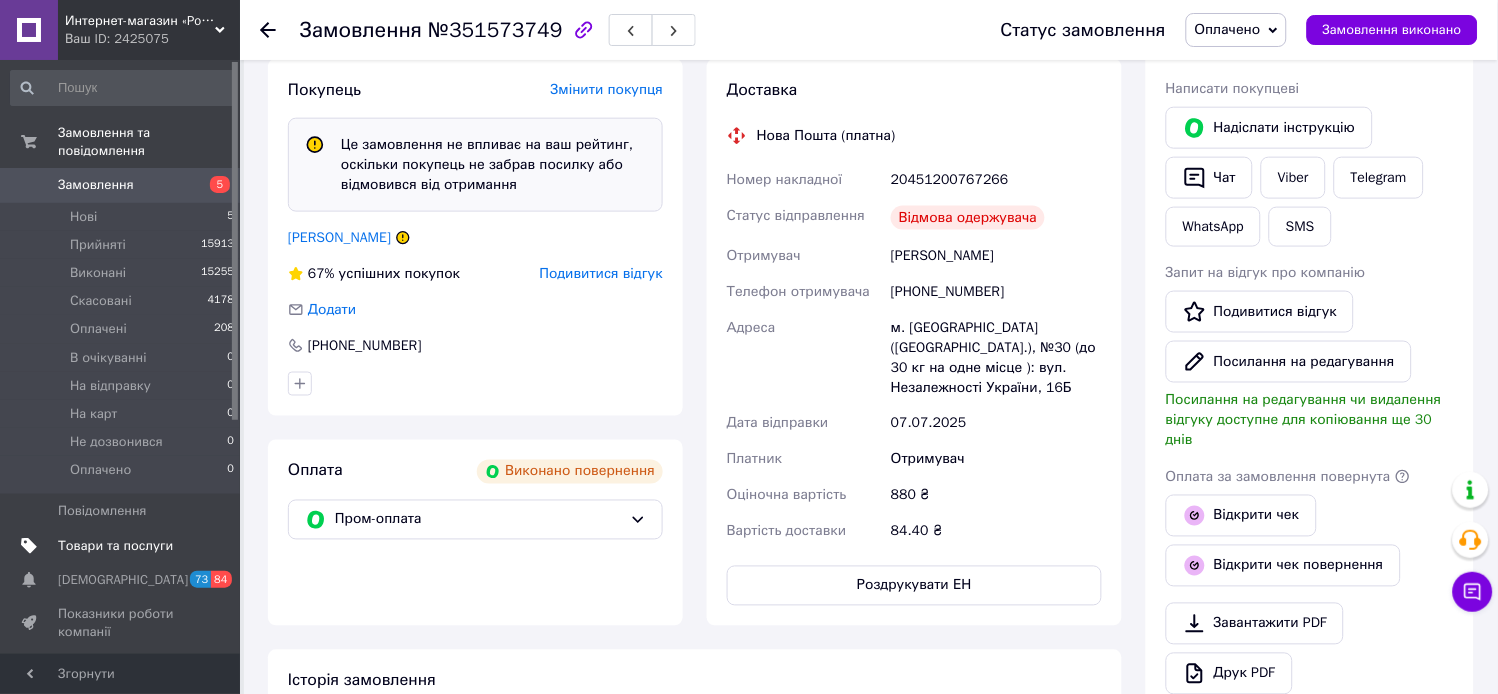 click on "Солоха Иван" at bounding box center (339, 237) 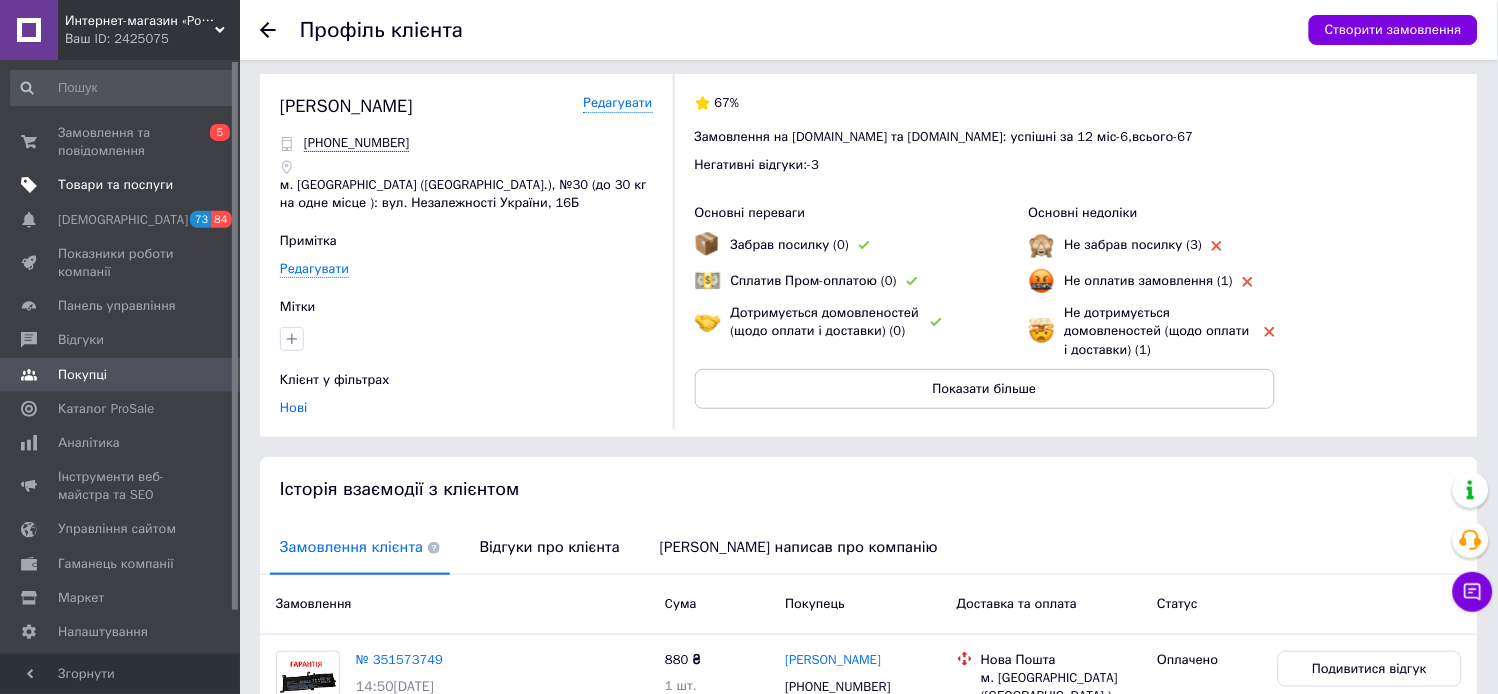 scroll, scrollTop: 247, scrollLeft: 0, axis: vertical 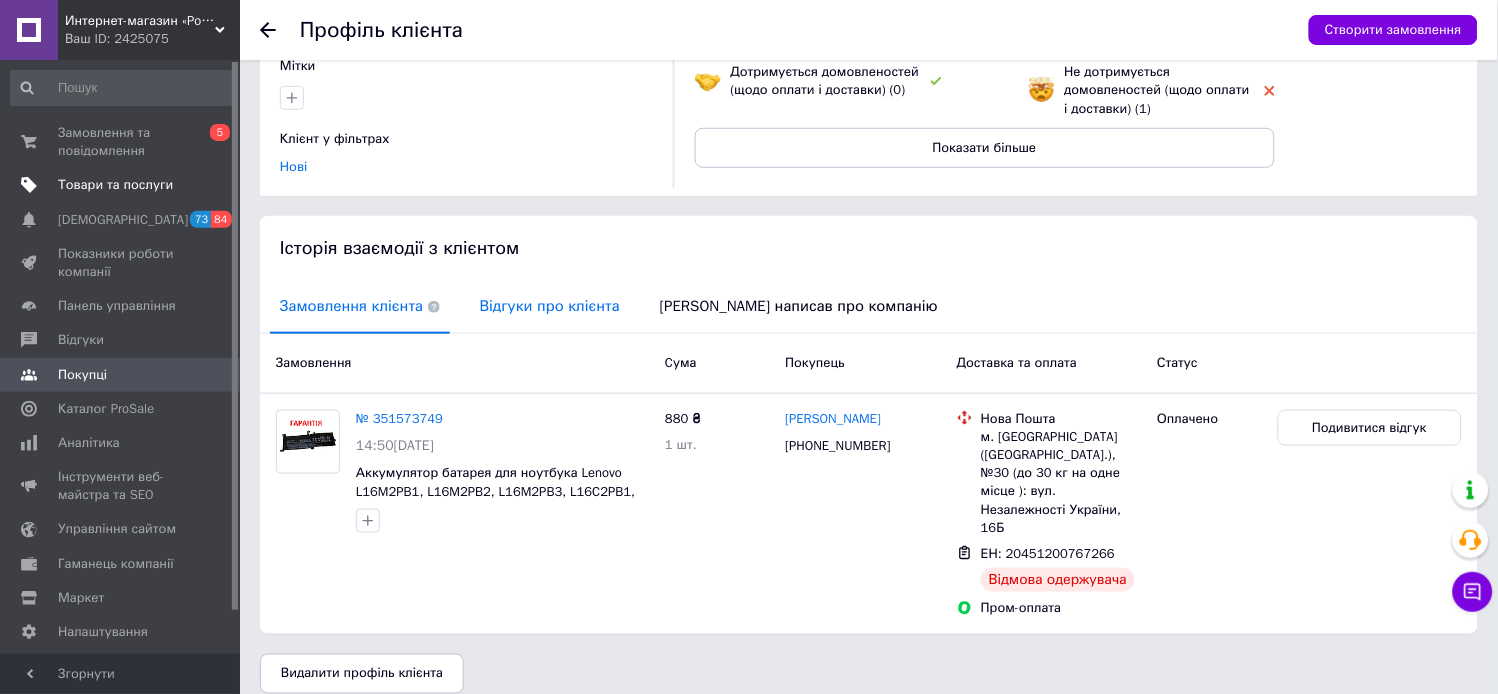 click on "Відгуки про клієнта" at bounding box center (550, 306) 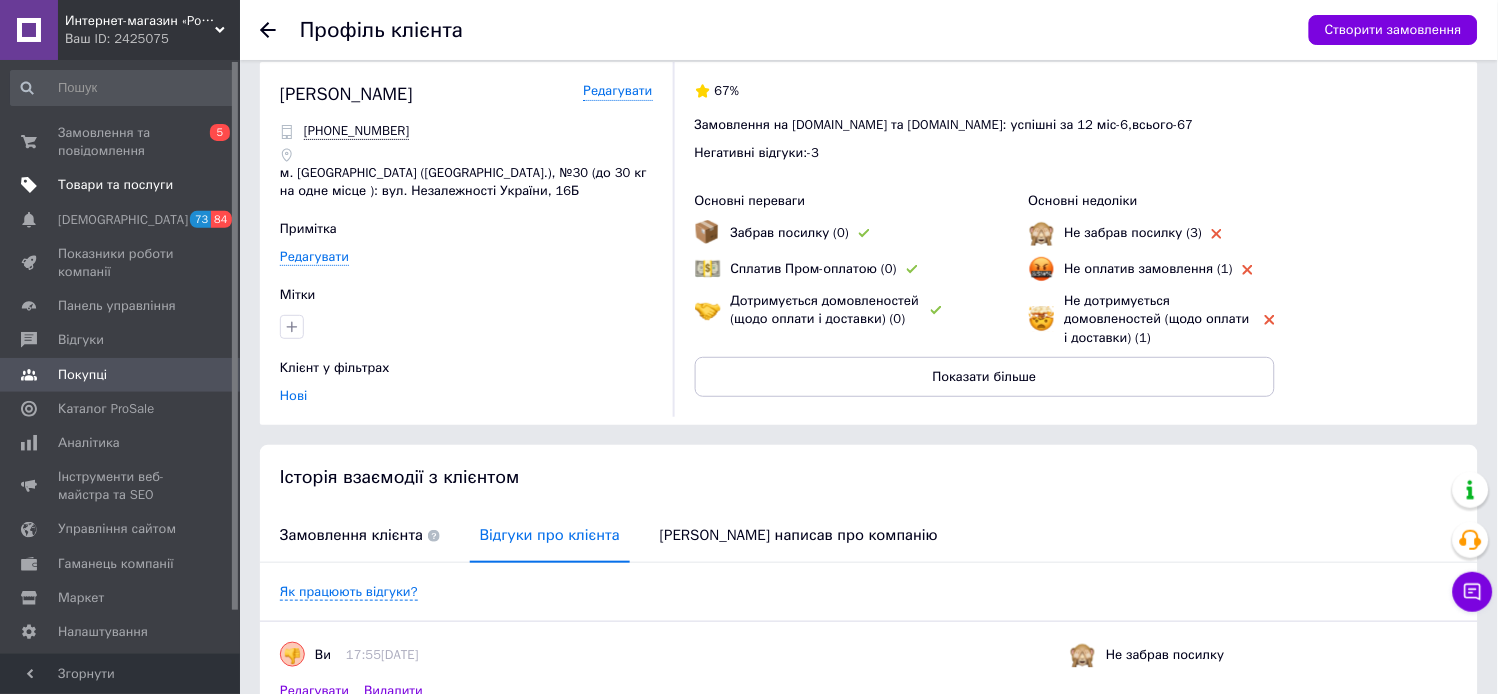 scroll, scrollTop: 0, scrollLeft: 0, axis: both 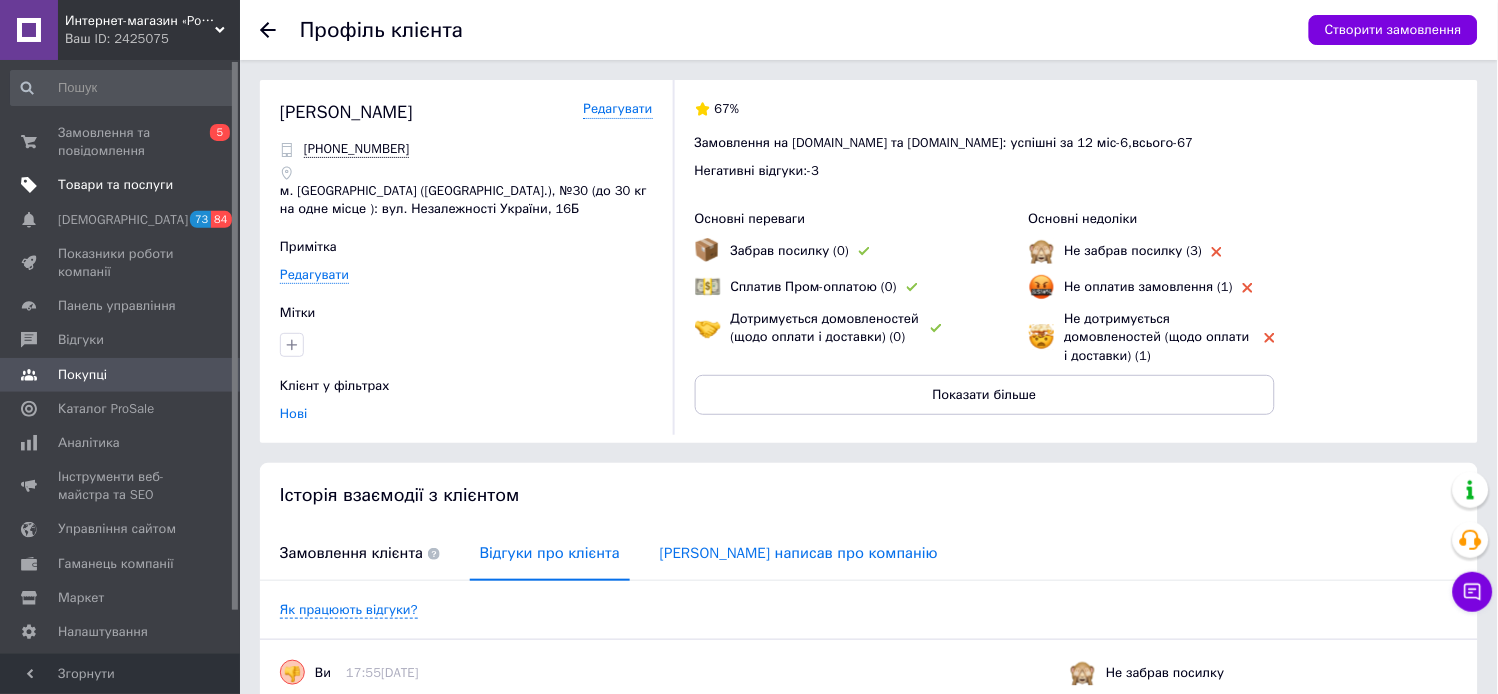 click on "Клієнт написав про компанію" at bounding box center [799, 553] 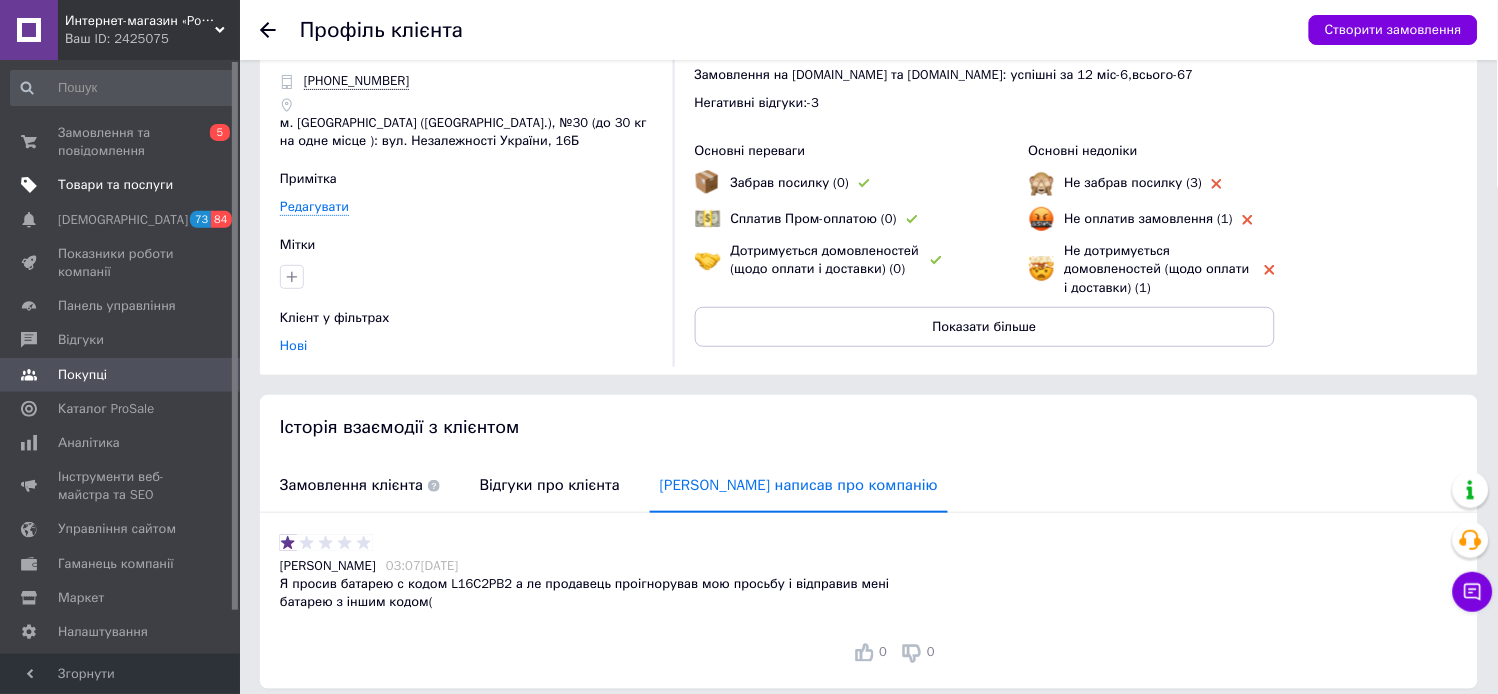 scroll, scrollTop: 143, scrollLeft: 0, axis: vertical 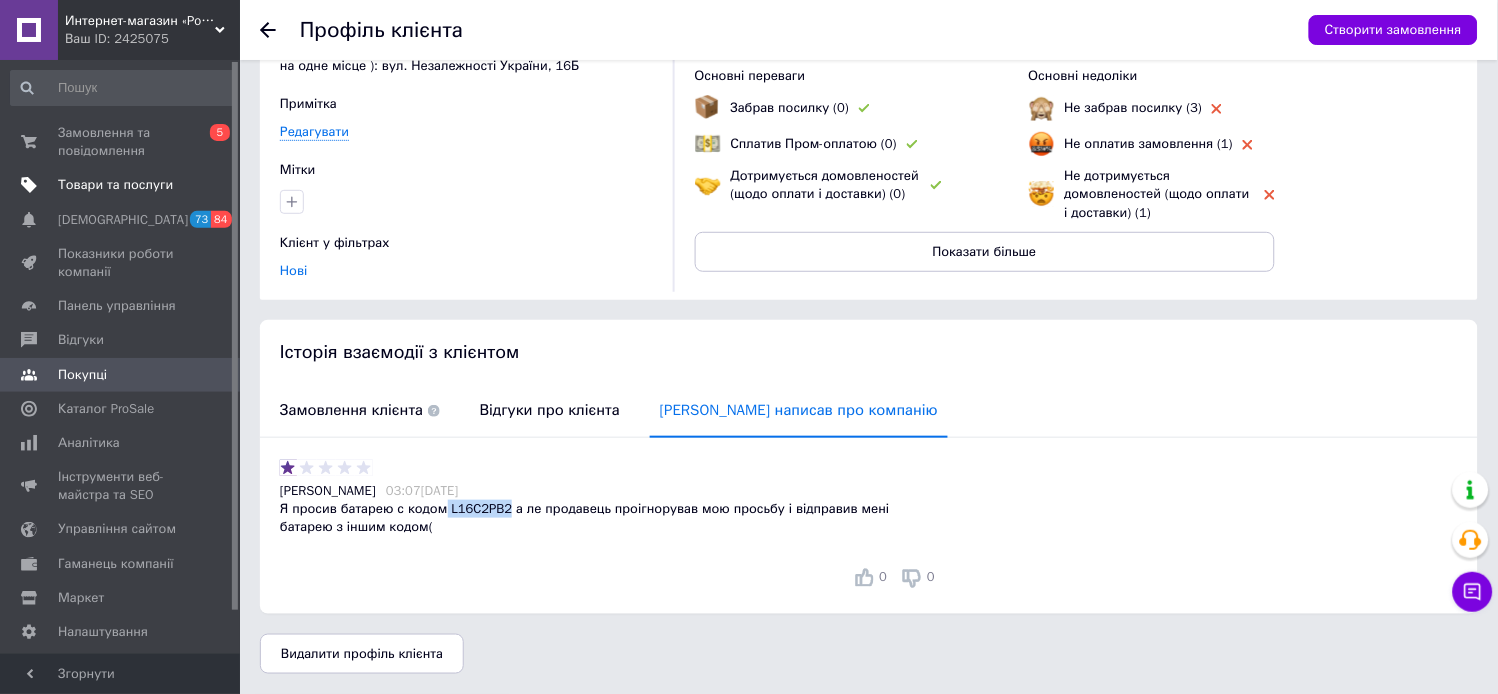 drag, startPoint x: 442, startPoint y: 510, endPoint x: 497, endPoint y: 507, distance: 55.081757 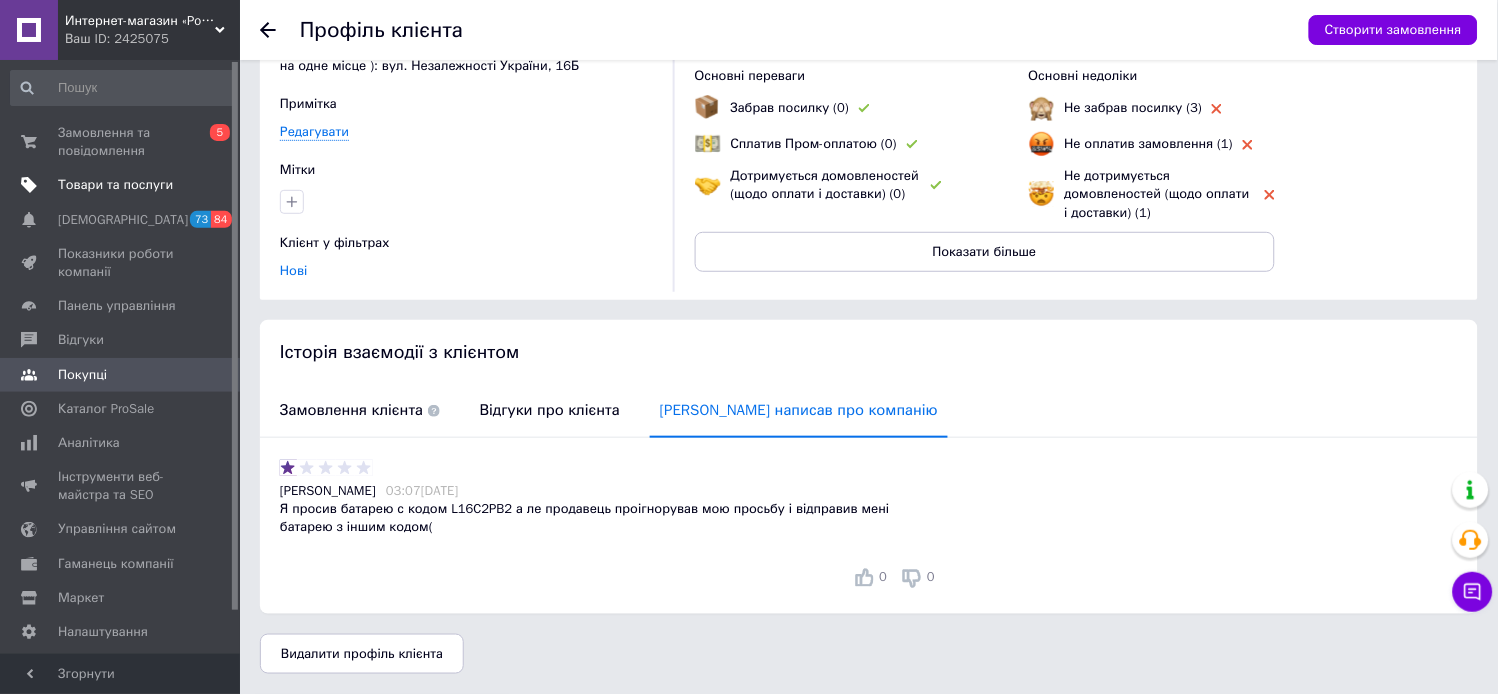 click on "Я просив батарею с кодом L16C2PB2 а ле продавець проігнорував мою просьбу і відправив мені батарею з іншим кодом(" at bounding box center (610, 518) 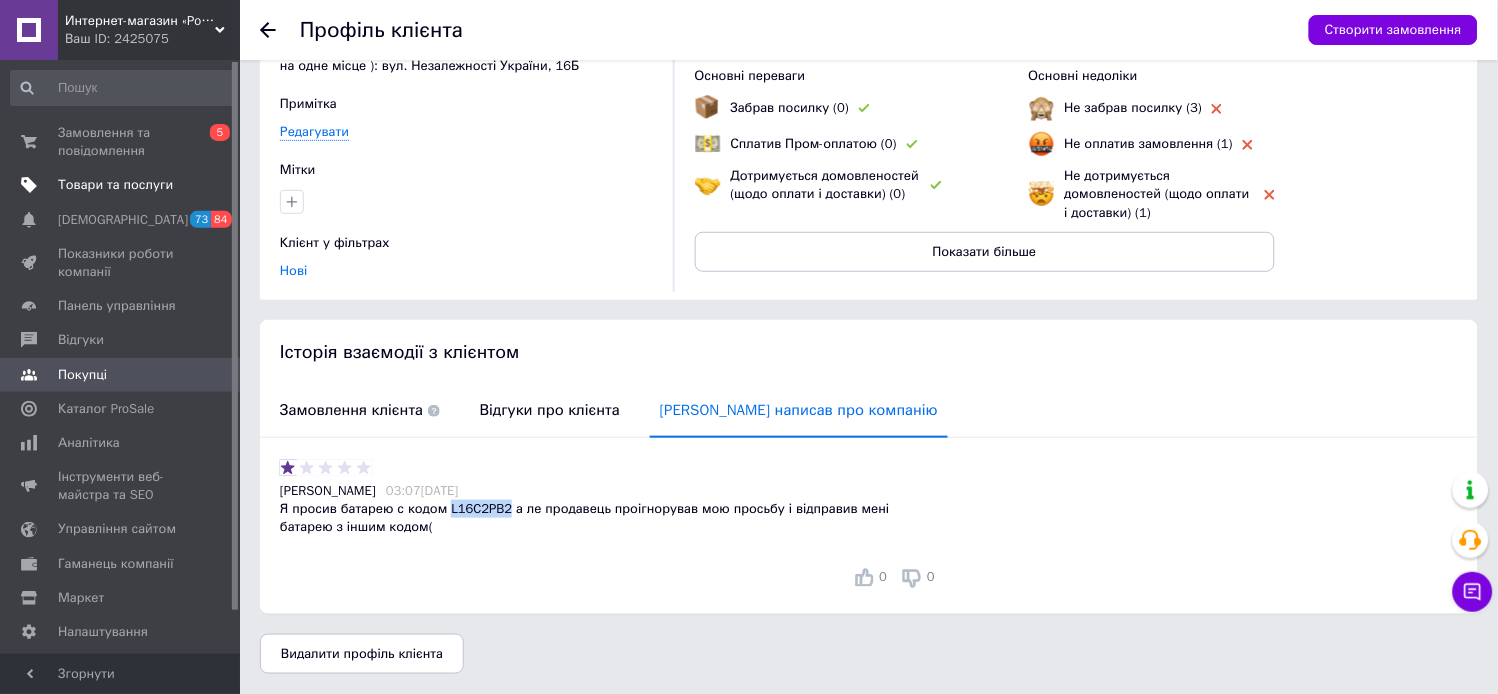 drag, startPoint x: 498, startPoint y: 510, endPoint x: 444, endPoint y: 508, distance: 54.037025 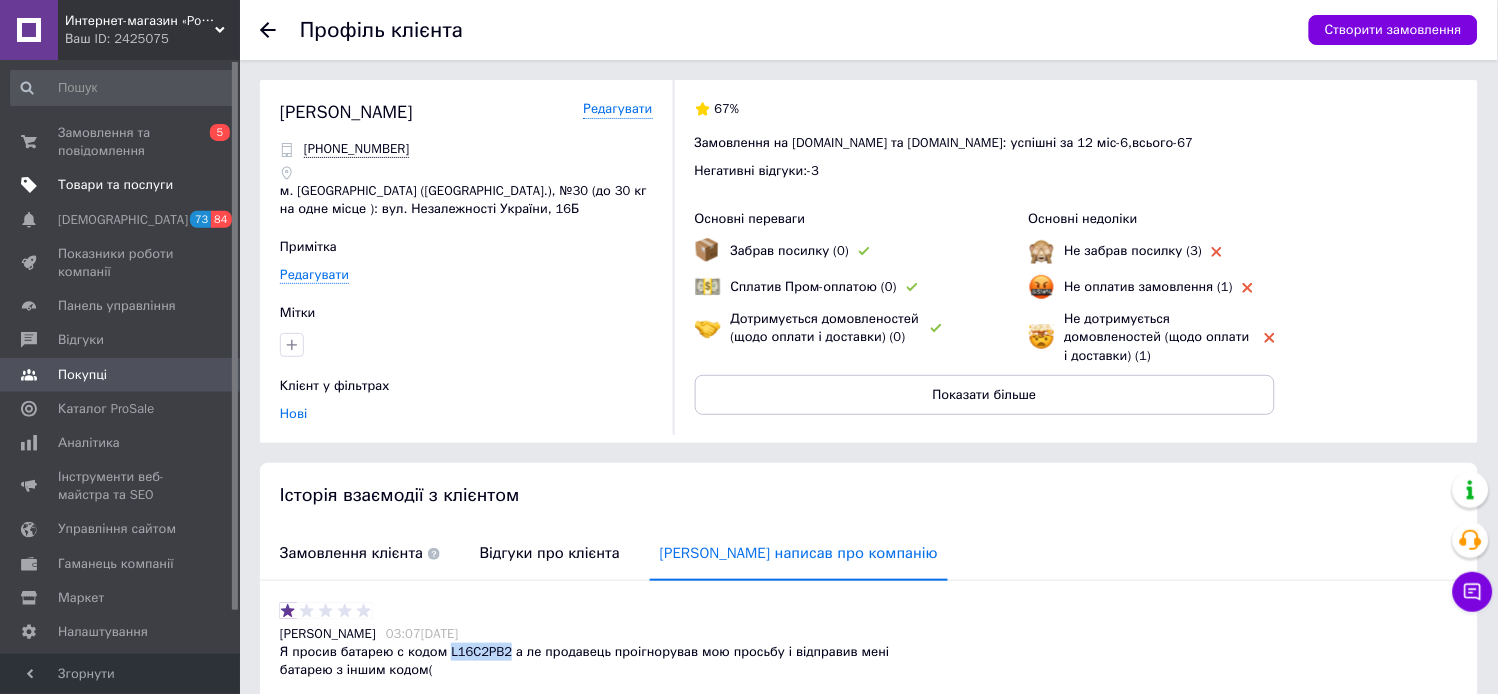 scroll, scrollTop: 143, scrollLeft: 0, axis: vertical 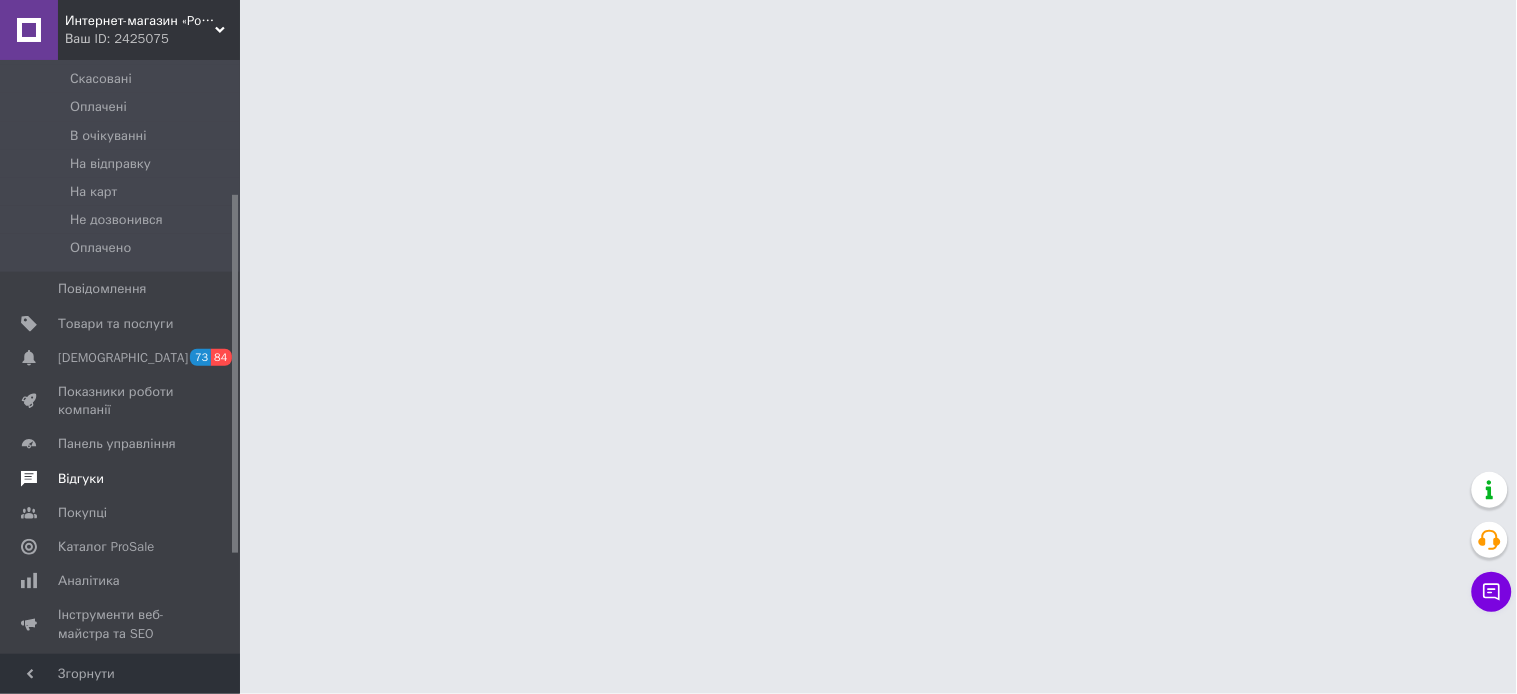 click on "Відгуки" at bounding box center (123, 479) 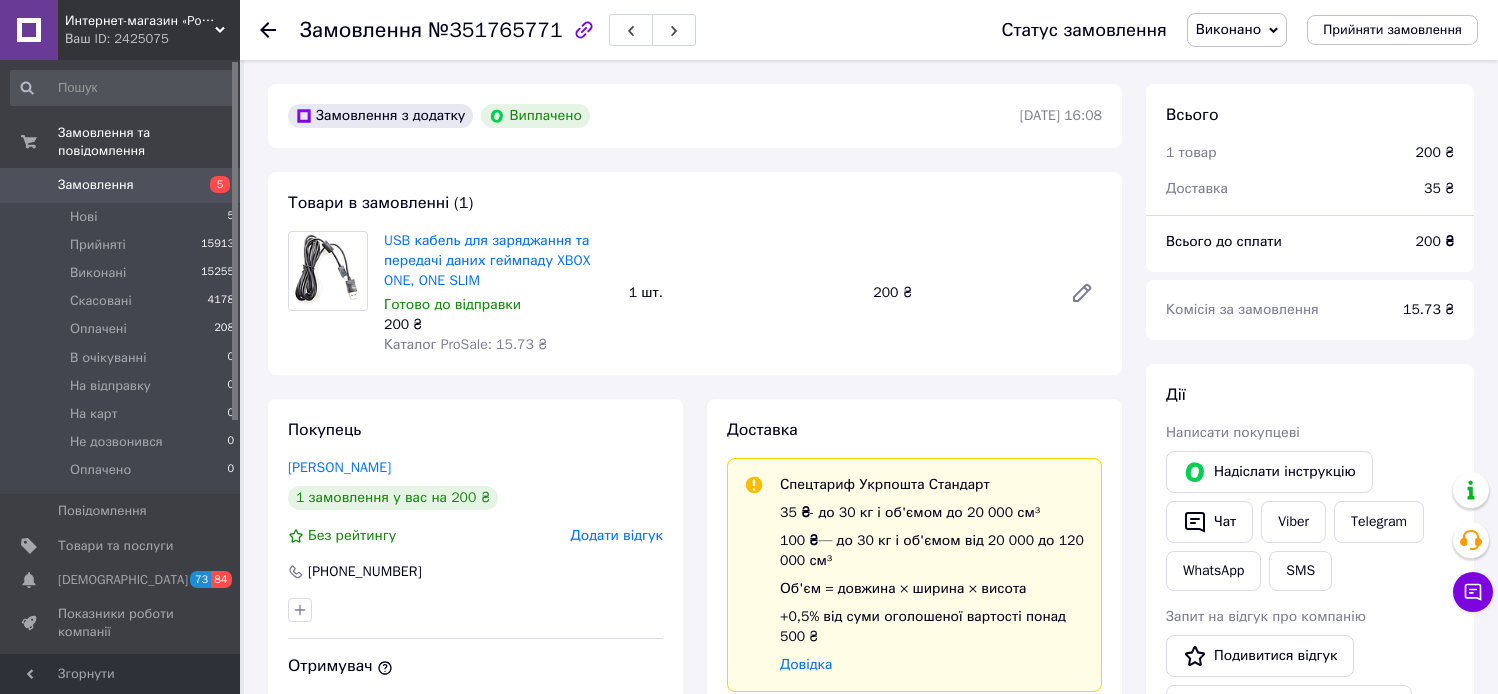 scroll, scrollTop: 0, scrollLeft: 0, axis: both 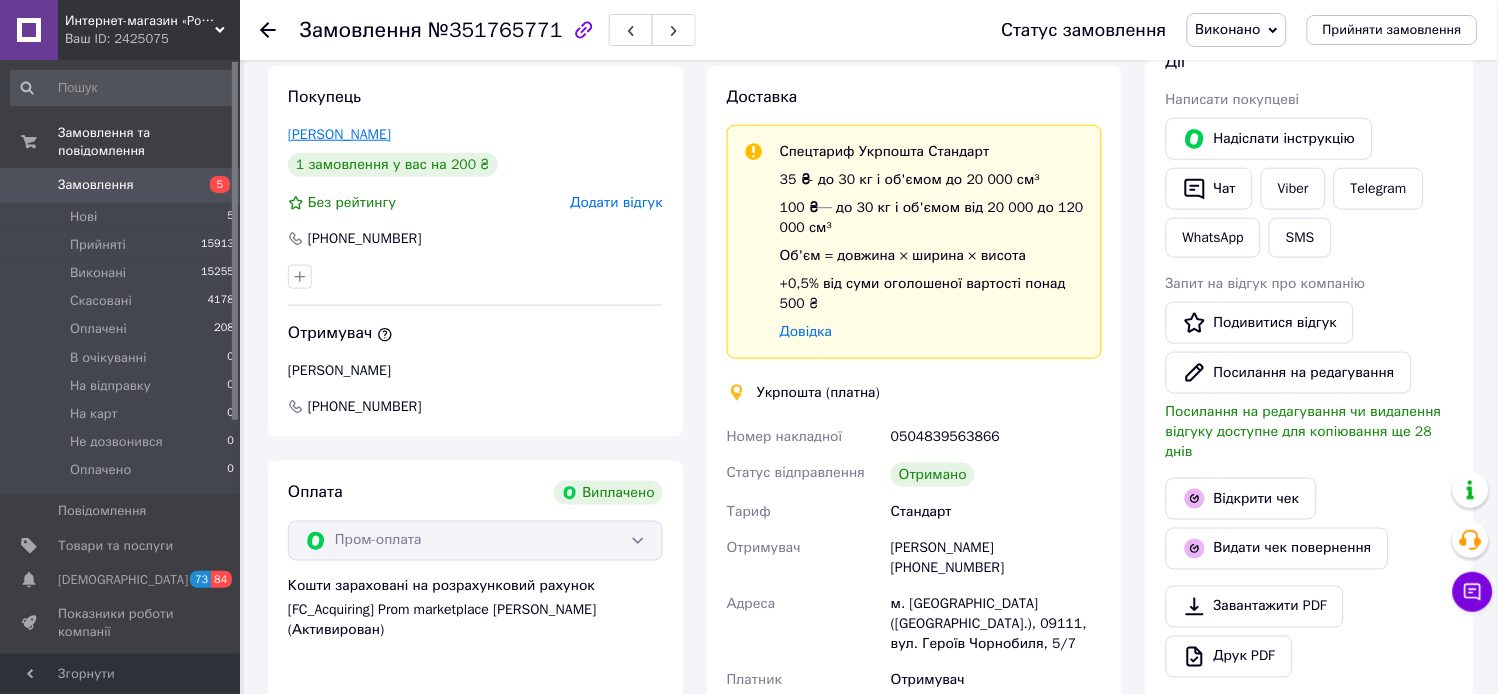 click on "Перехрестенко Сергей" at bounding box center [339, 134] 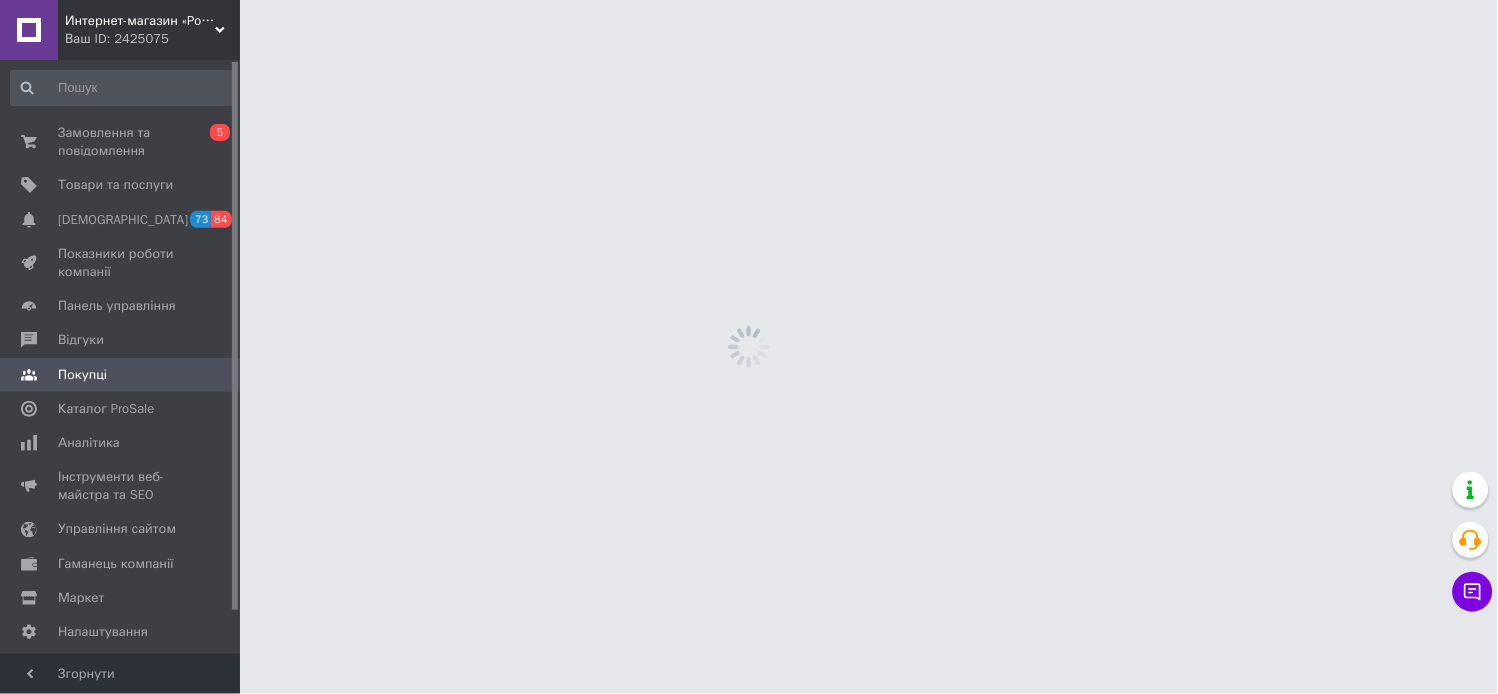 scroll, scrollTop: 0, scrollLeft: 0, axis: both 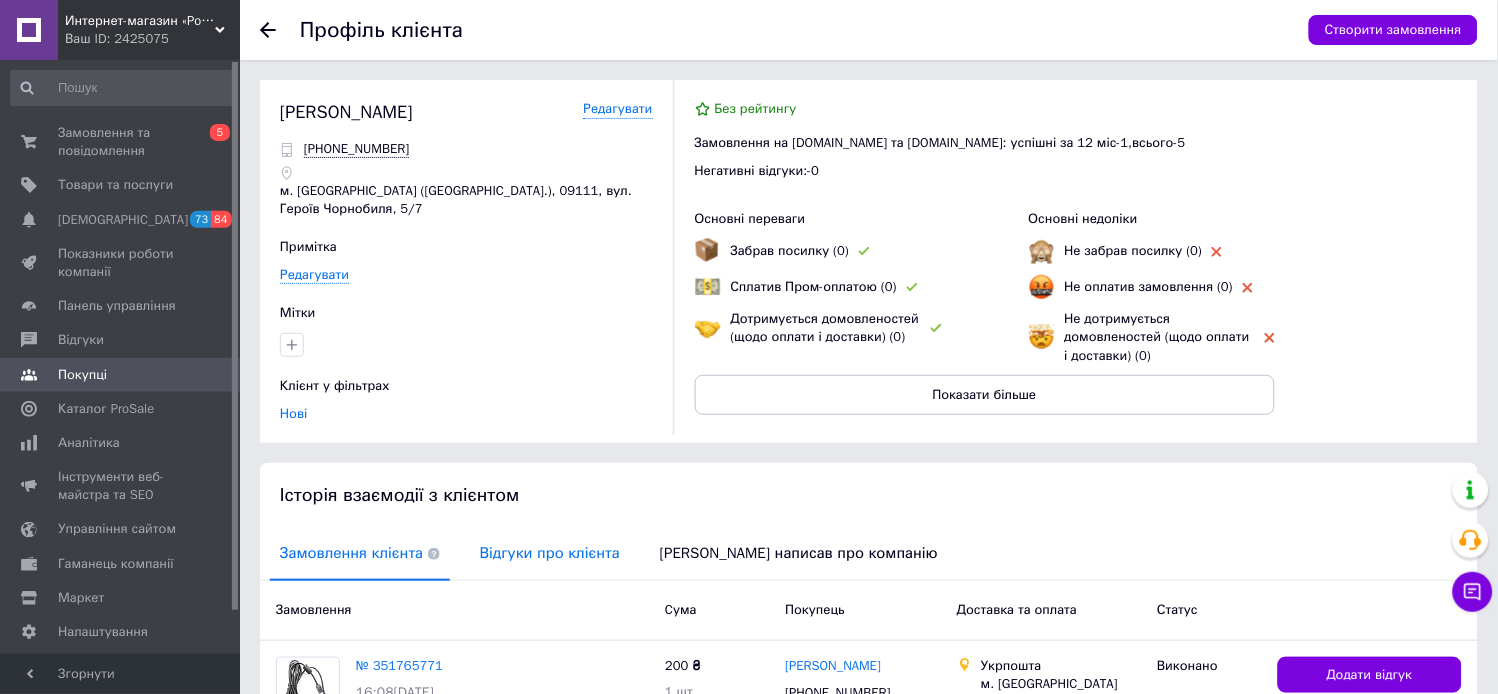click on "Відгуки про клієнта" at bounding box center (550, 553) 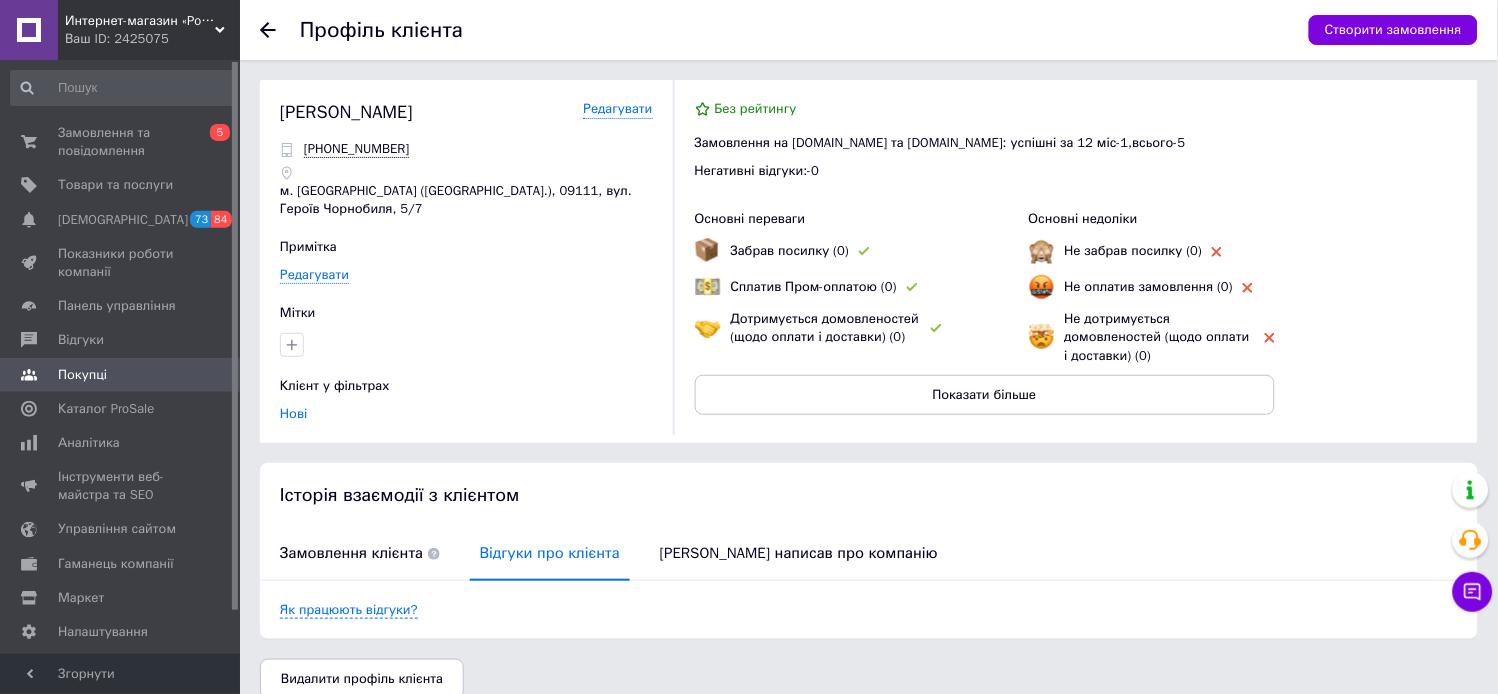 scroll, scrollTop: 24, scrollLeft: 0, axis: vertical 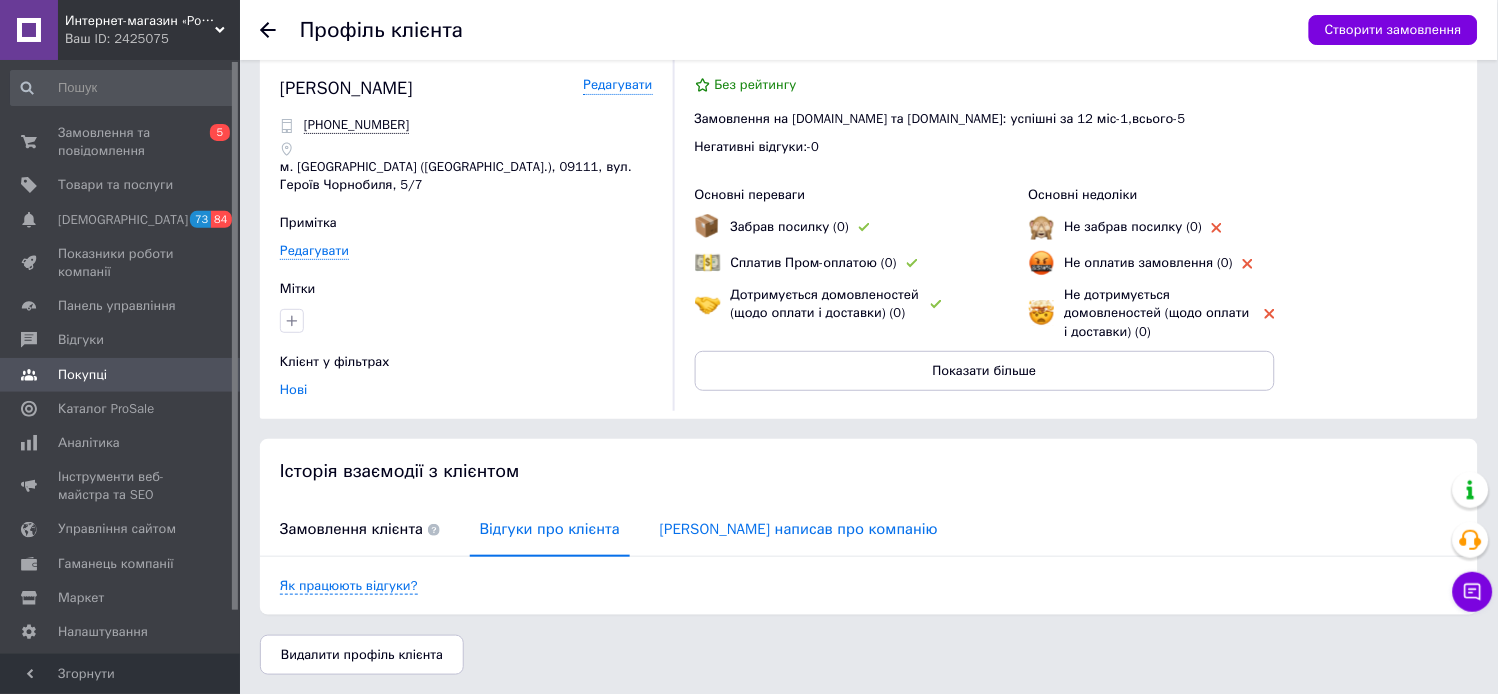 click on "Клієнт написав про компанію" at bounding box center (799, 529) 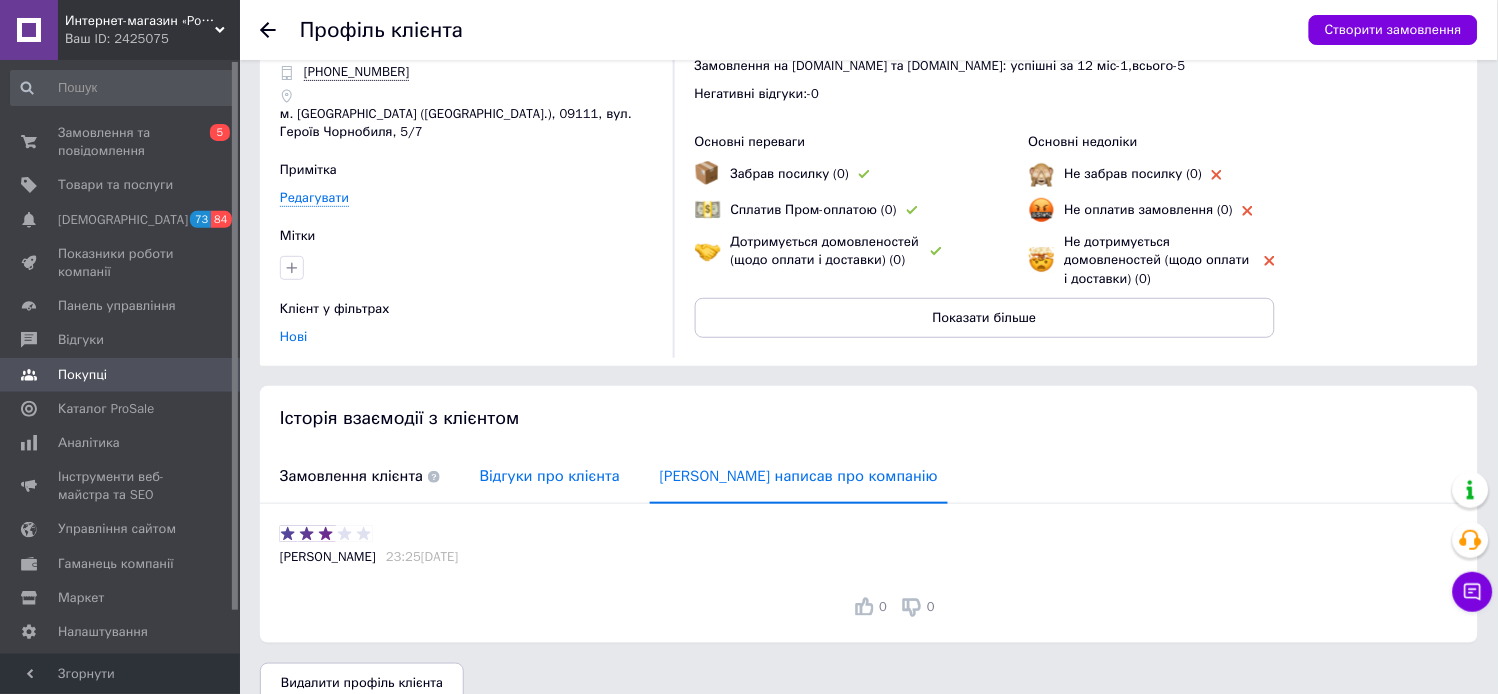 scroll, scrollTop: 106, scrollLeft: 0, axis: vertical 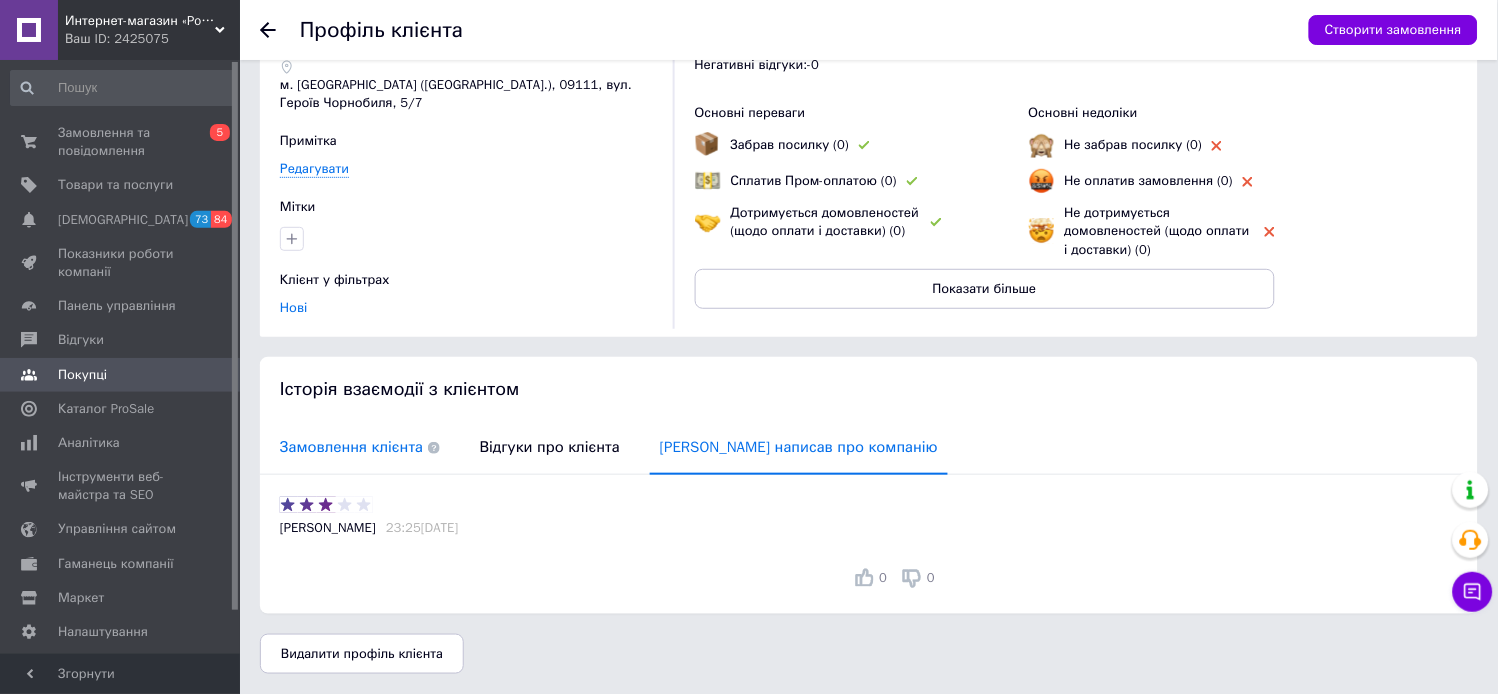 click on "Замовлення клієнта" at bounding box center (360, 447) 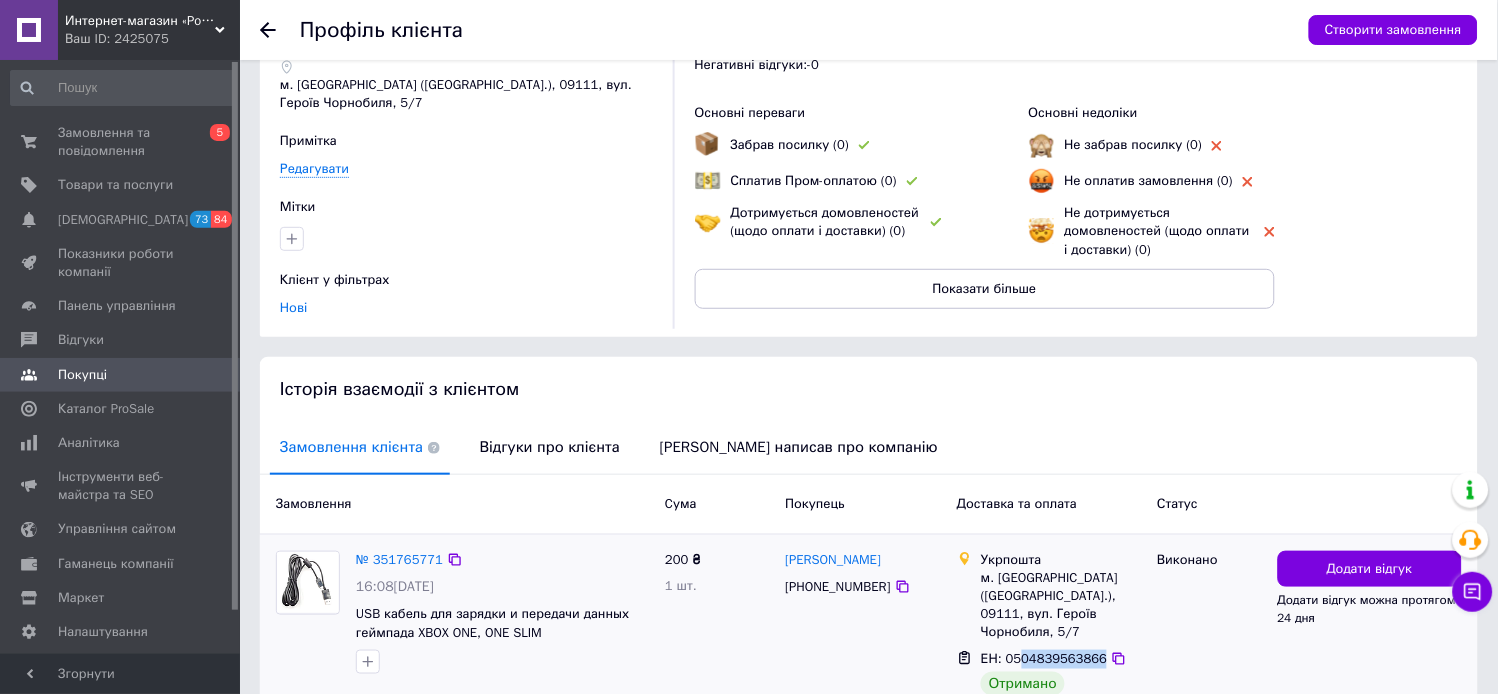 drag, startPoint x: 1020, startPoint y: 641, endPoint x: 1095, endPoint y: 641, distance: 75 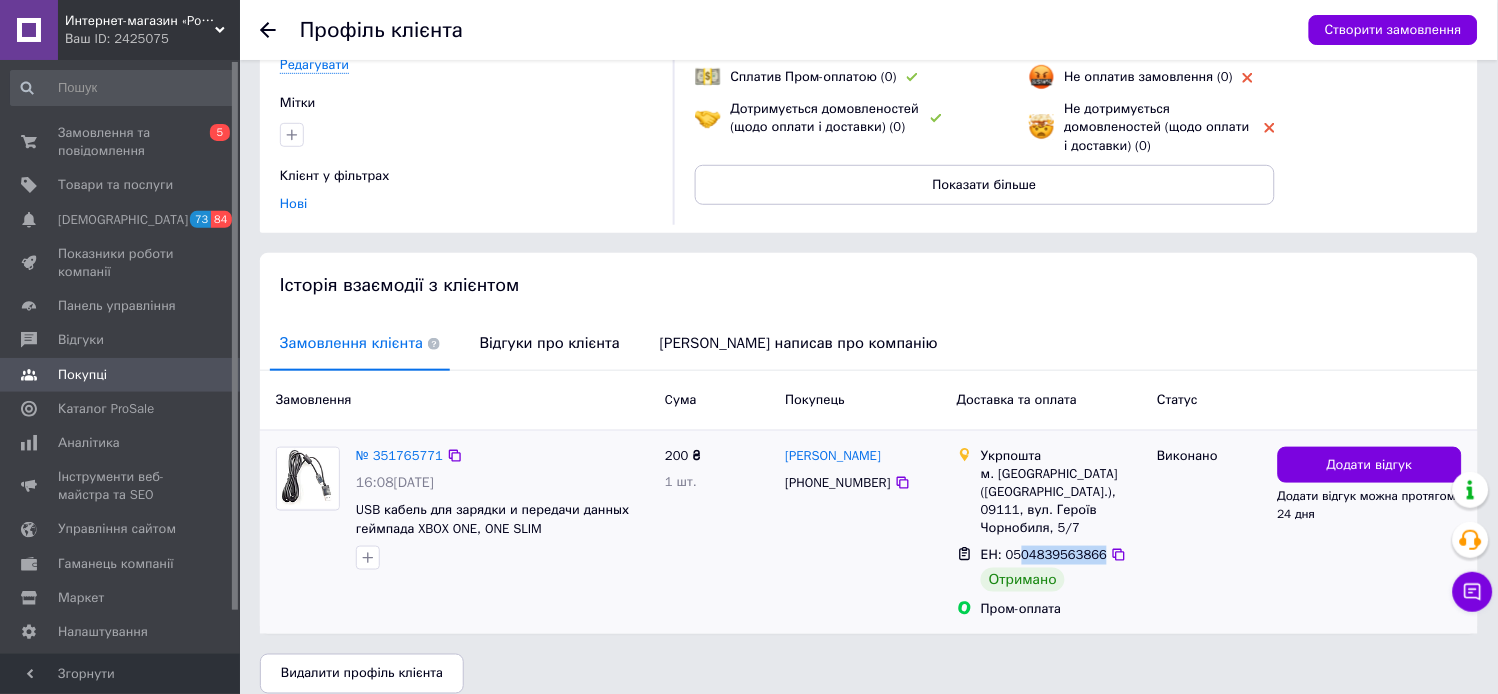 scroll, scrollTop: 211, scrollLeft: 0, axis: vertical 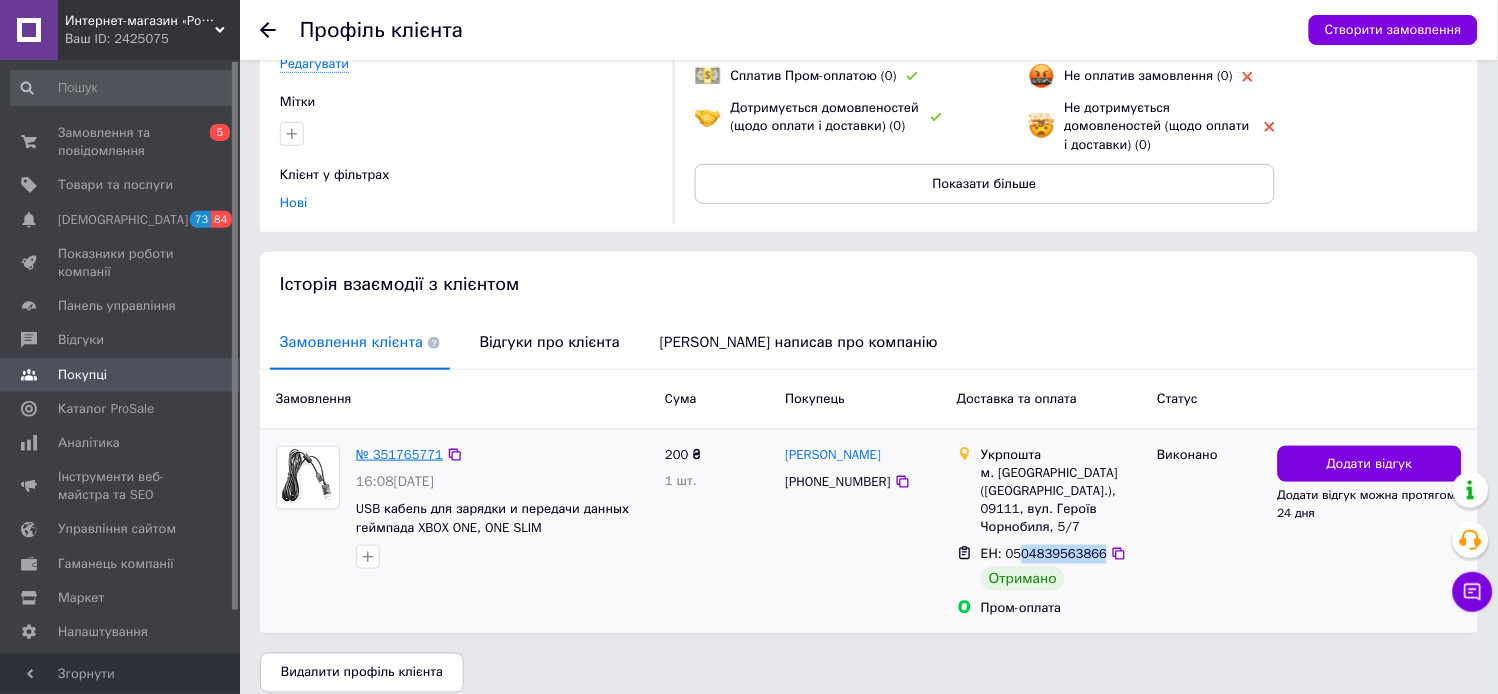 click on "№ 351765771" at bounding box center (399, 454) 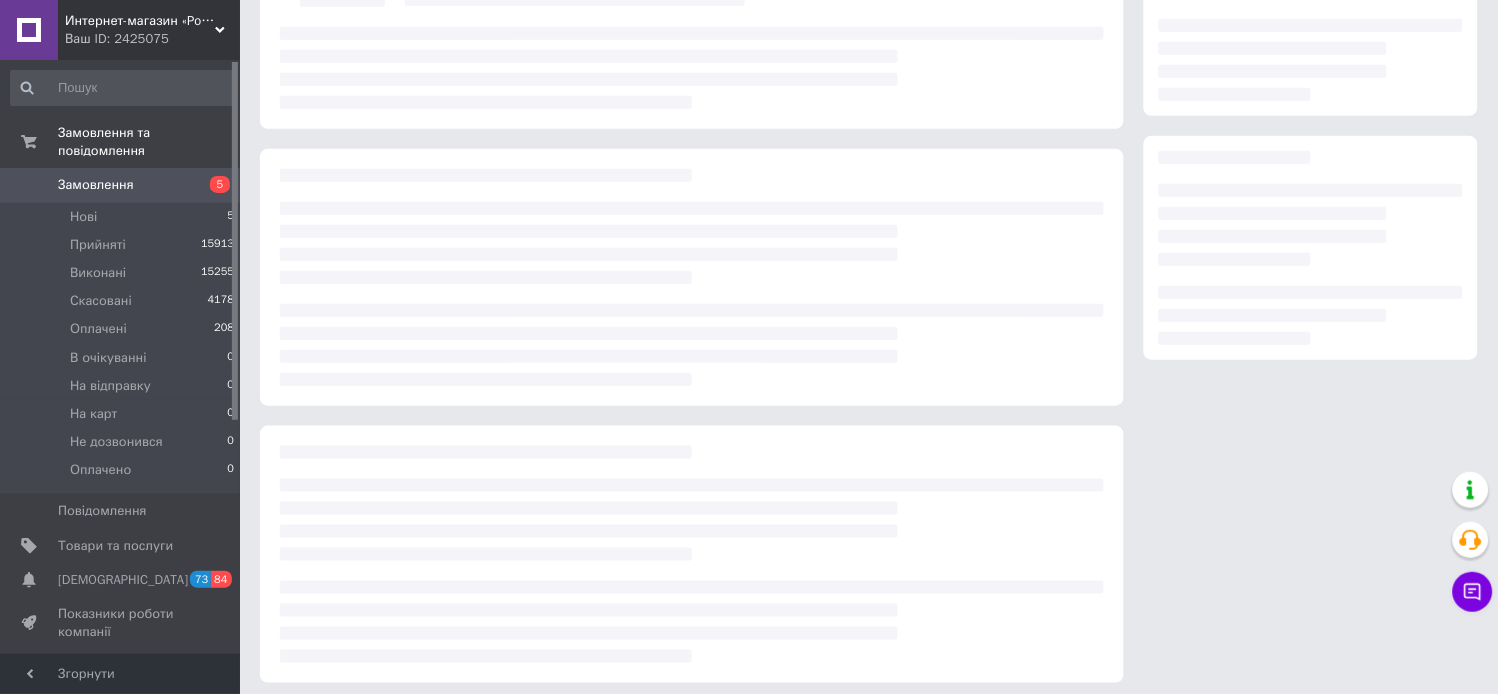 scroll, scrollTop: 0, scrollLeft: 0, axis: both 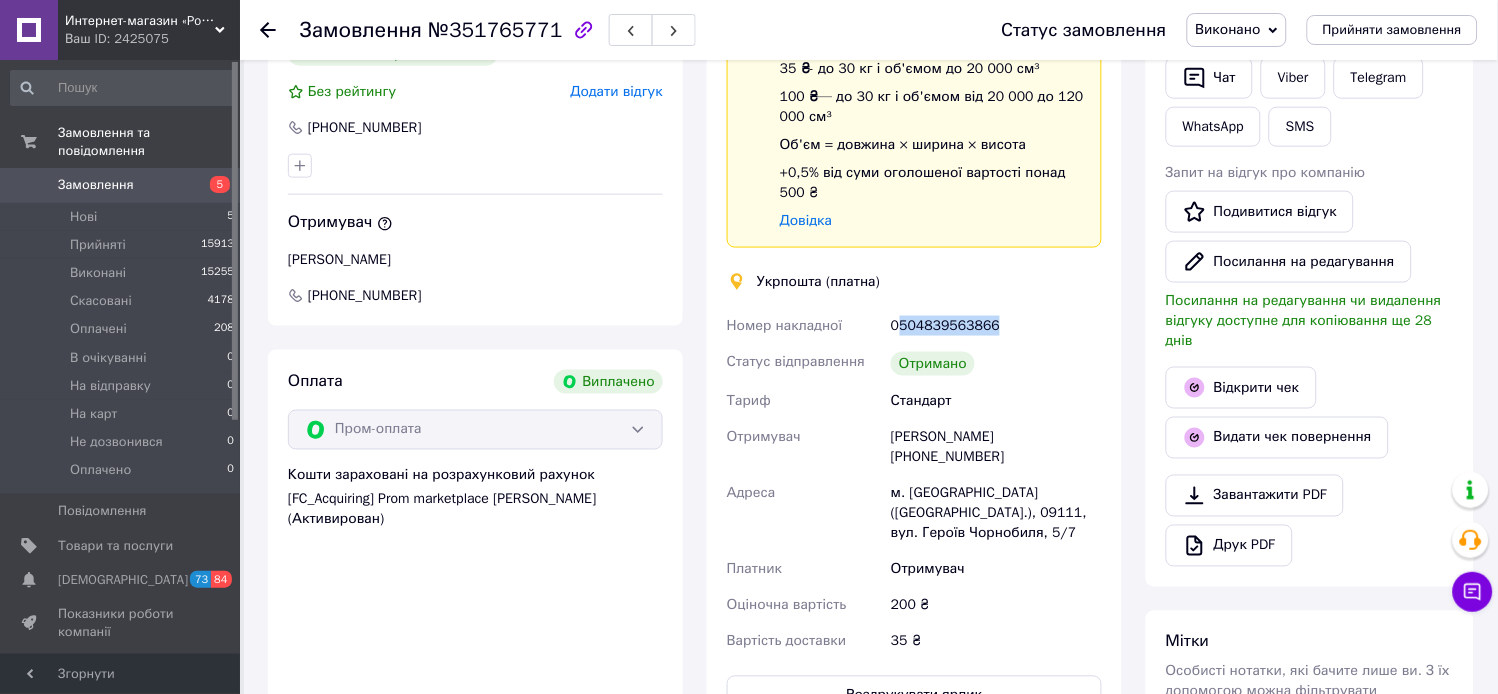 drag, startPoint x: 902, startPoint y: 323, endPoint x: 1004, endPoint y: 327, distance: 102.0784 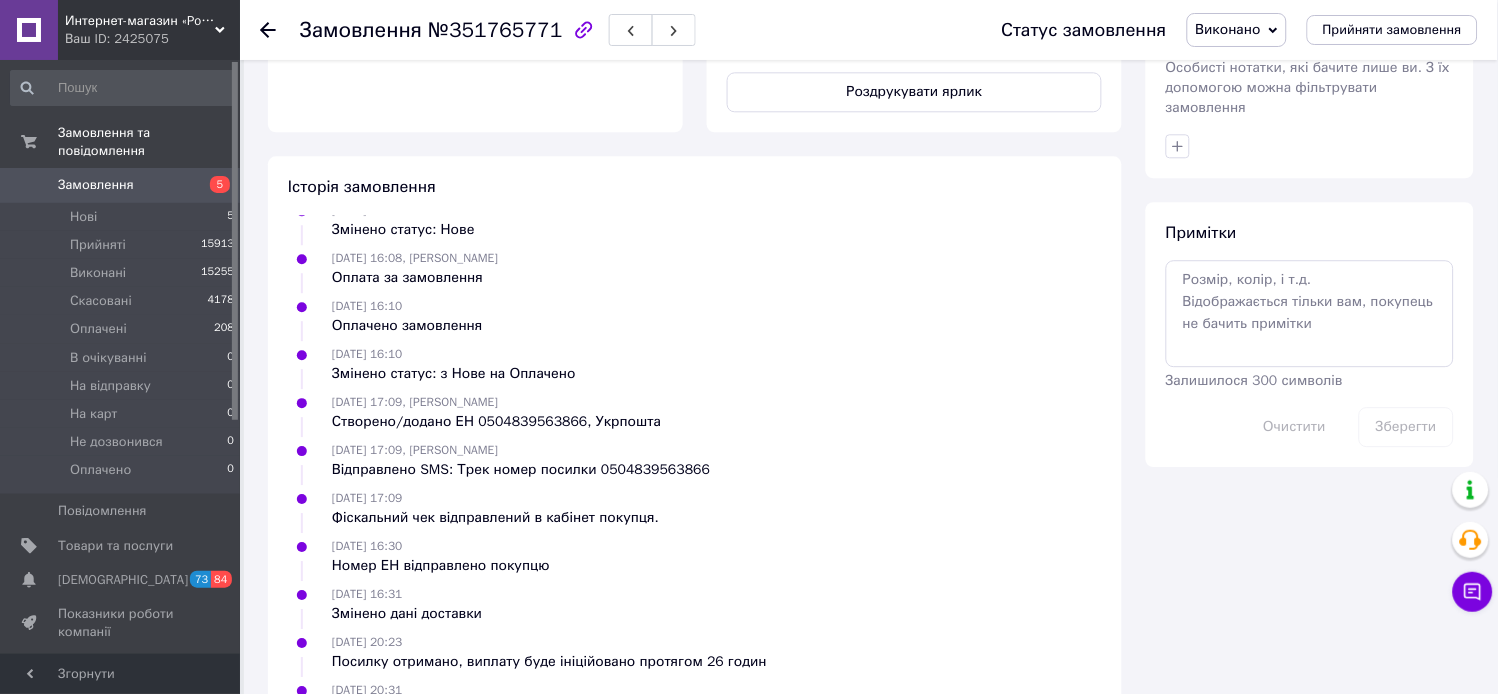 scroll, scrollTop: 1212, scrollLeft: 0, axis: vertical 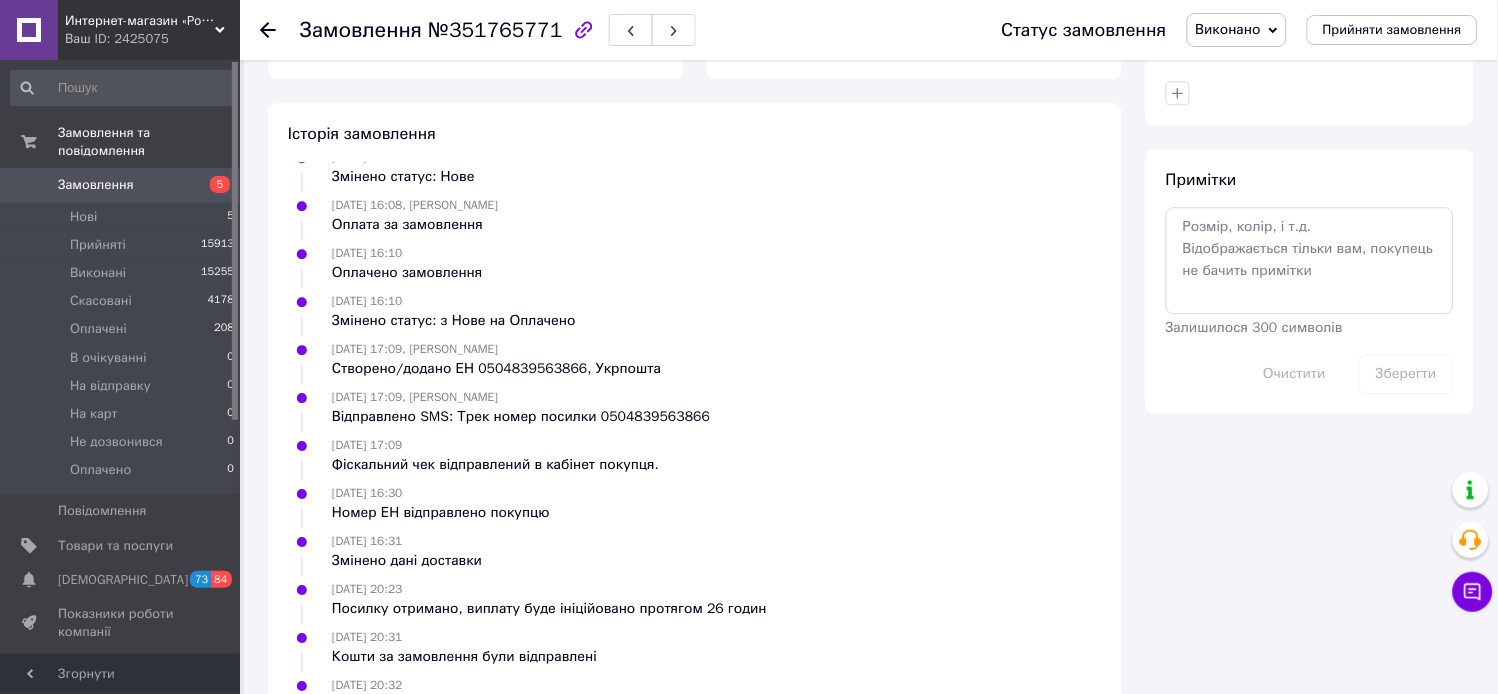 click on "Відправлено SMS: Трек номер посилки 0504839563866" at bounding box center (521, 417) 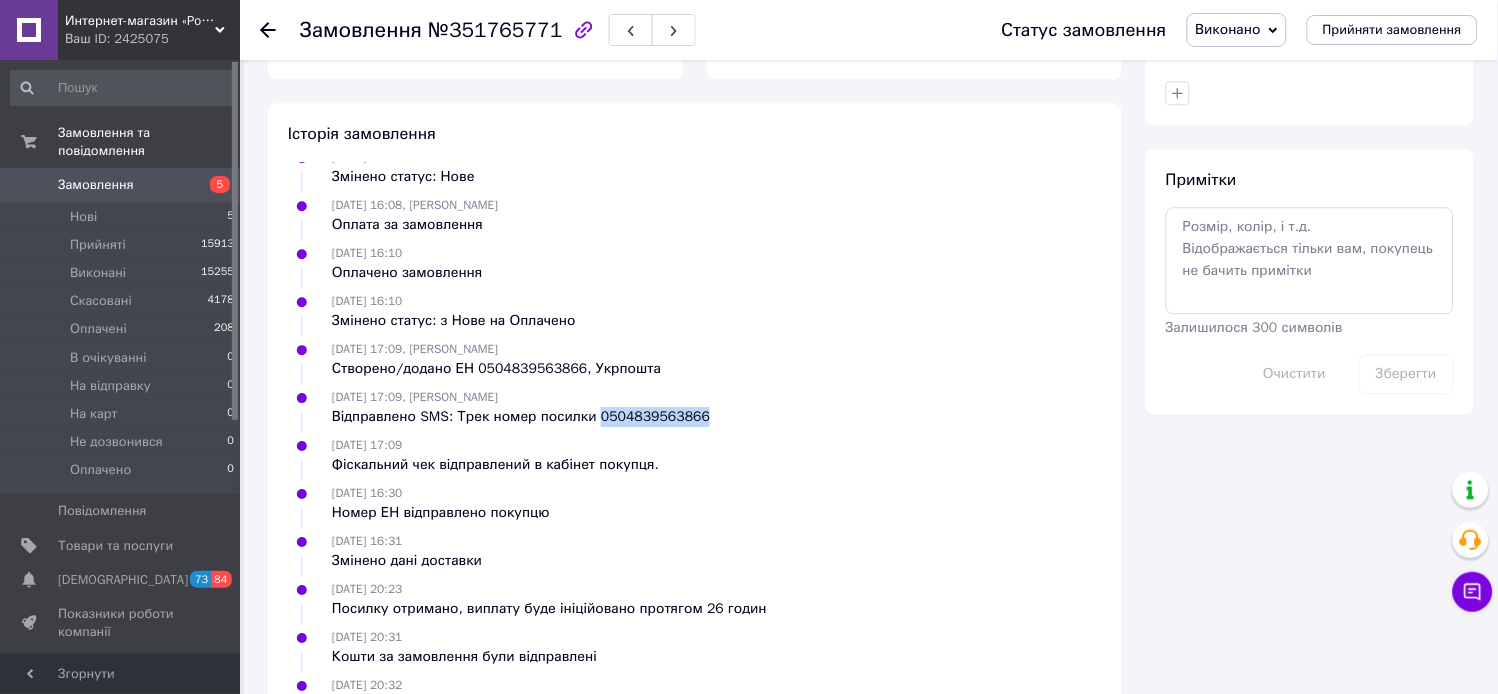 click on "Відправлено SMS: Трек номер посилки 0504839563866" at bounding box center [521, 417] 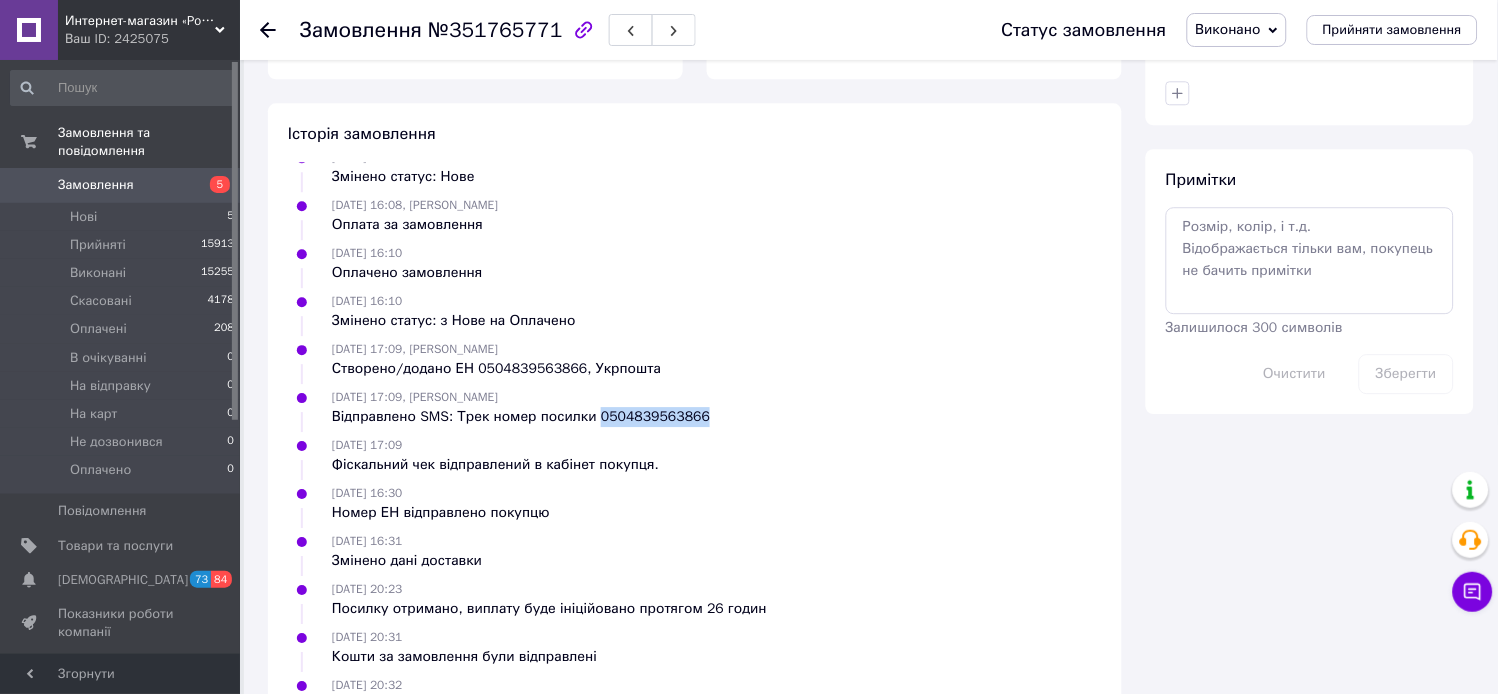 scroll, scrollTop: 0, scrollLeft: 0, axis: both 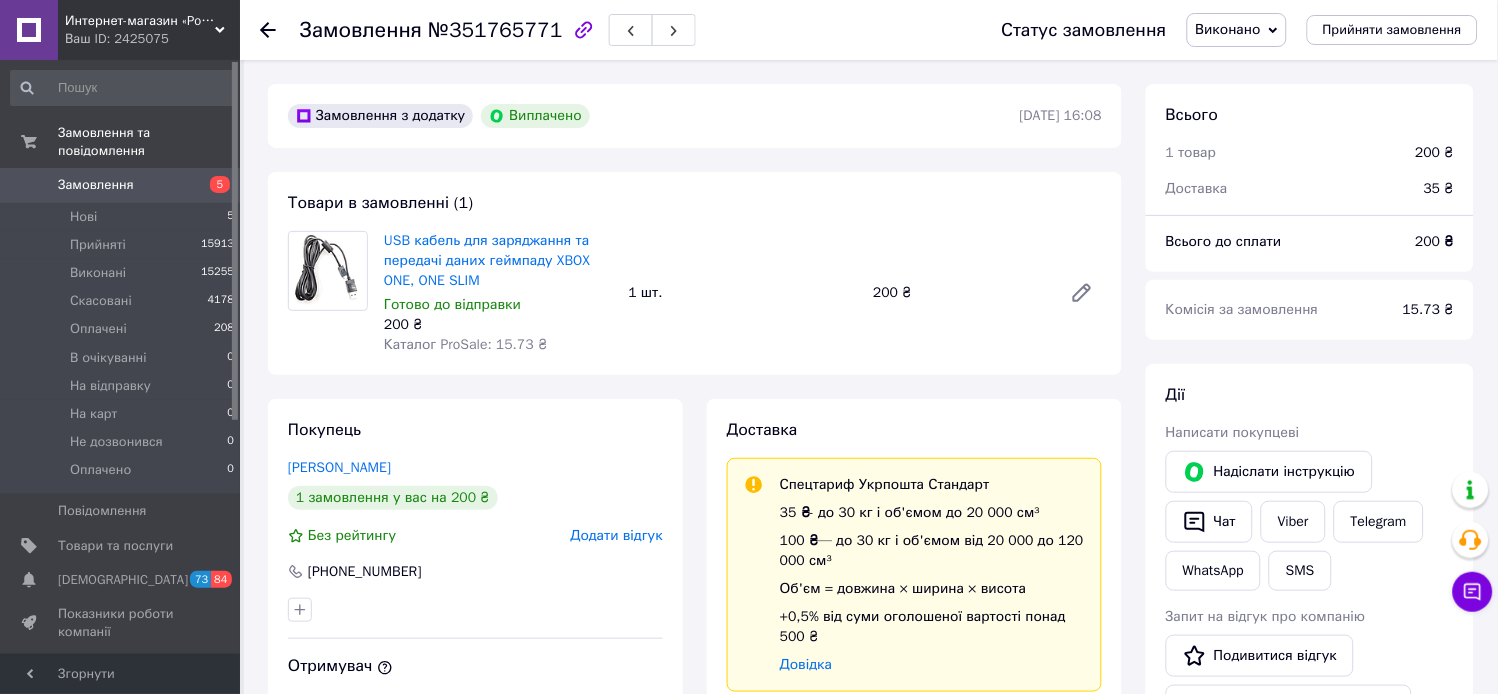 click on "Замовлення" at bounding box center (96, 185) 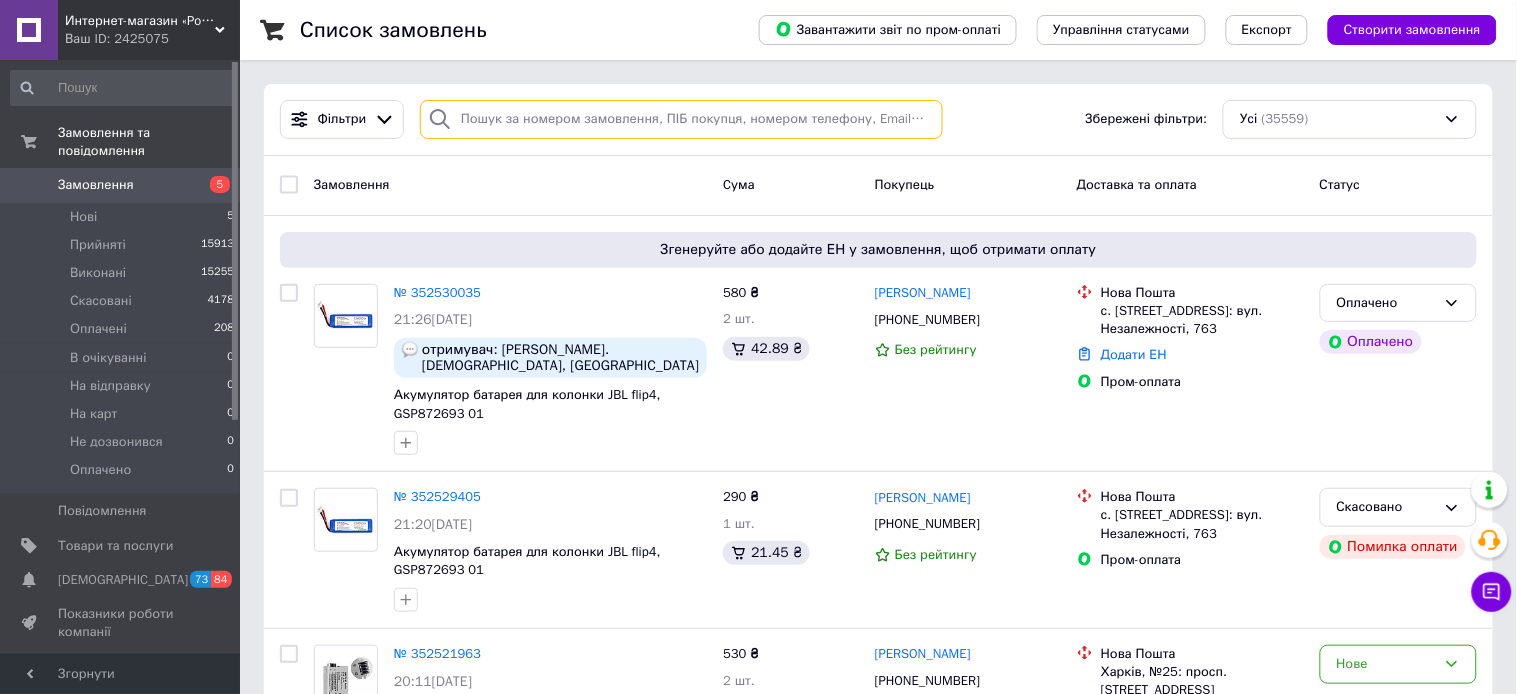 click at bounding box center [681, 119] 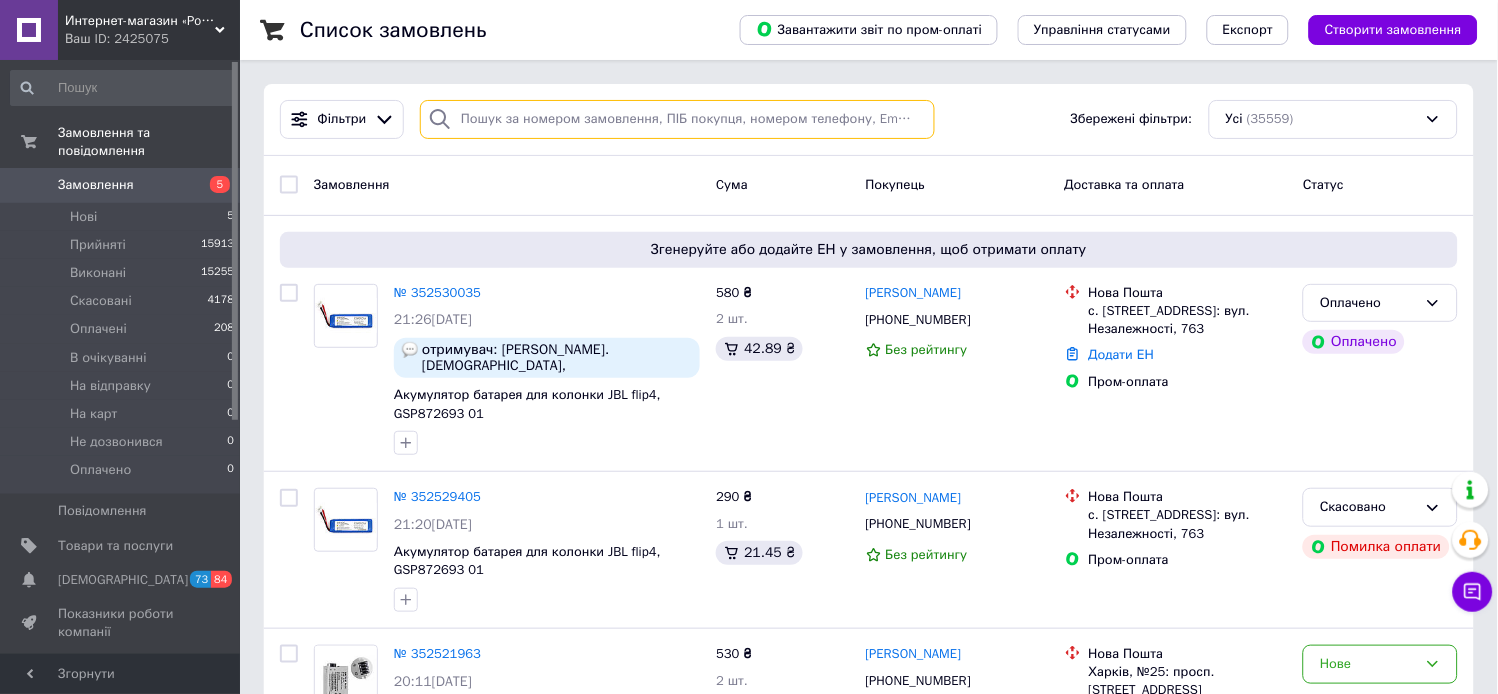 paste on "352180404" 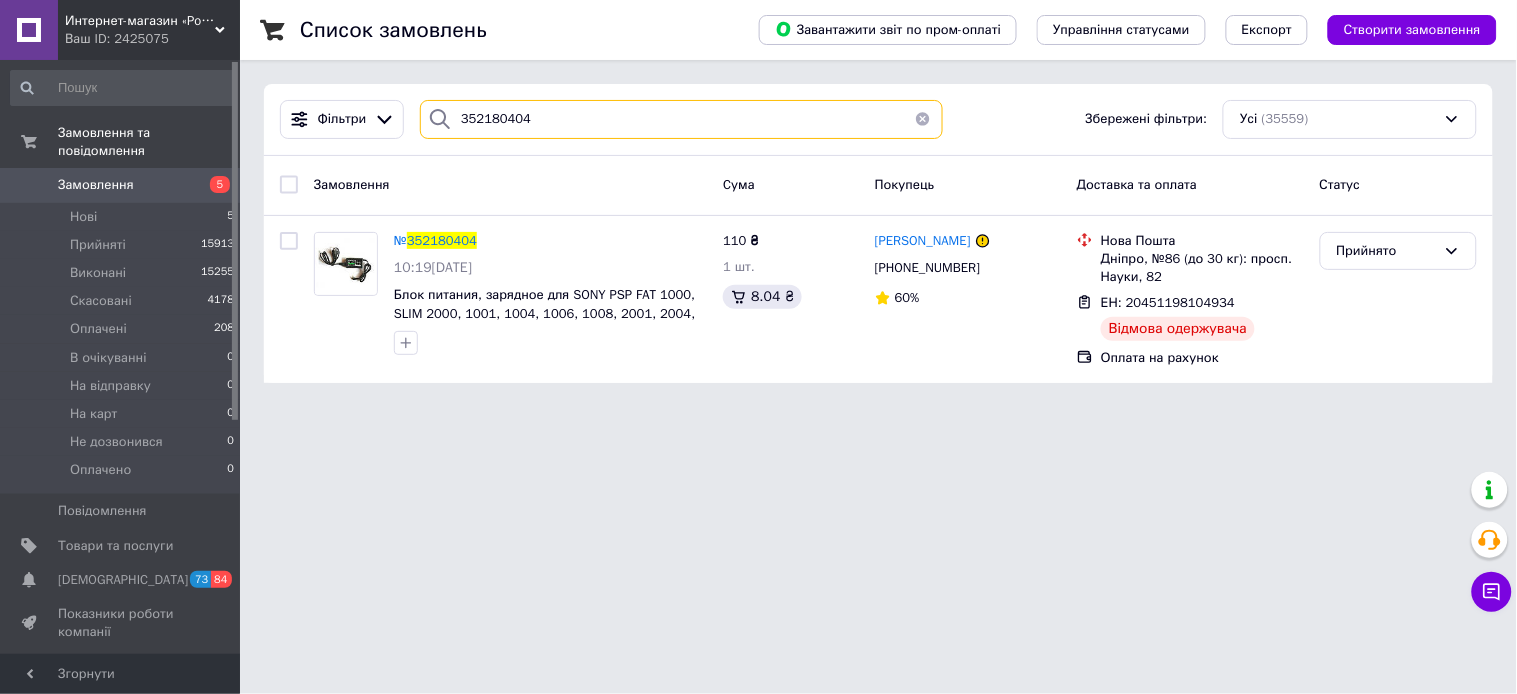 type on "352180404" 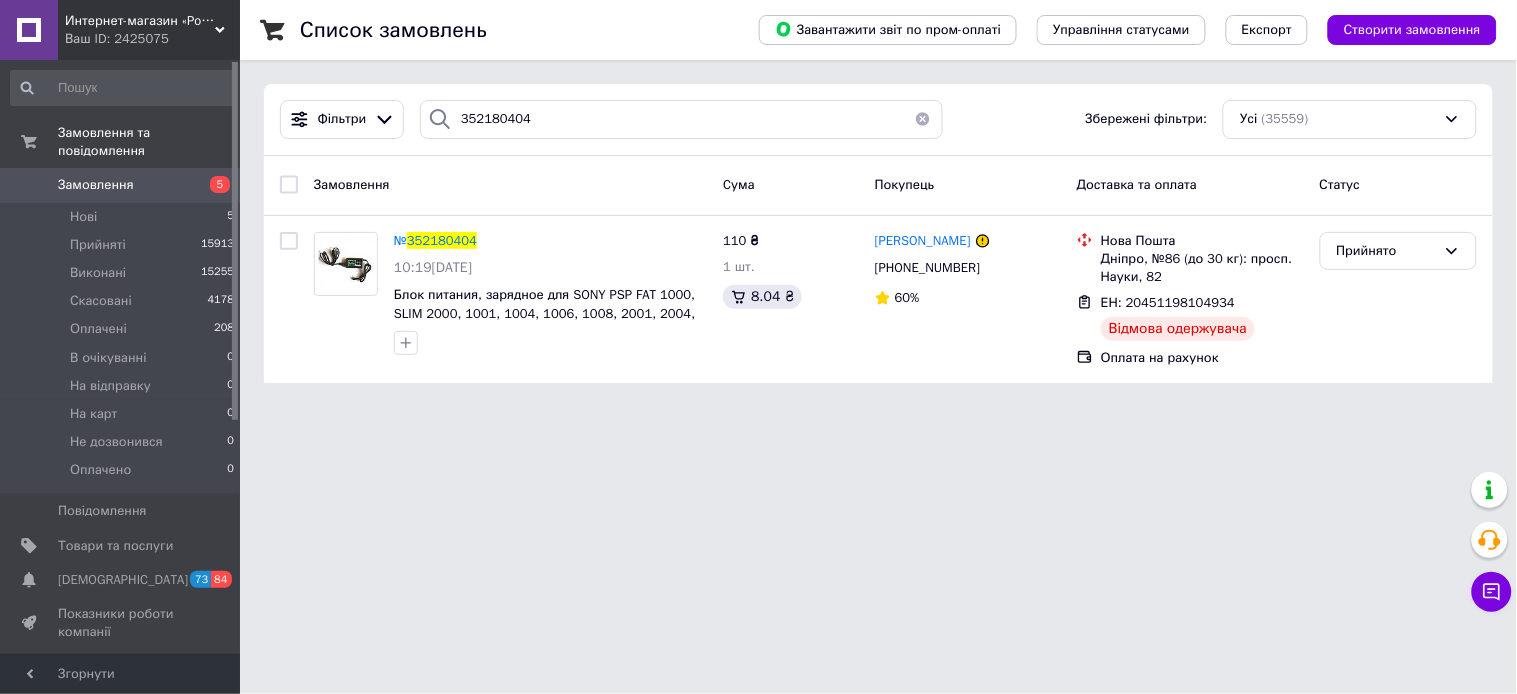 click at bounding box center (923, 119) 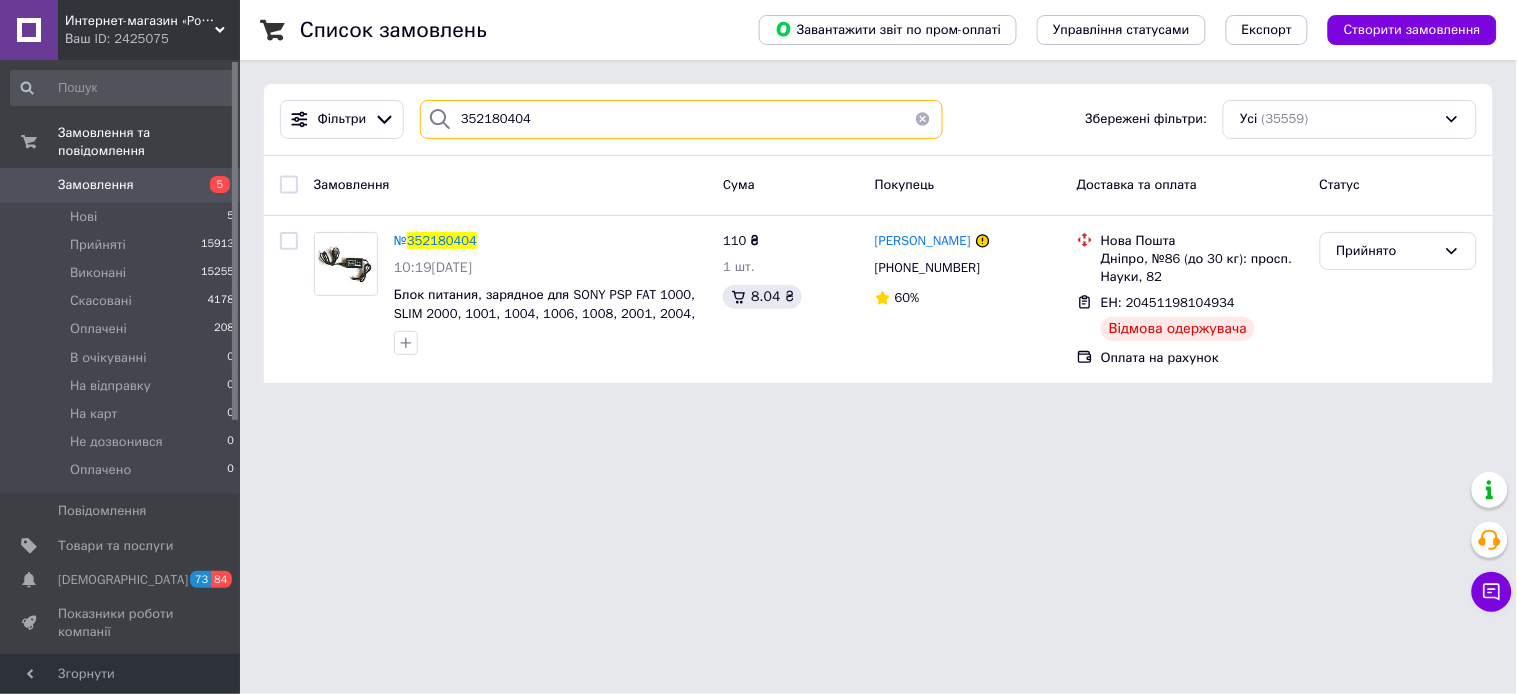 type 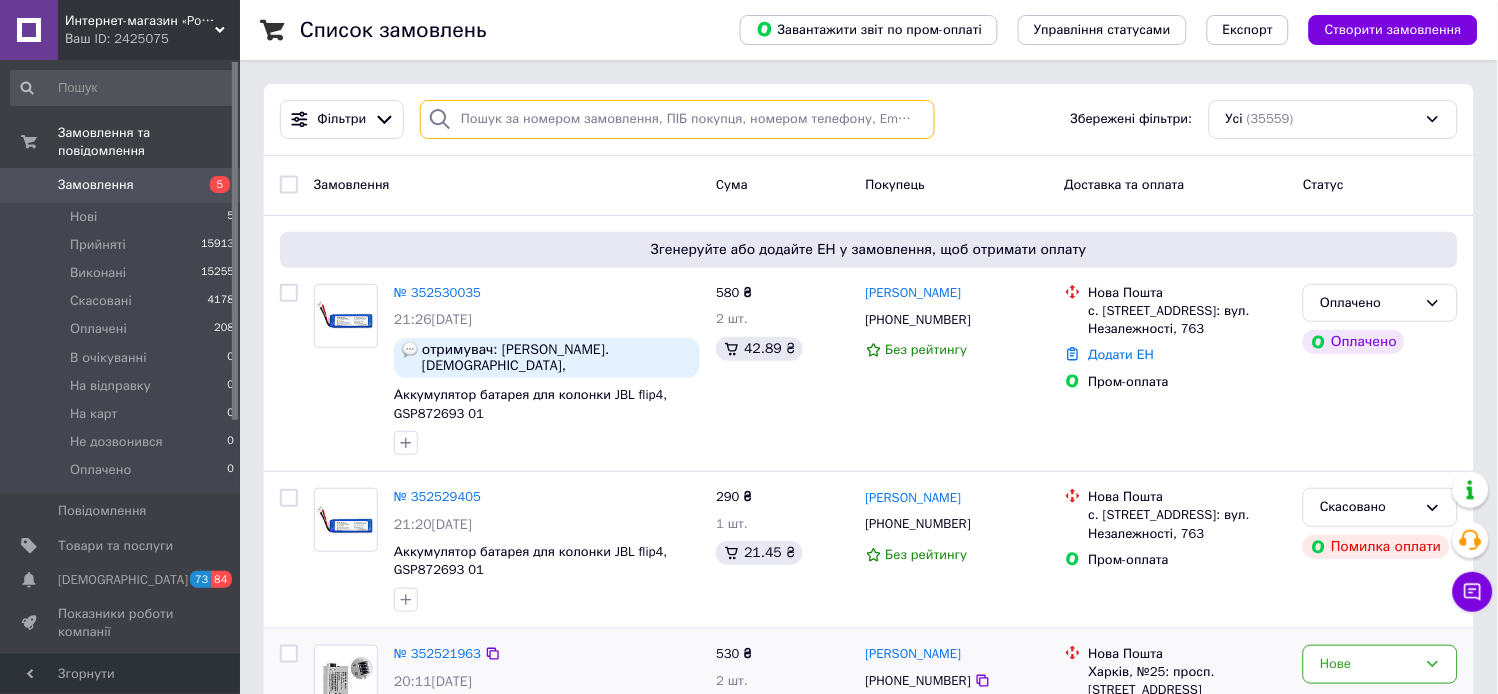 scroll, scrollTop: 222, scrollLeft: 0, axis: vertical 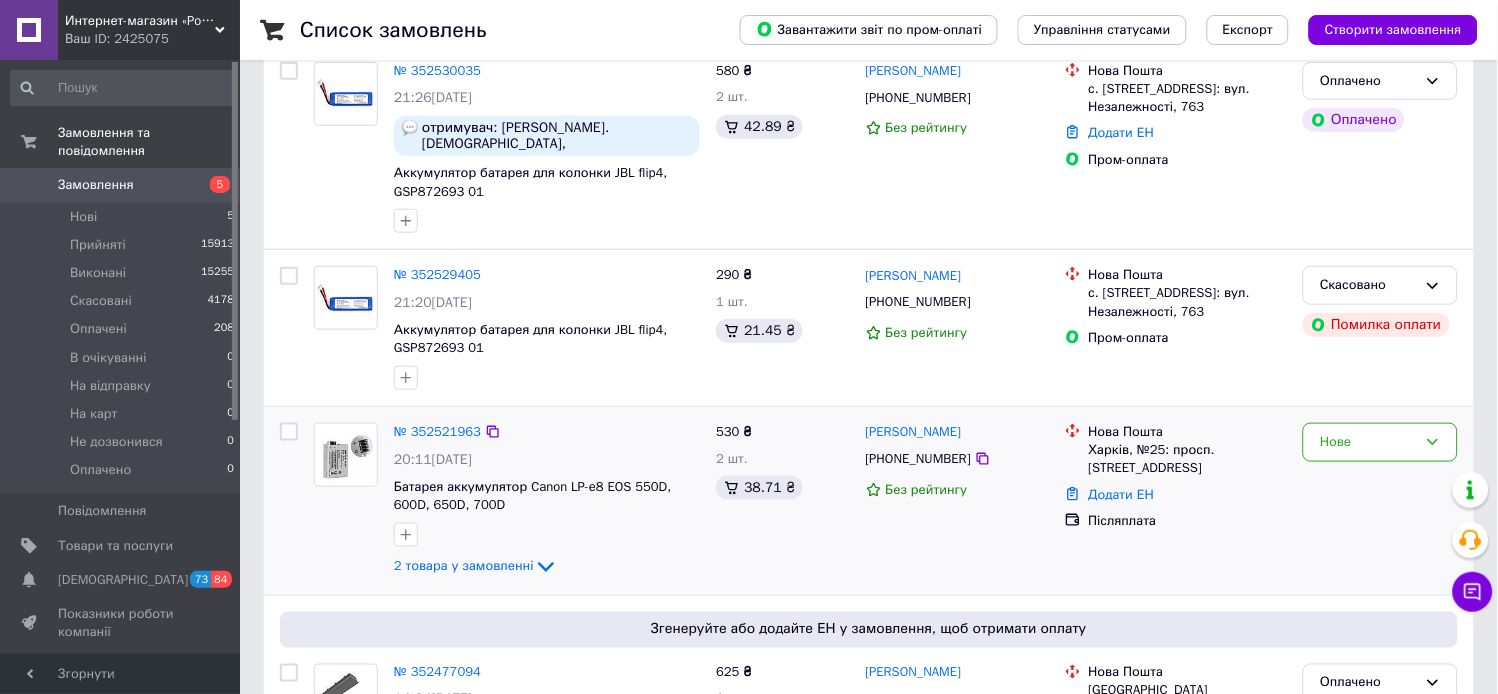 click 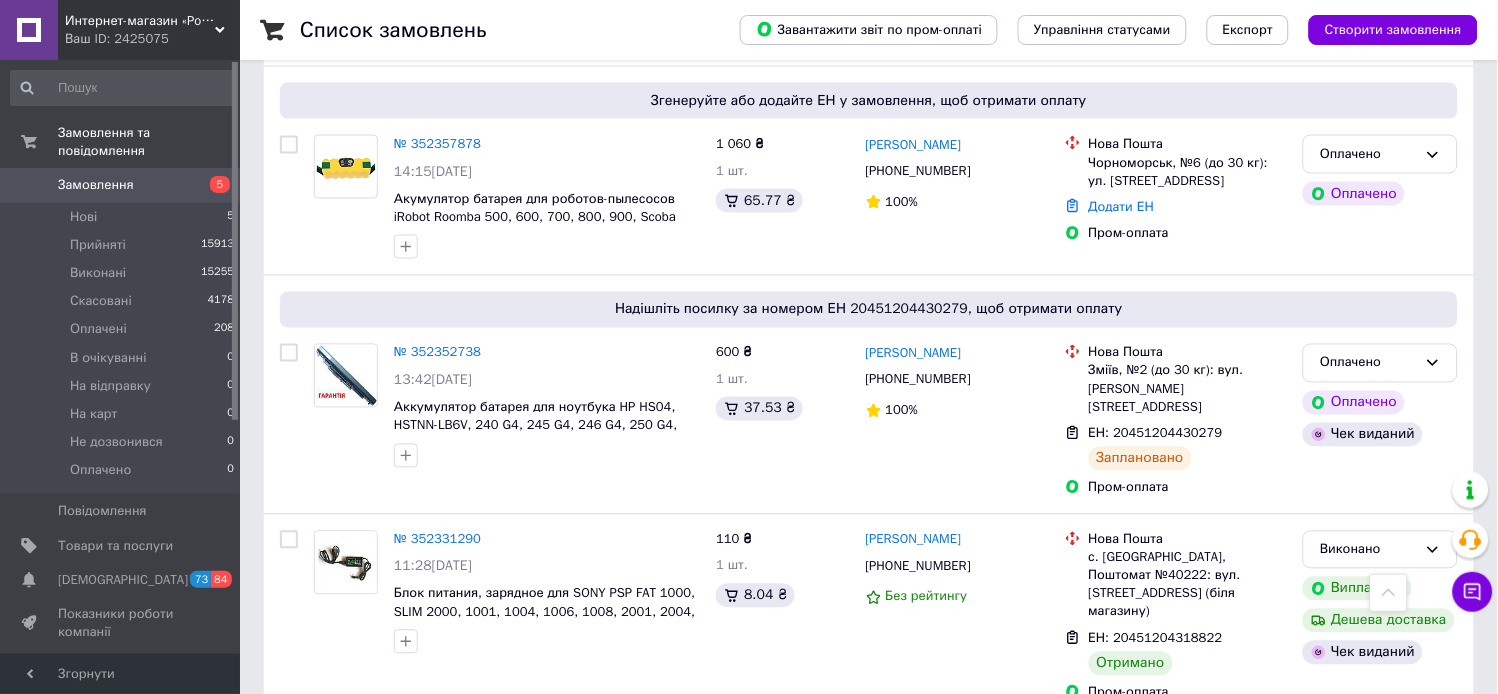 scroll, scrollTop: 2444, scrollLeft: 0, axis: vertical 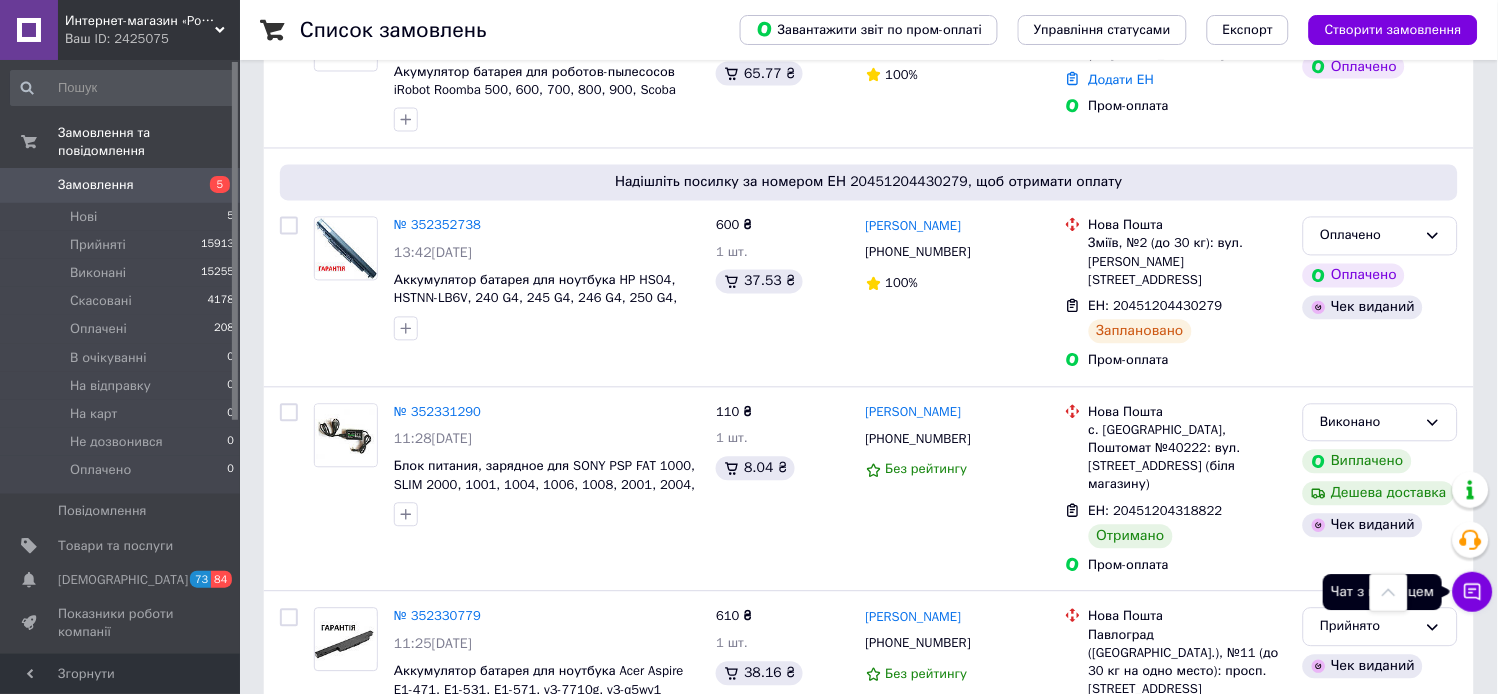 click on "Чат з покупцем" at bounding box center [1473, 592] 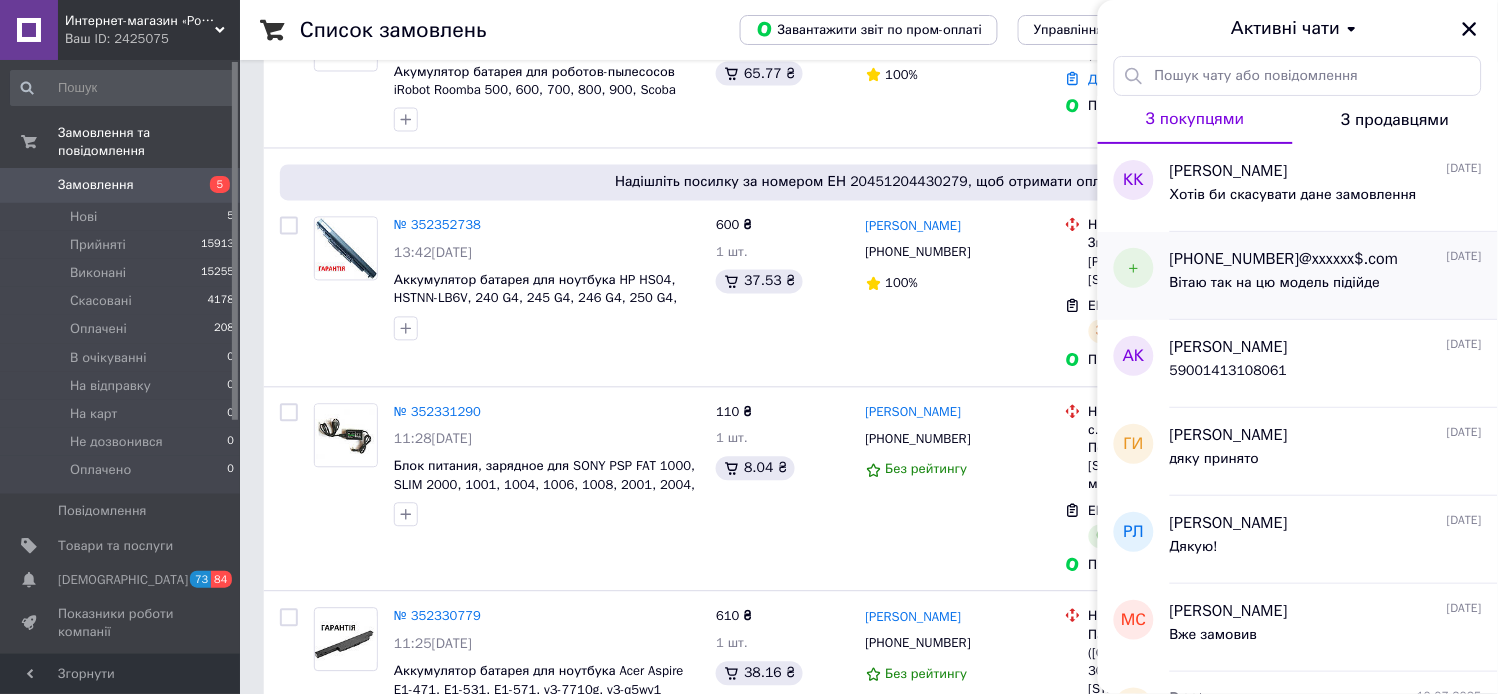 click on "Вітаю так на цю модель підійде" at bounding box center (1326, 287) 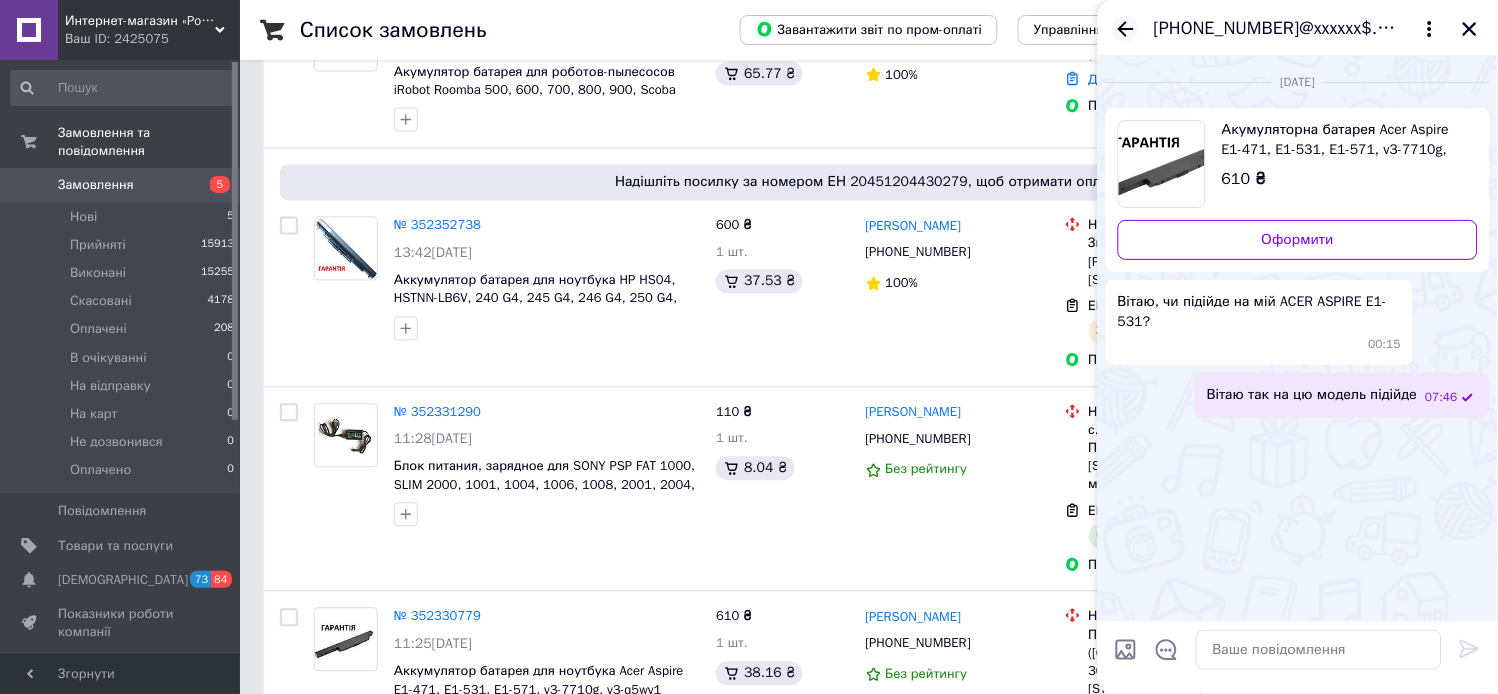 click 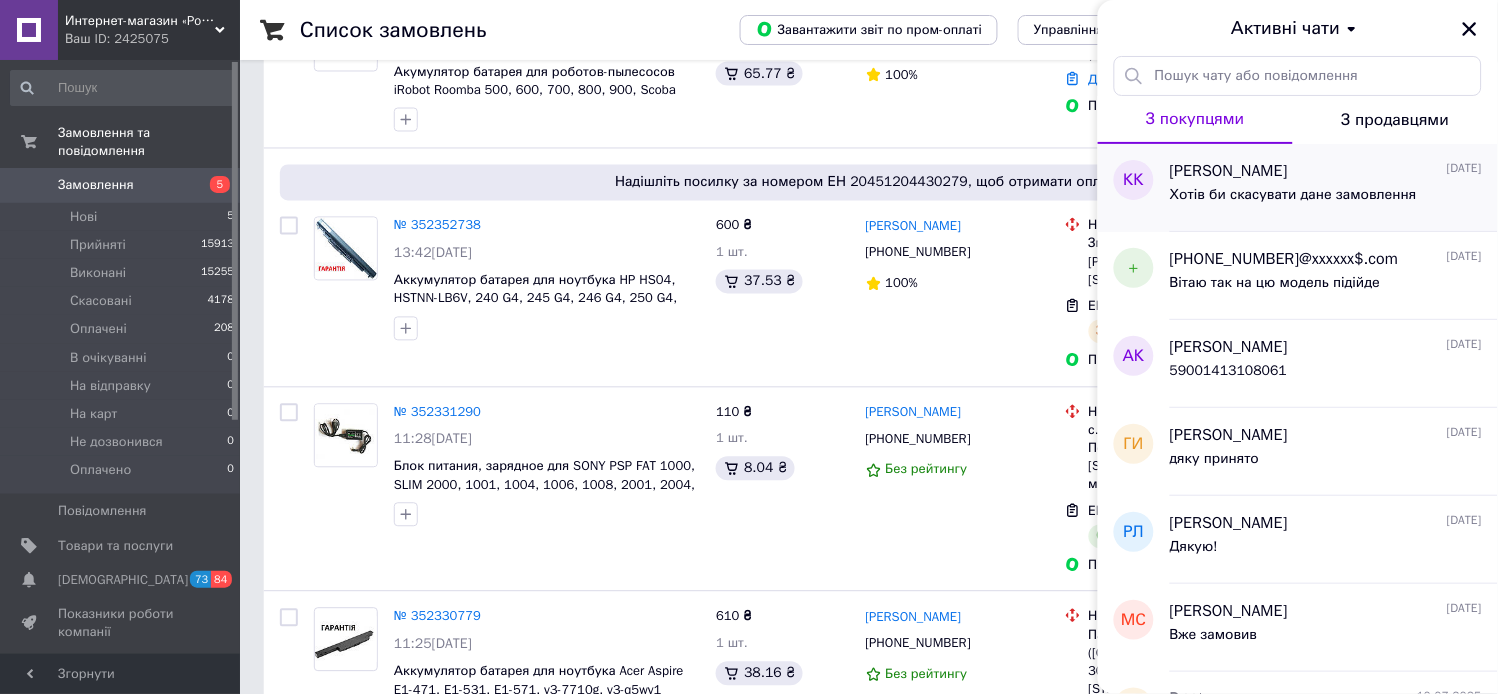 click on "[PERSON_NAME]" at bounding box center [1229, 171] 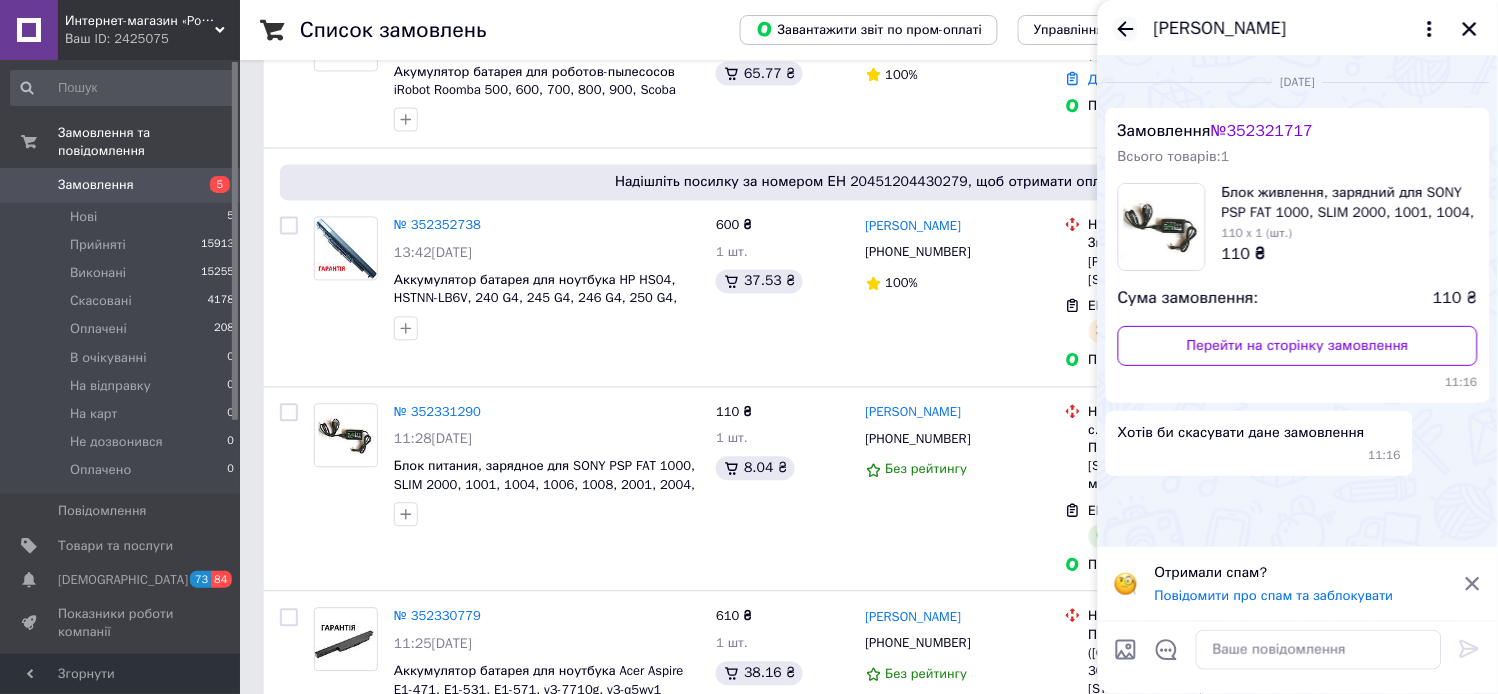 click 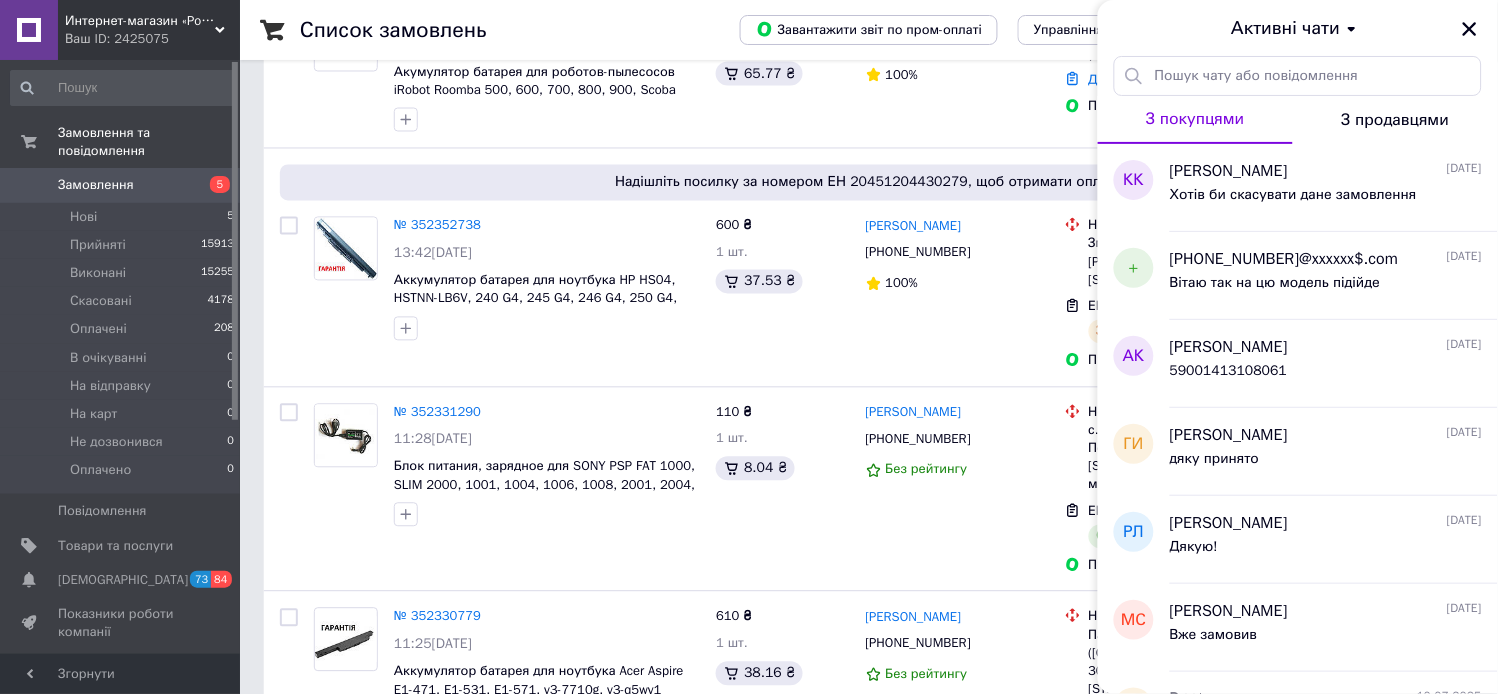 click on "Активні чати" at bounding box center [1286, 29] 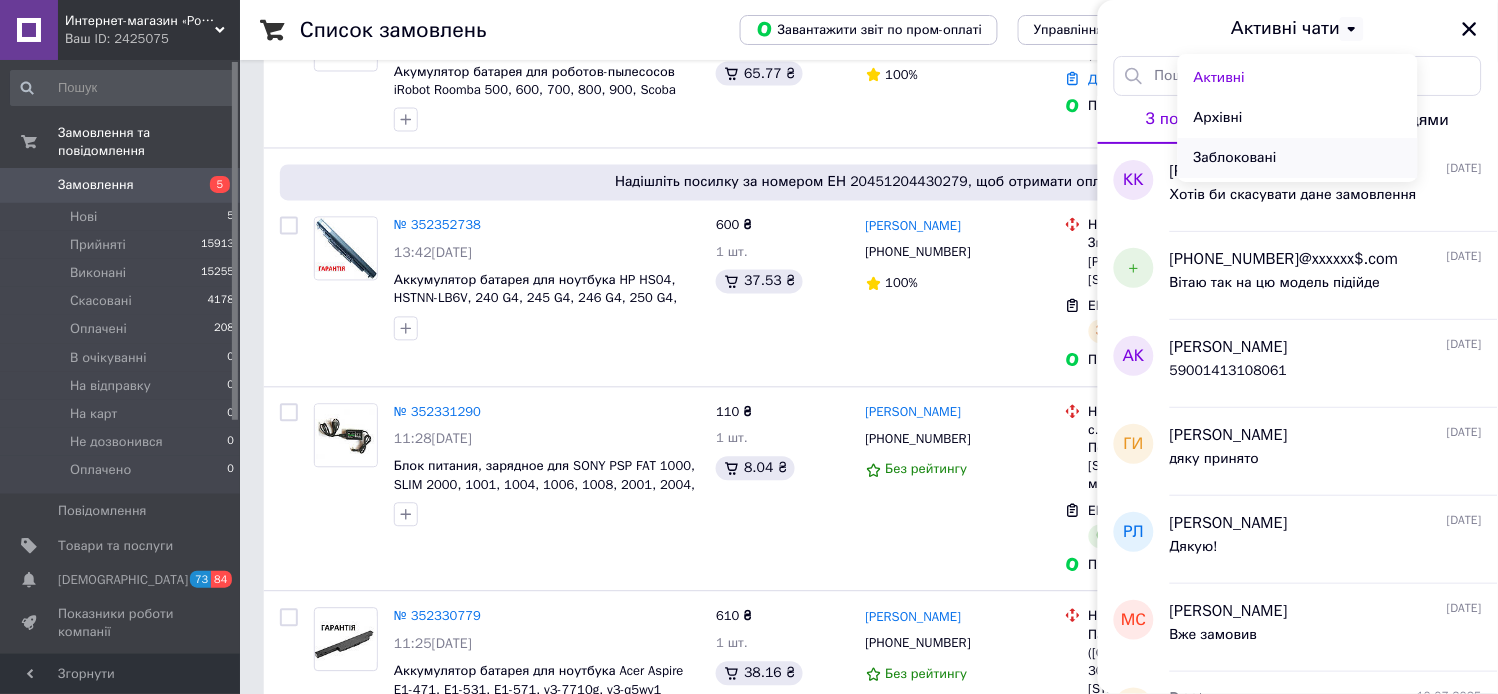 click on "Заблоковані" at bounding box center (1298, 158) 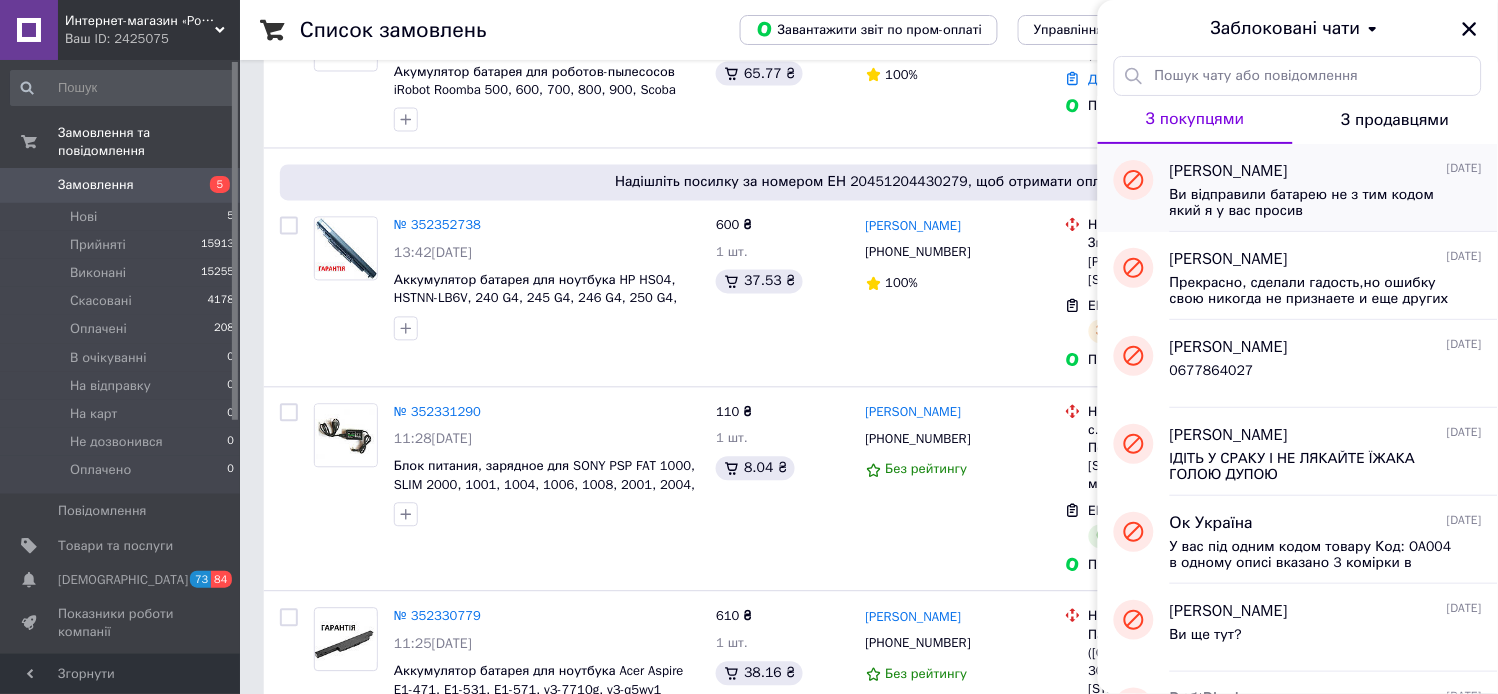 click on "Ви відправили батарею не з тим кодом який я у вас просив" at bounding box center (1312, 203) 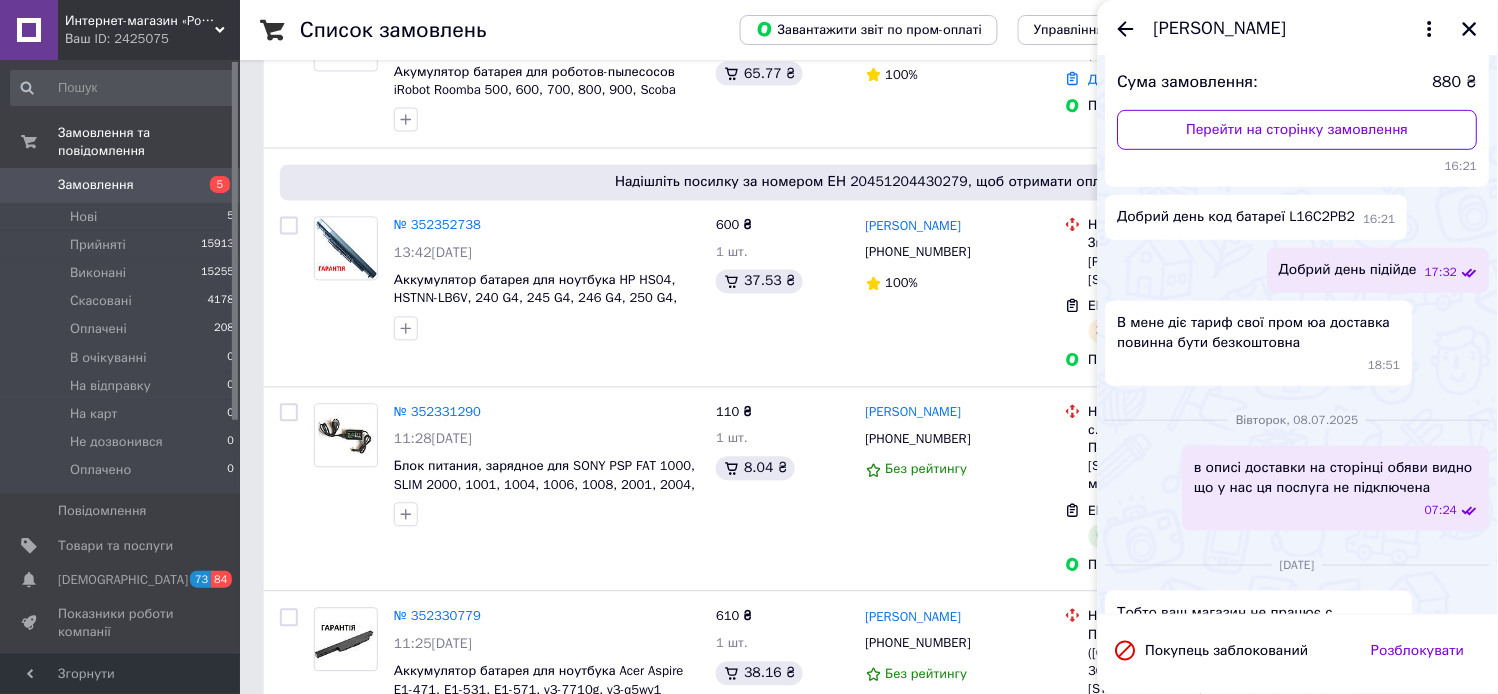 scroll, scrollTop: 222, scrollLeft: 0, axis: vertical 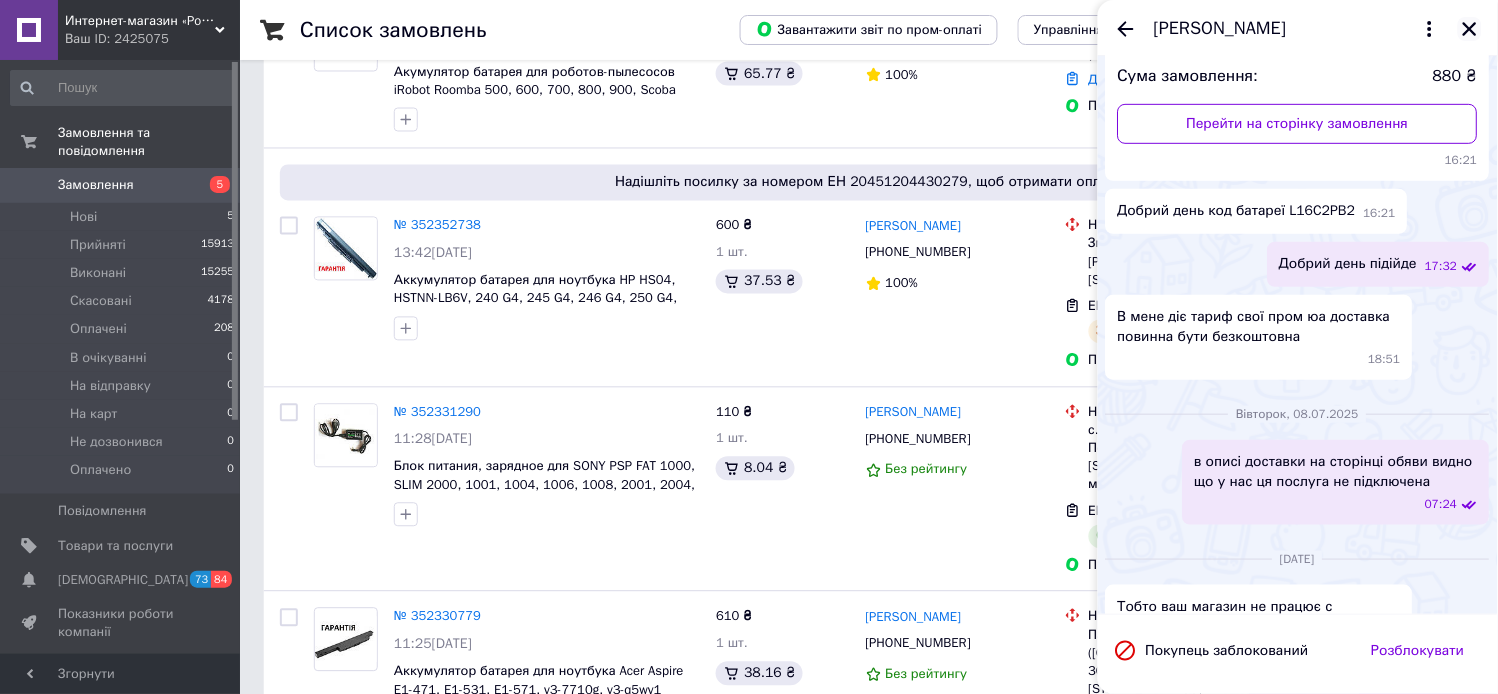 click 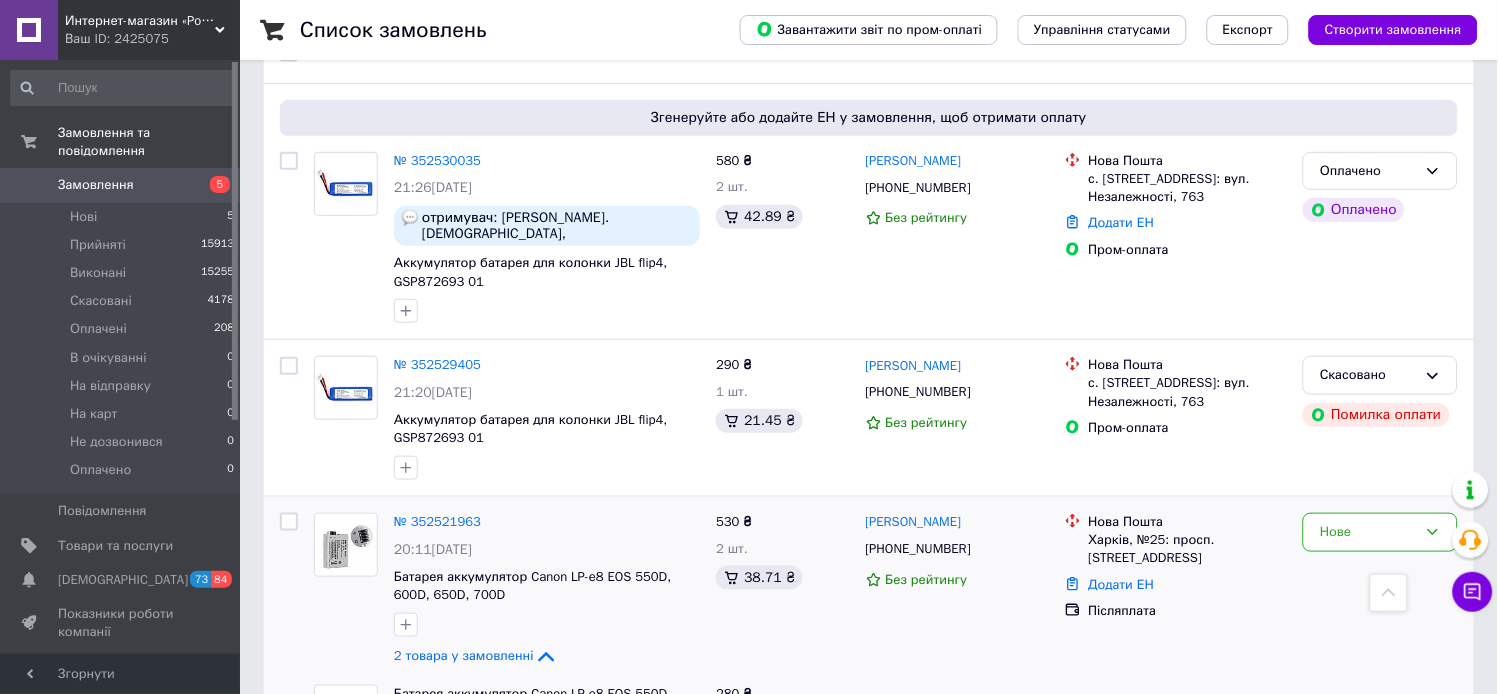 scroll, scrollTop: 0, scrollLeft: 0, axis: both 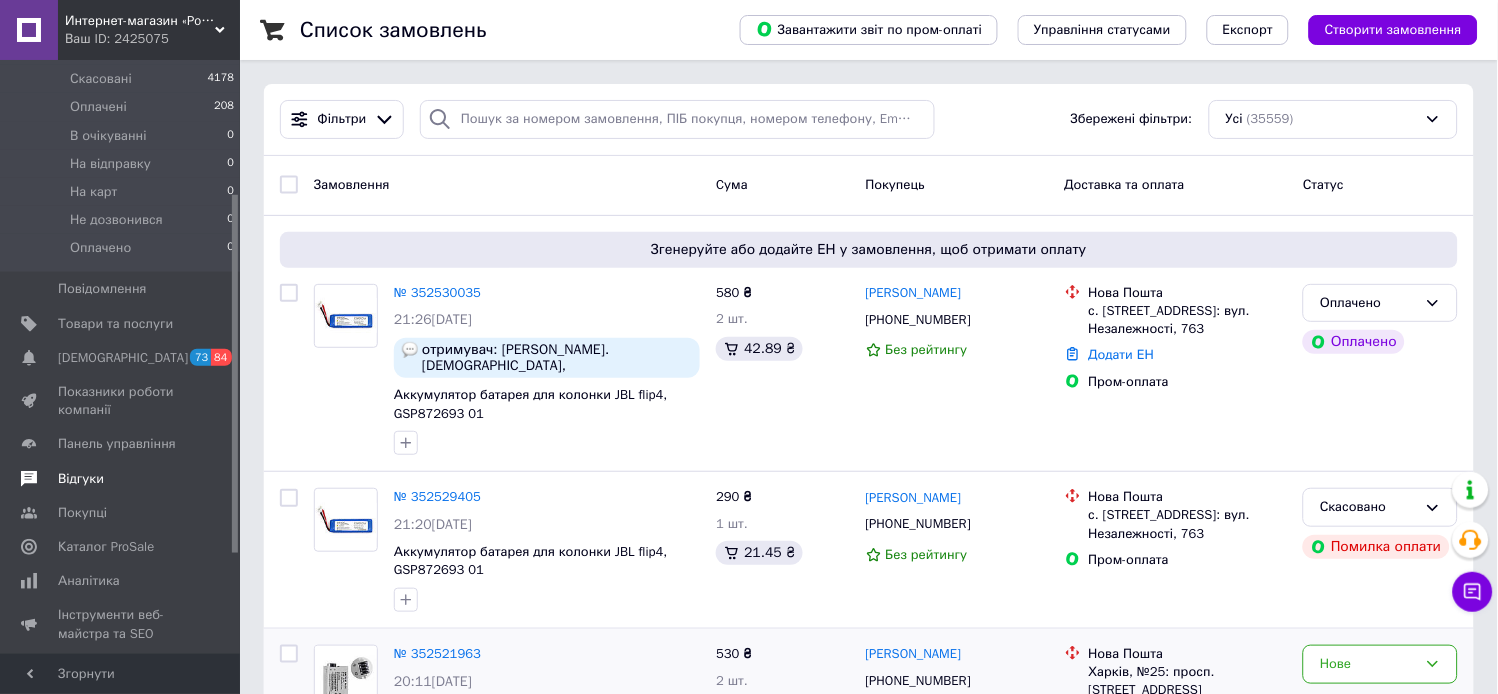 click on "Відгуки" at bounding box center (121, 479) 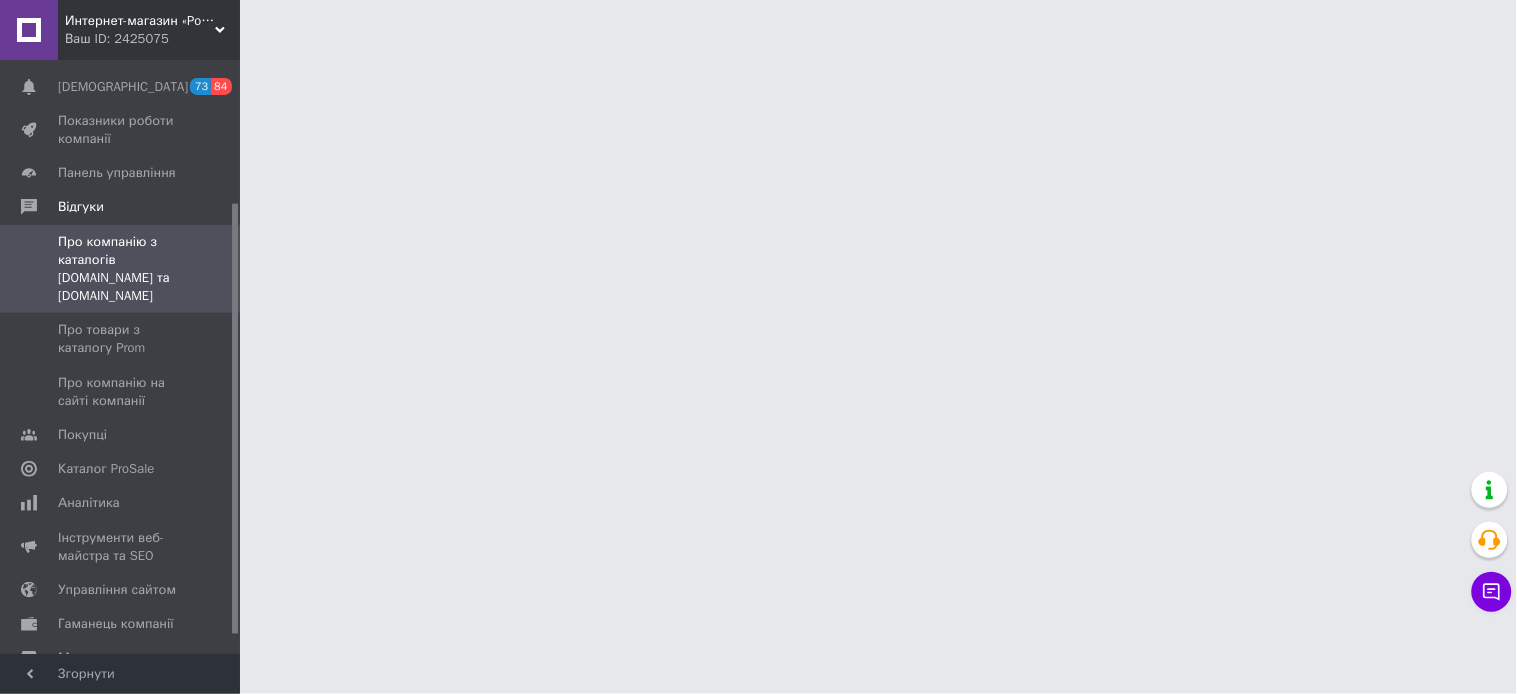 drag, startPoint x: 232, startPoint y: 233, endPoint x: 232, endPoint y: 184, distance: 49 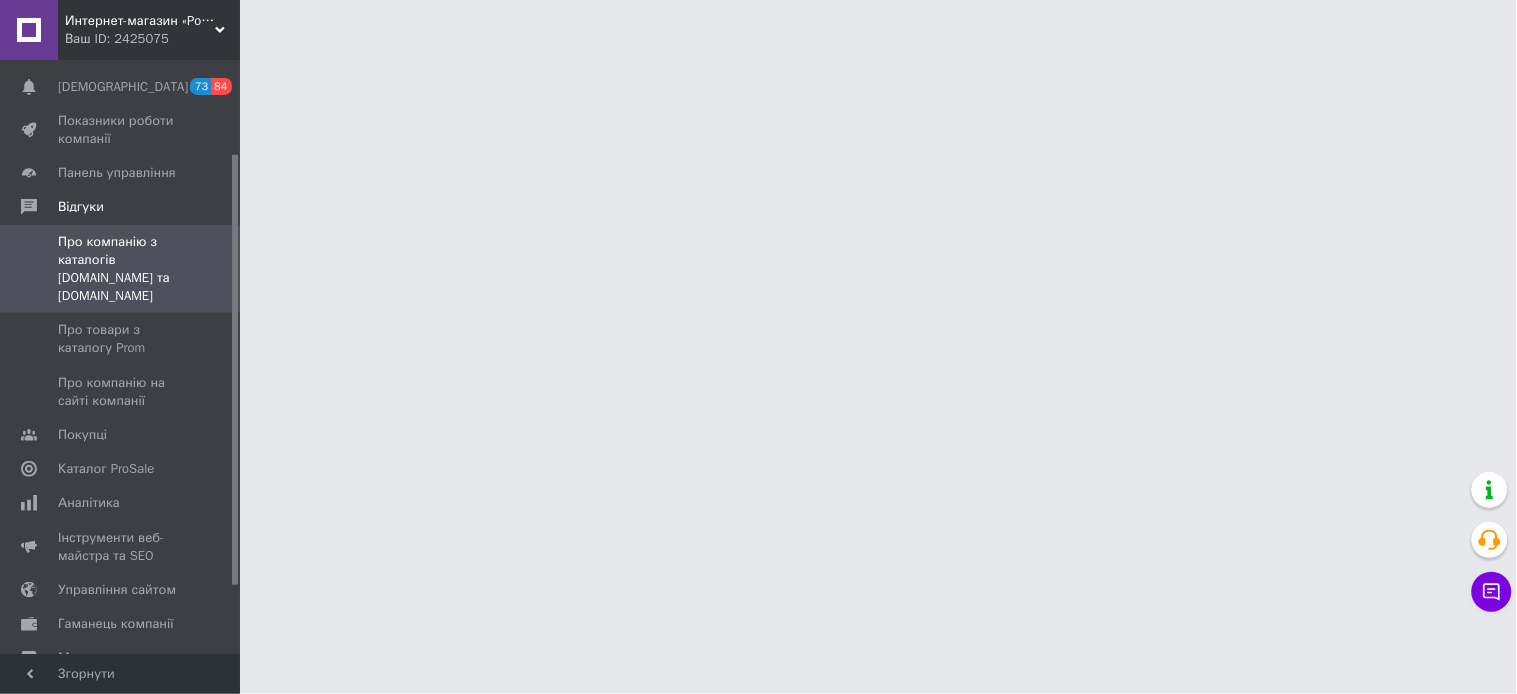 scroll, scrollTop: 128, scrollLeft: 0, axis: vertical 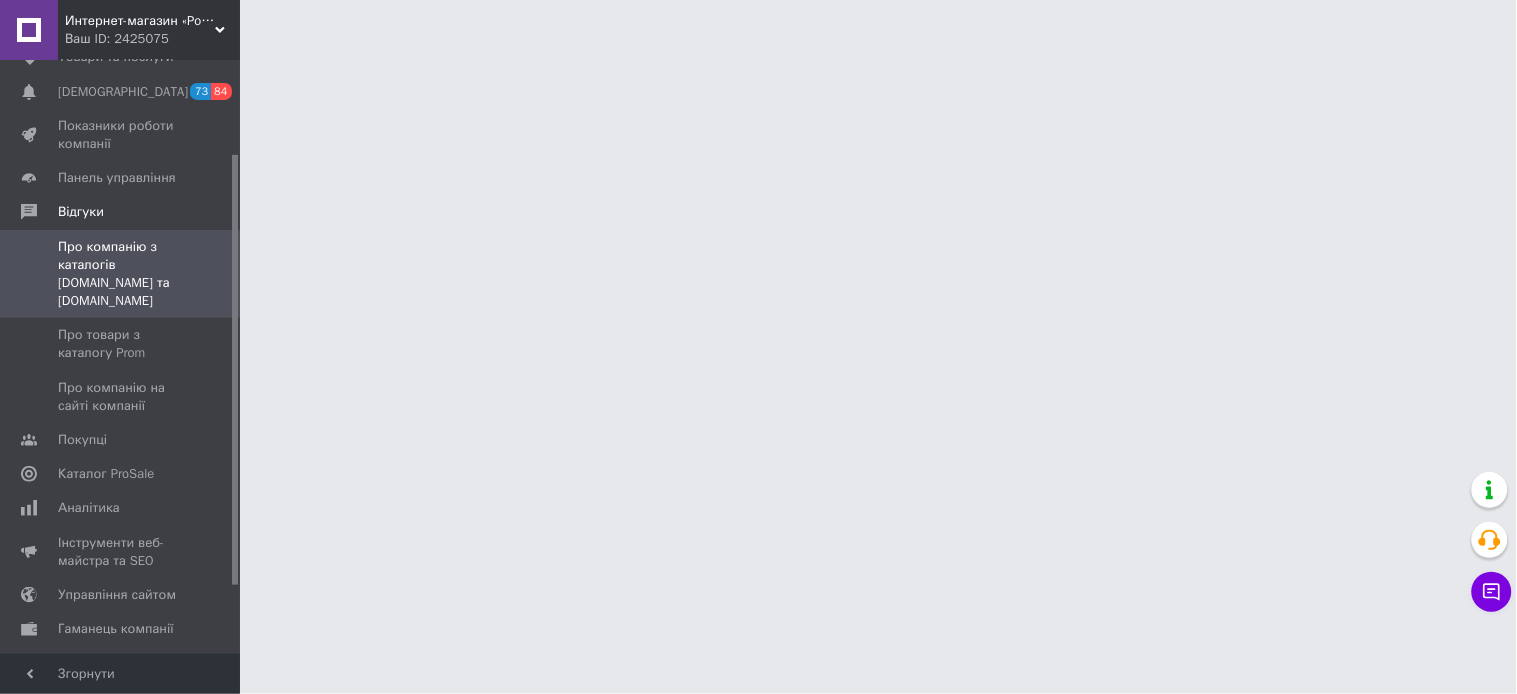 click on "Про компанію з каталогів Prom.ua та Bigl.ua" at bounding box center (121, 274) 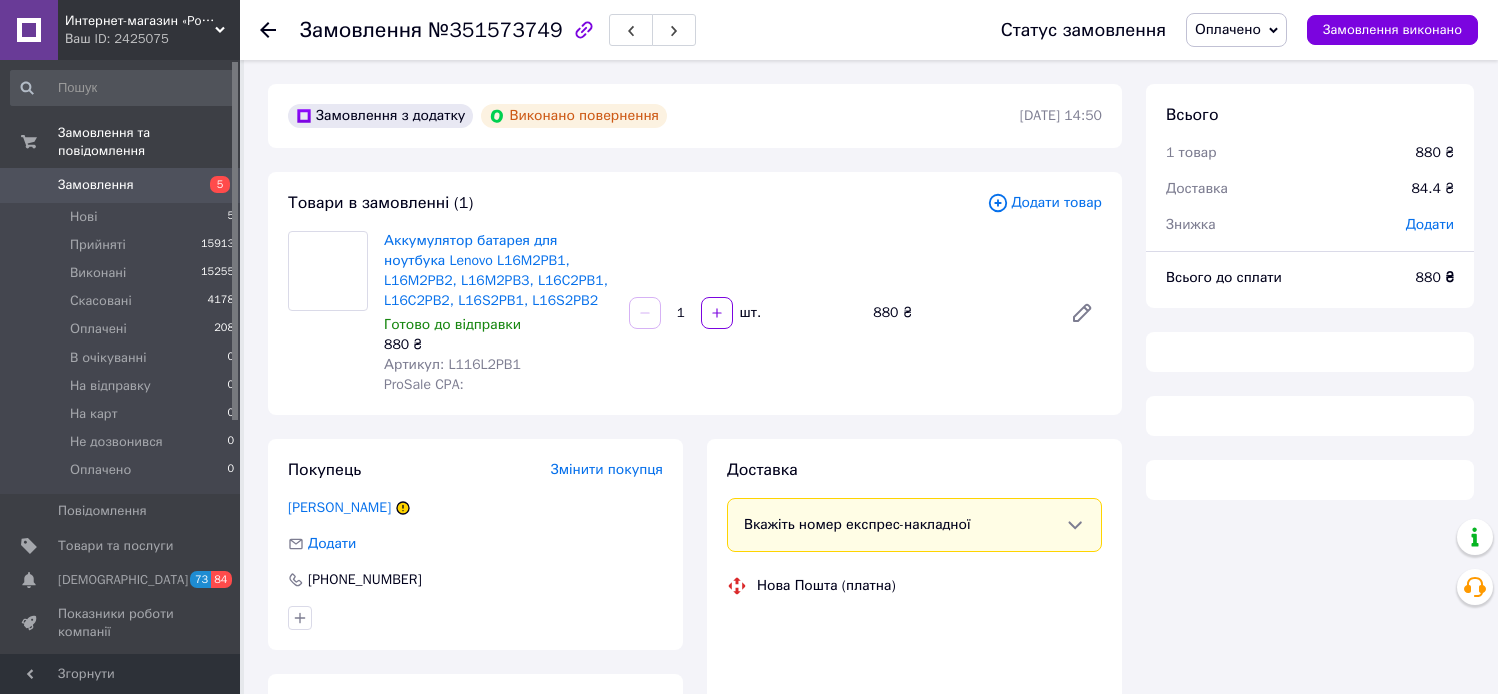 scroll, scrollTop: 0, scrollLeft: 0, axis: both 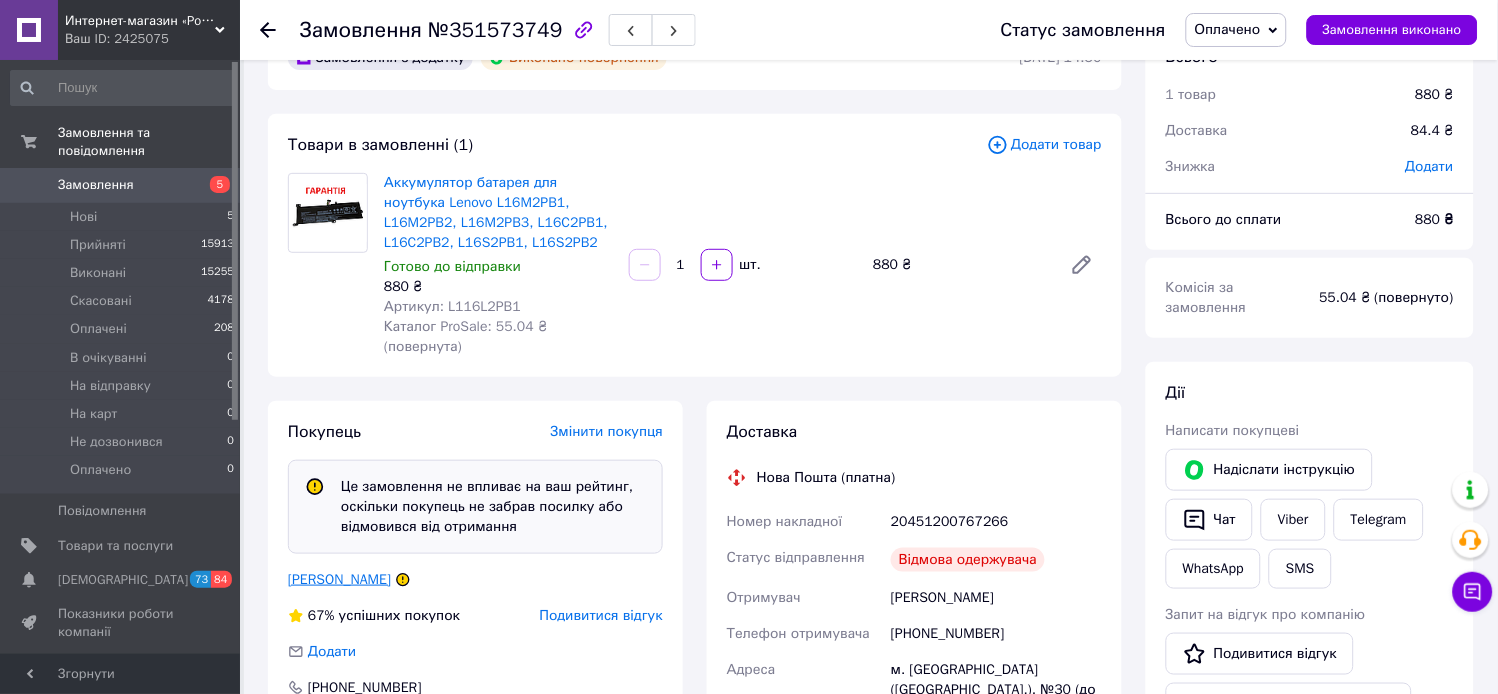 click on "Солоха Иван" at bounding box center (339, 579) 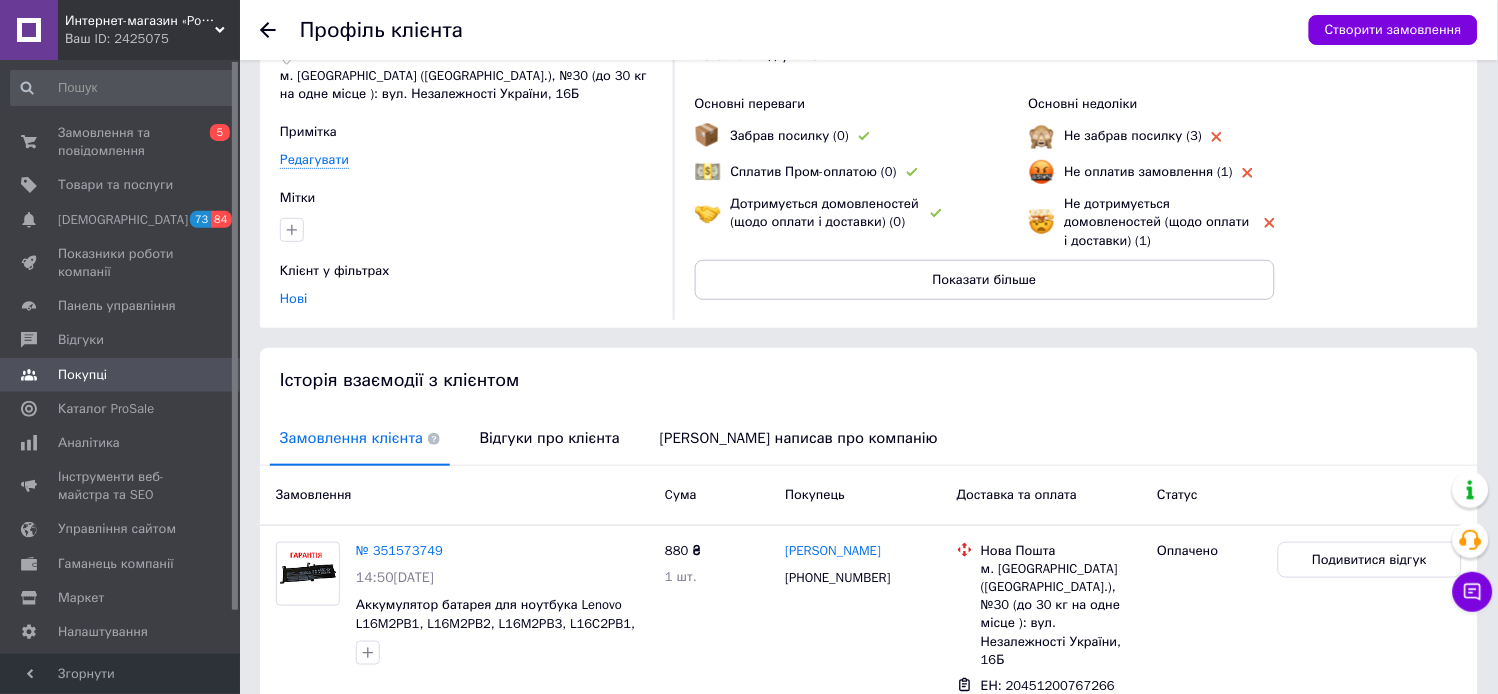 scroll, scrollTop: 247, scrollLeft: 0, axis: vertical 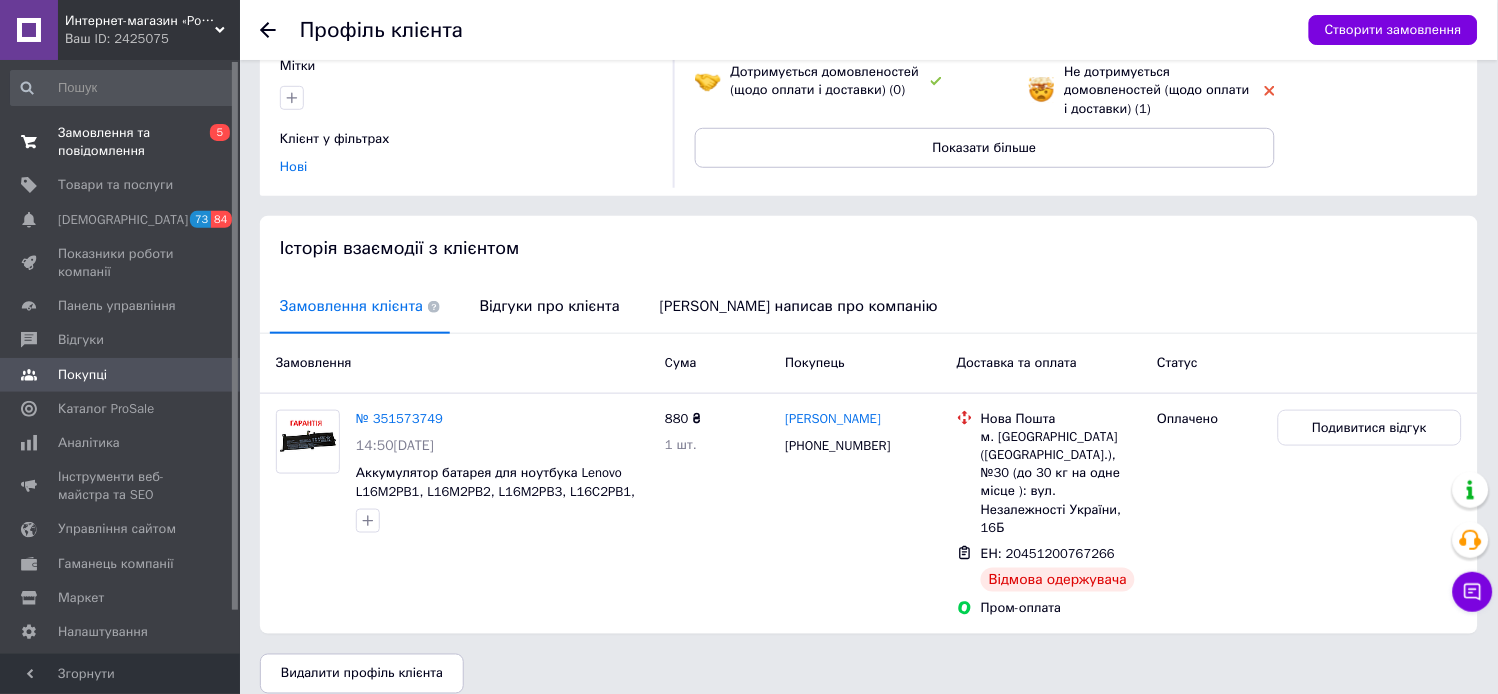 click on "0 5" at bounding box center (212, 142) 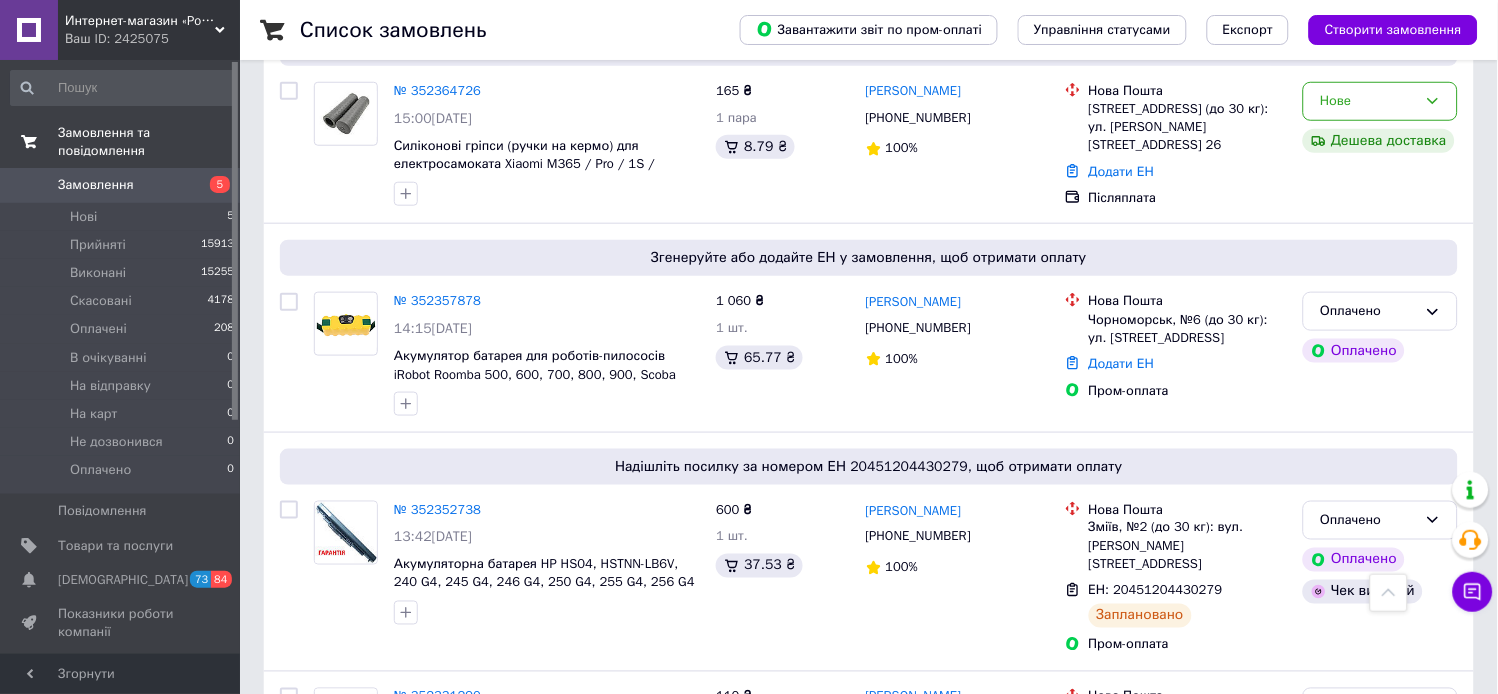 scroll, scrollTop: 2222, scrollLeft: 0, axis: vertical 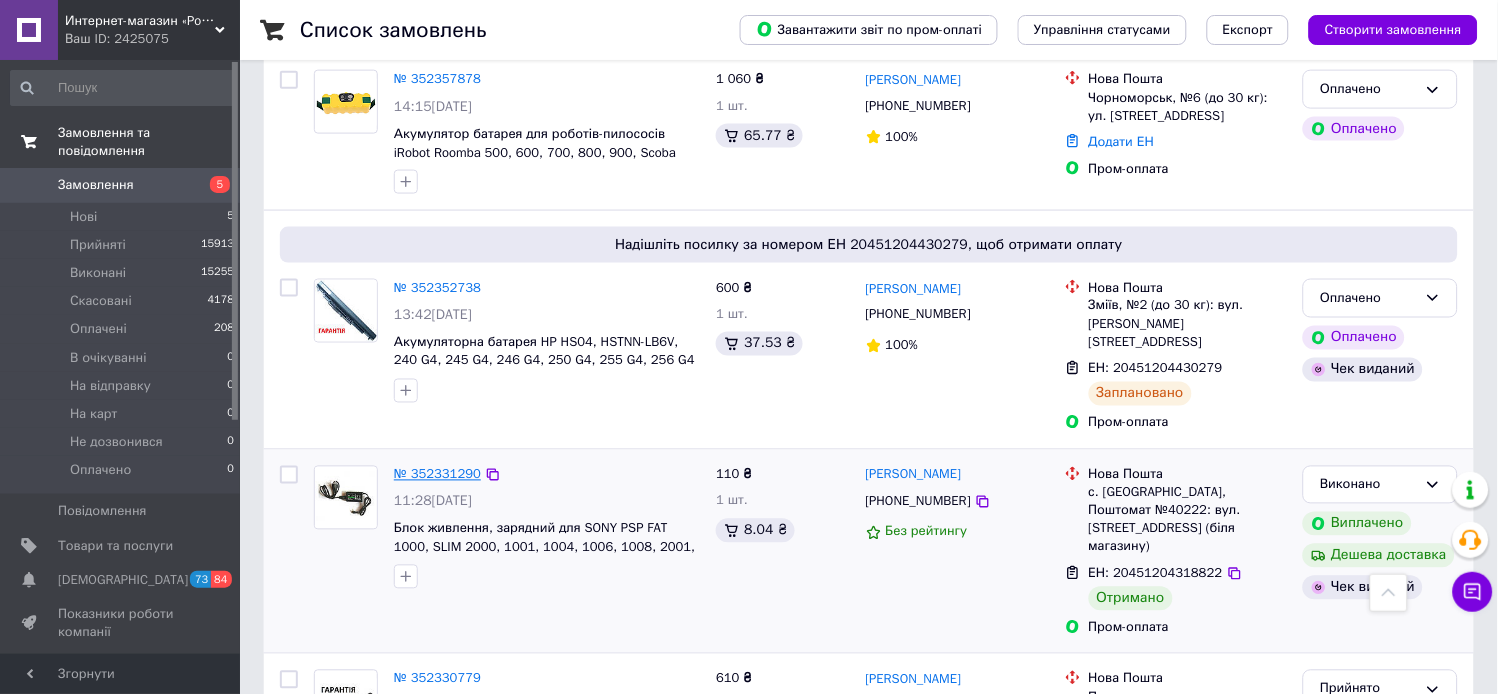 click on "№ 352331290" at bounding box center (437, 474) 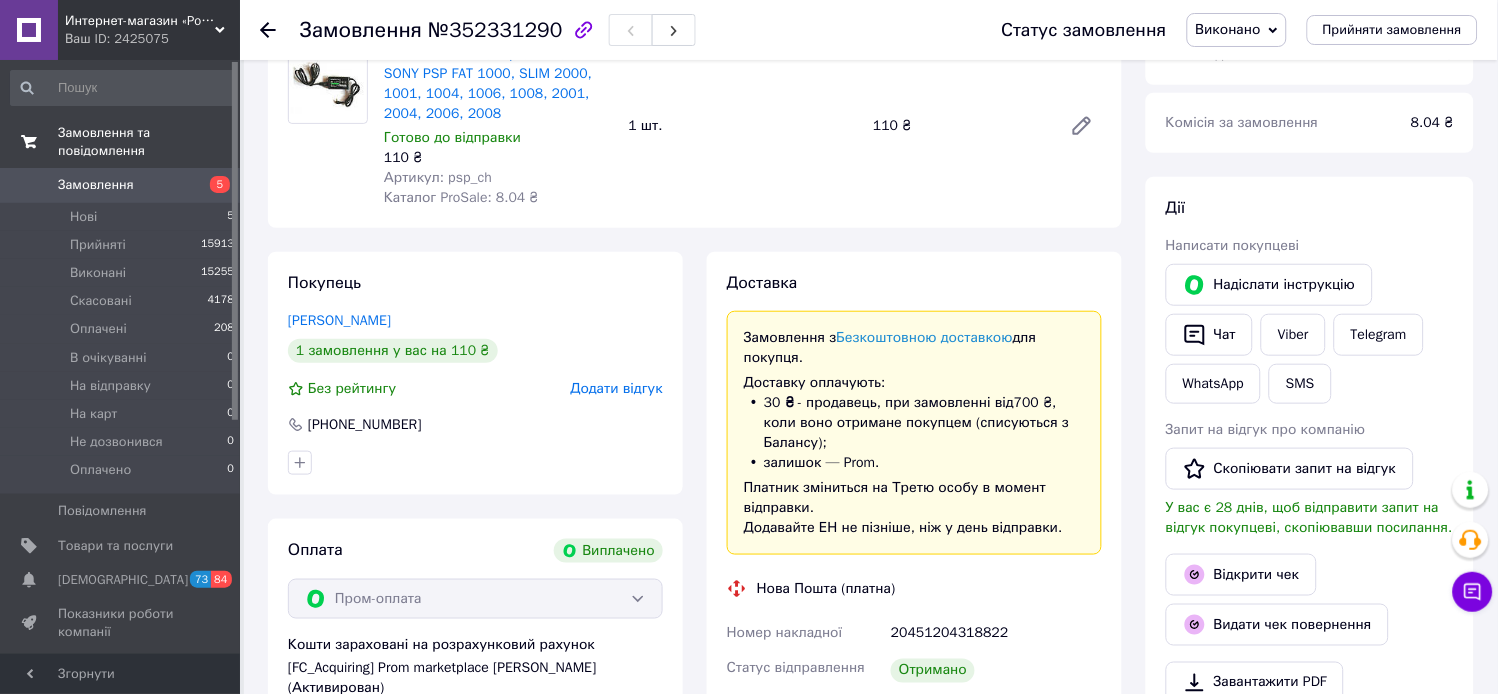 scroll, scrollTop: 0, scrollLeft: 0, axis: both 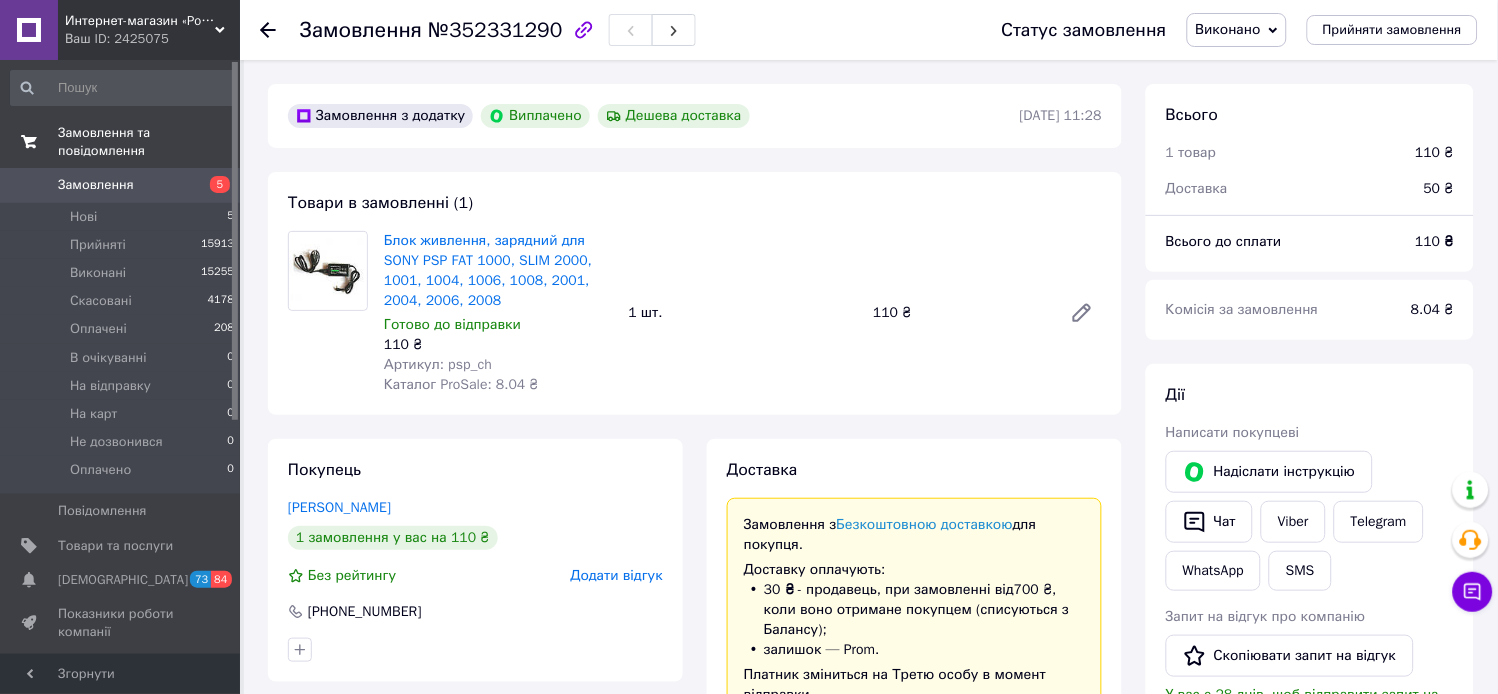 click 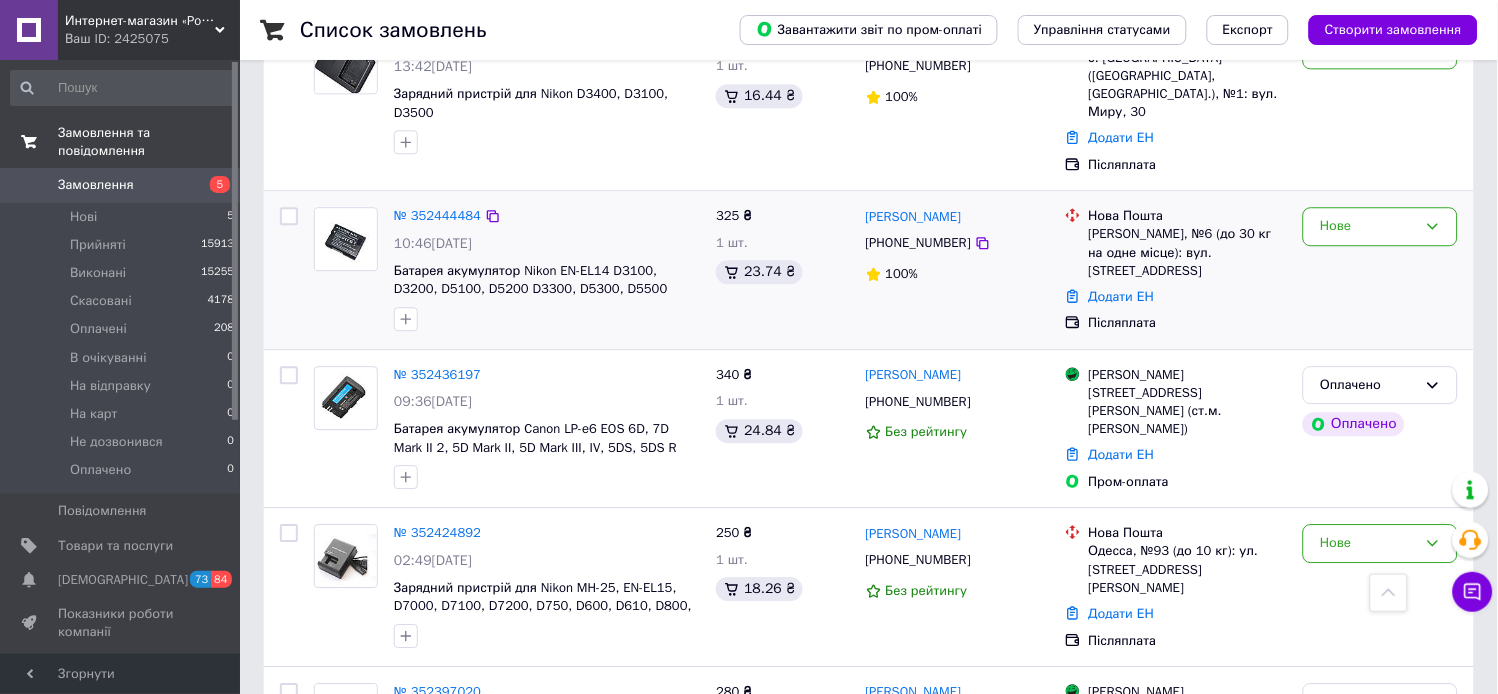 scroll, scrollTop: 1222, scrollLeft: 0, axis: vertical 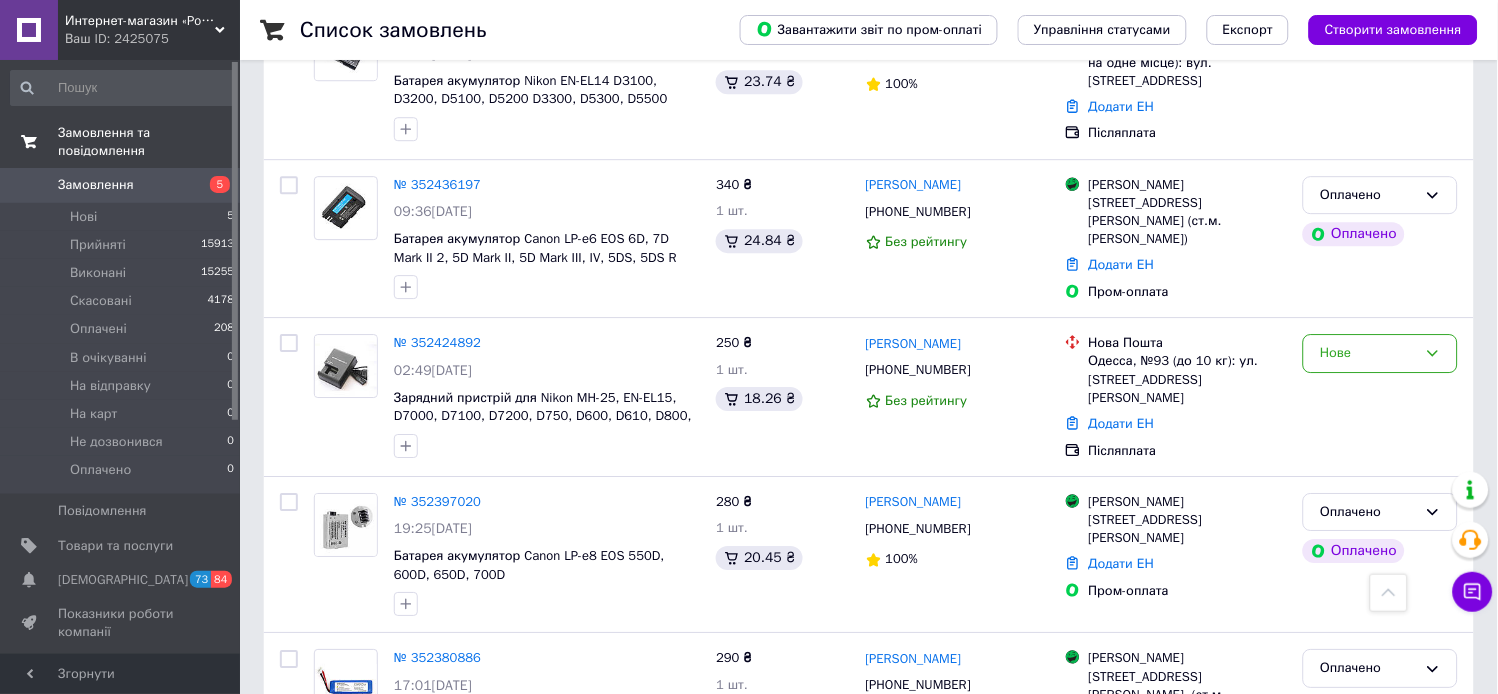 click at bounding box center (29, 30) 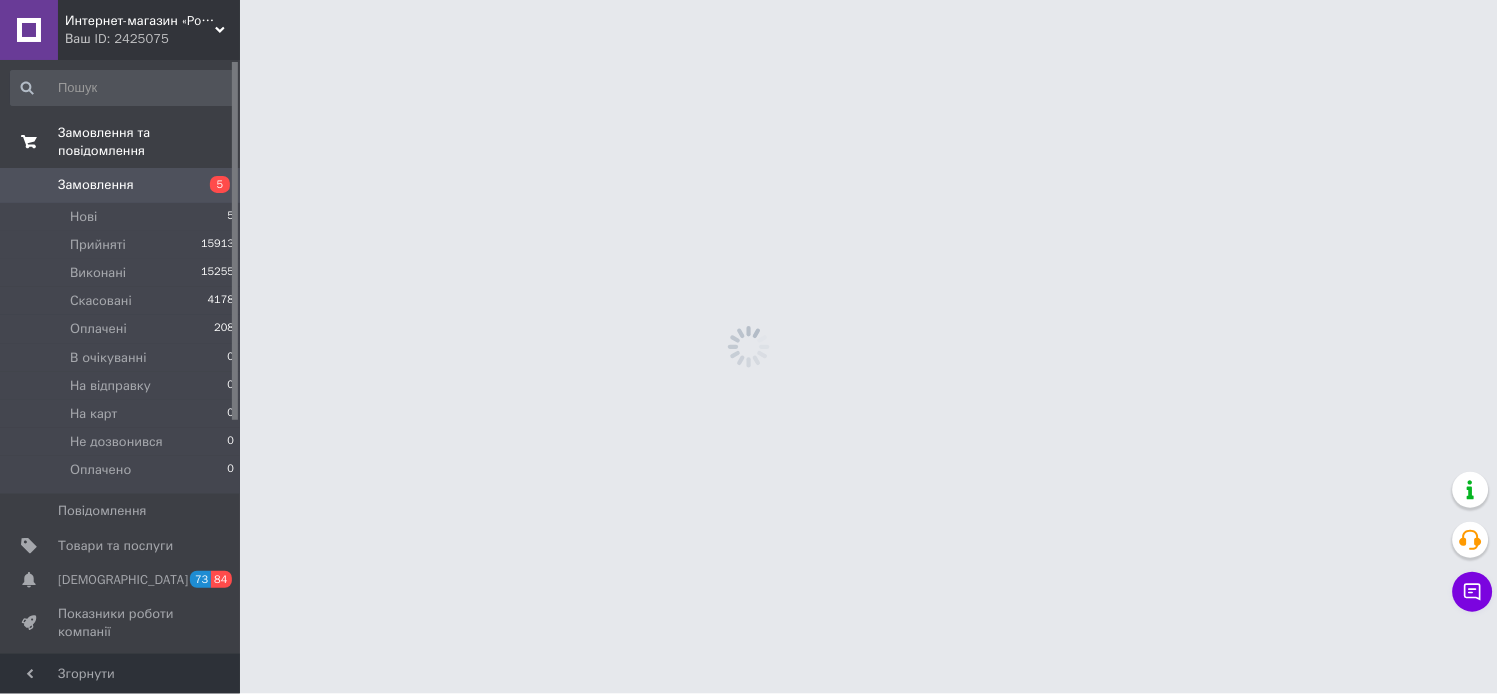 scroll, scrollTop: 0, scrollLeft: 0, axis: both 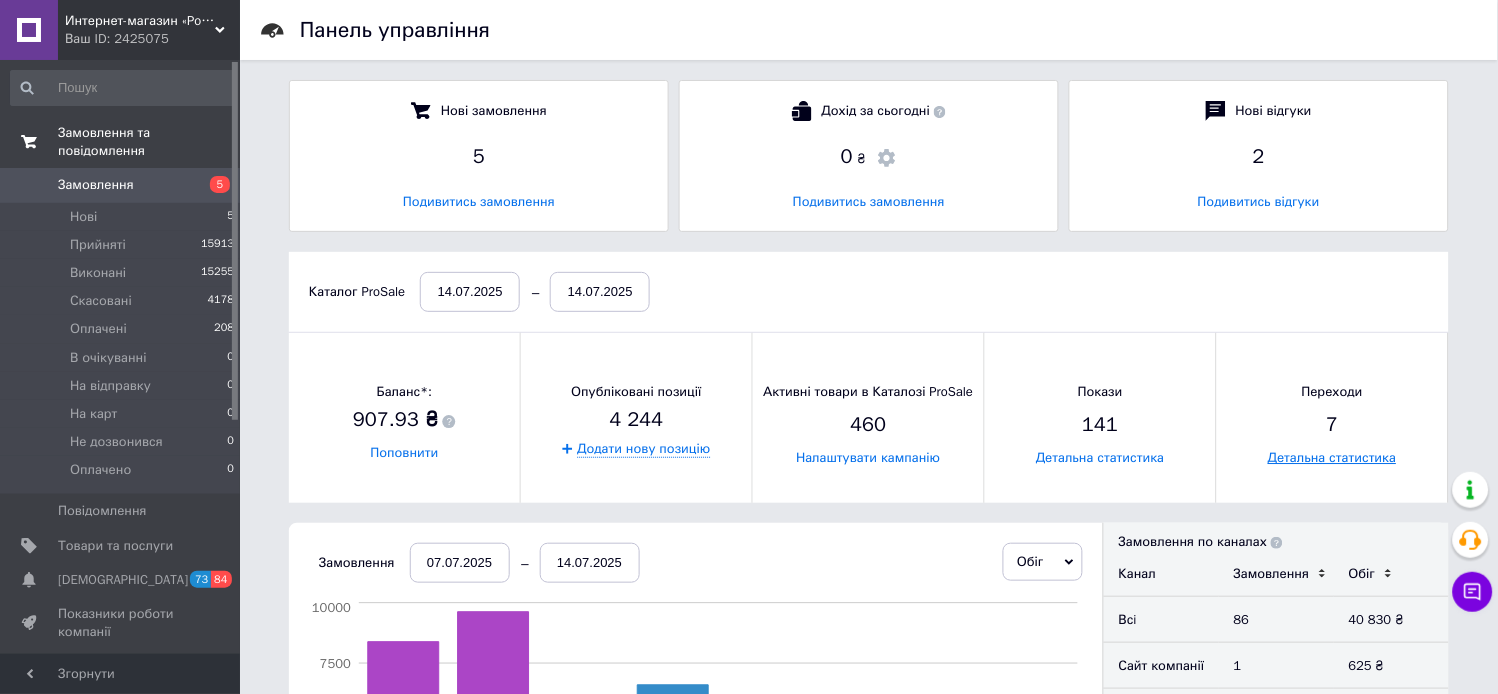 click on "Детальна статистика" at bounding box center (1332, 458) 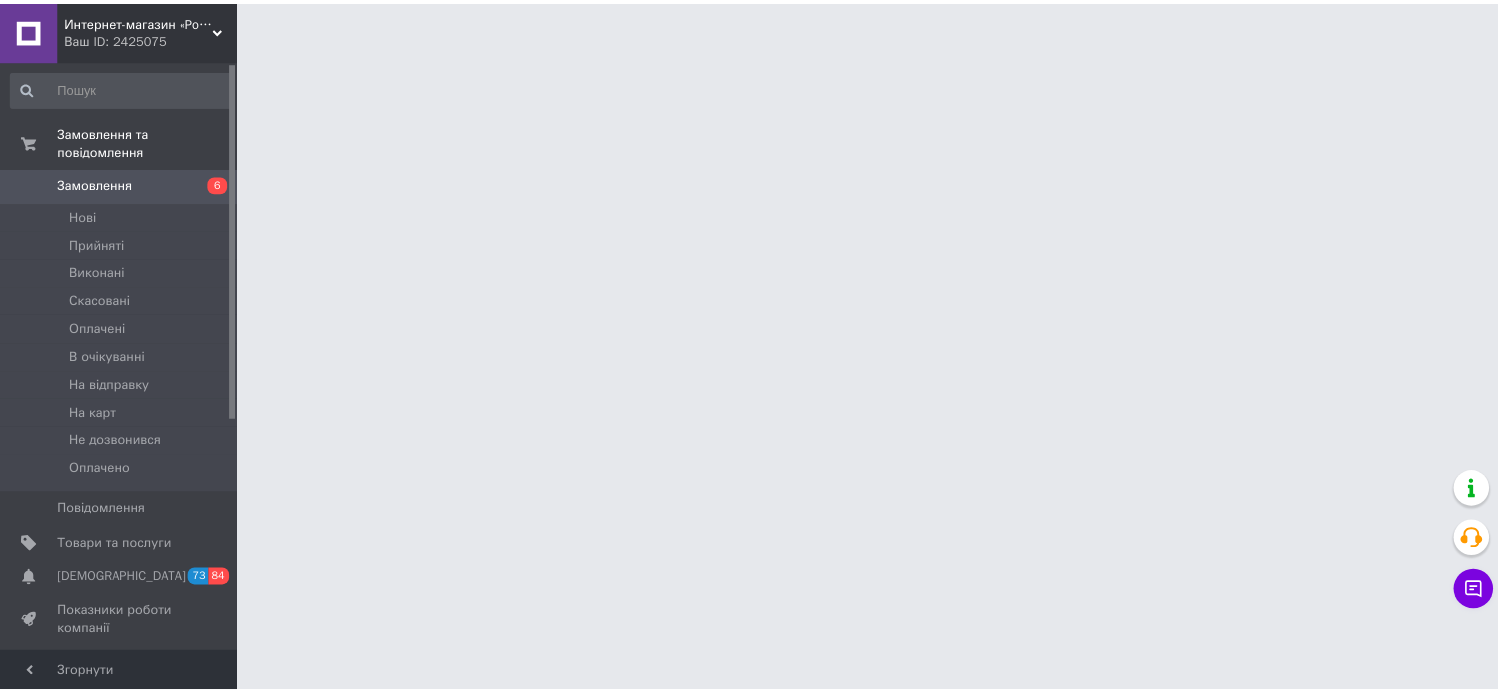scroll, scrollTop: 0, scrollLeft: 0, axis: both 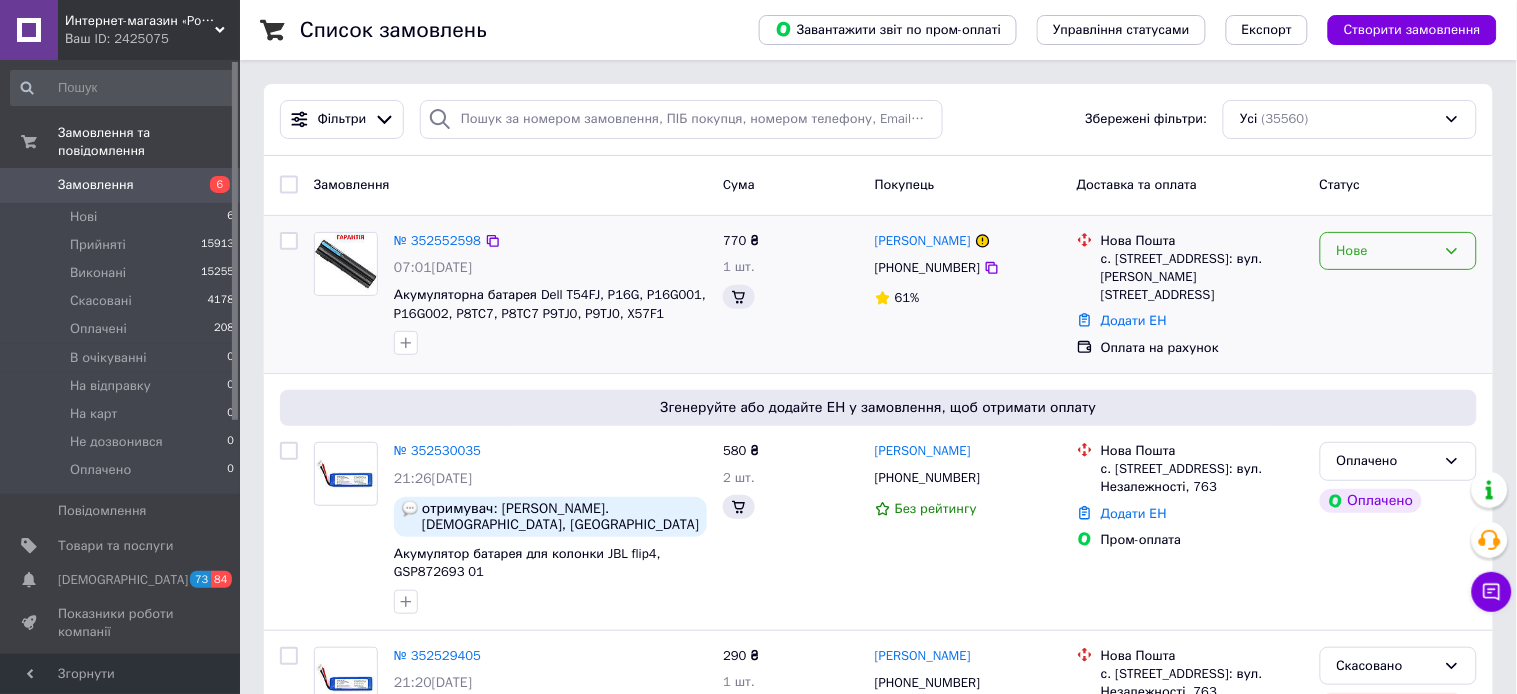 click on "Нове" at bounding box center (1386, 251) 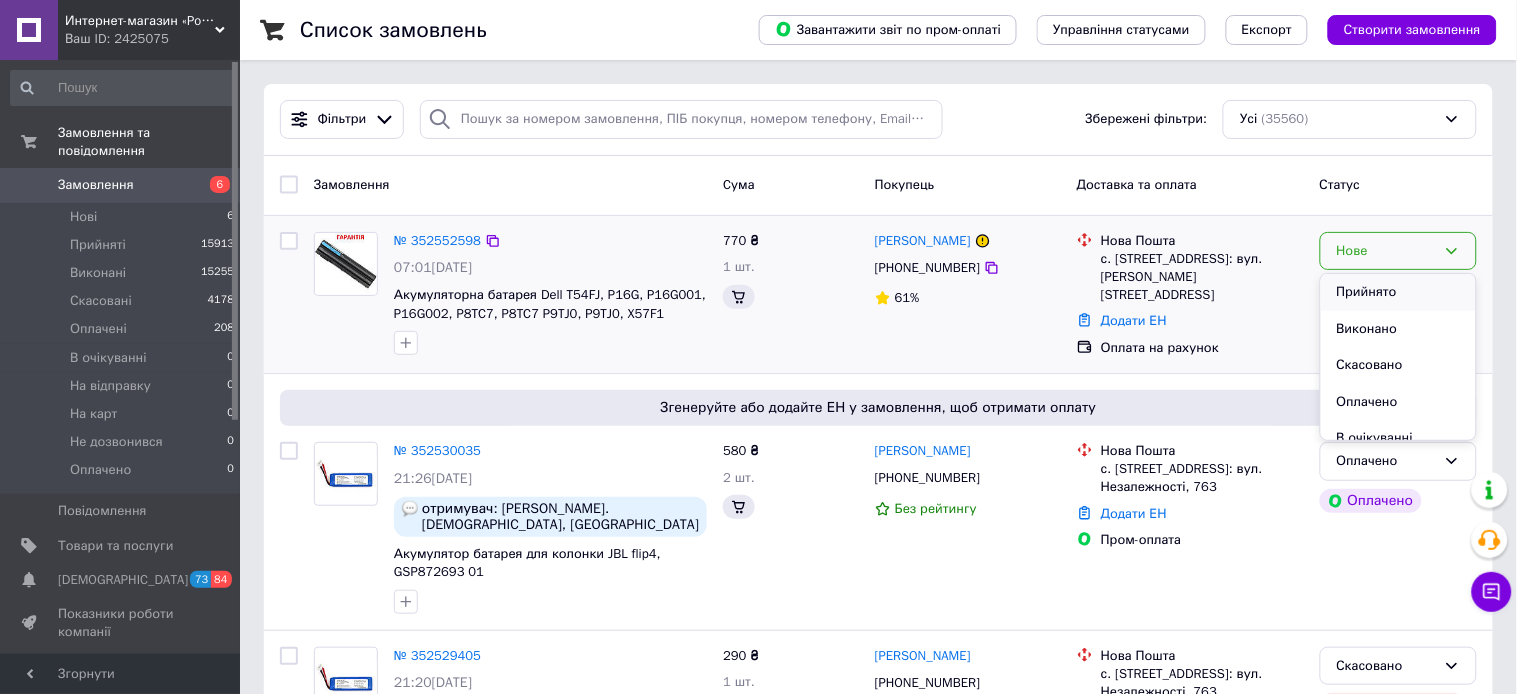 click on "Прийнято" at bounding box center (1398, 292) 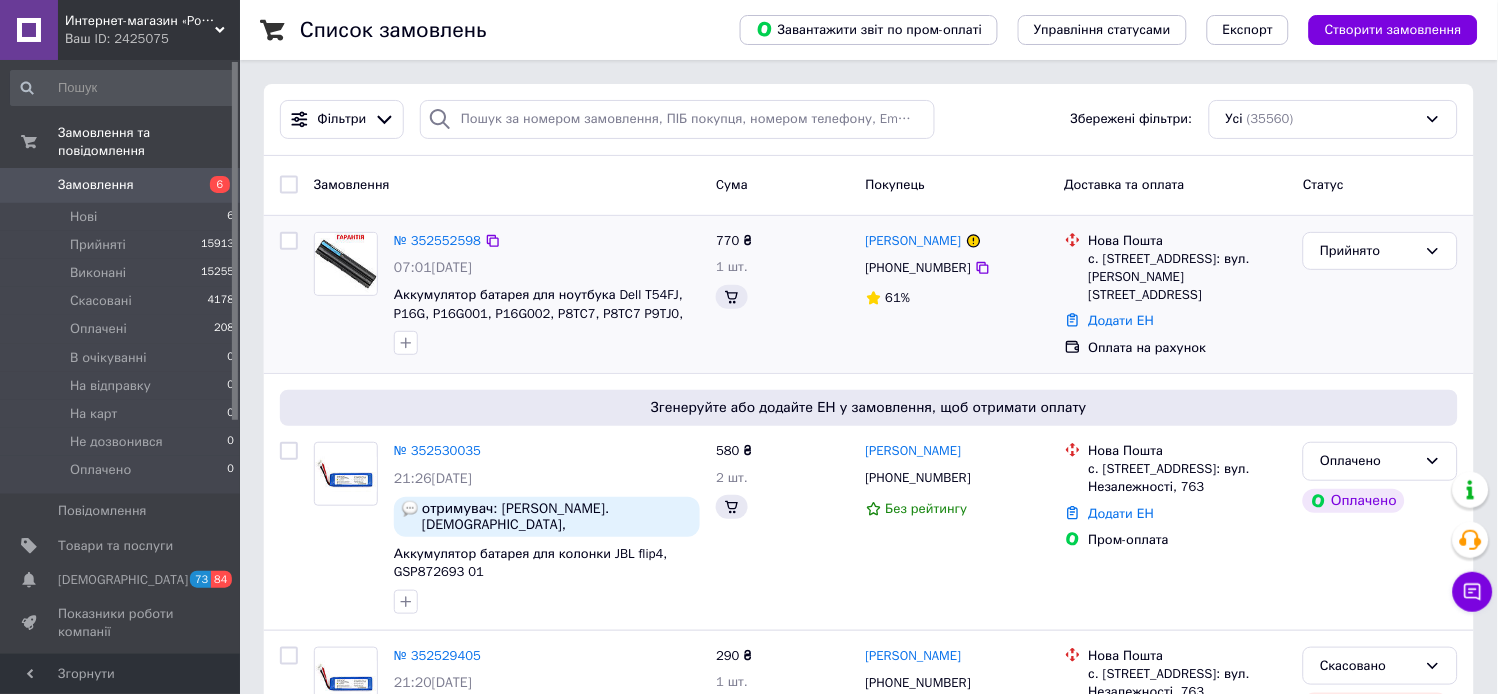 click at bounding box center [29, 30] 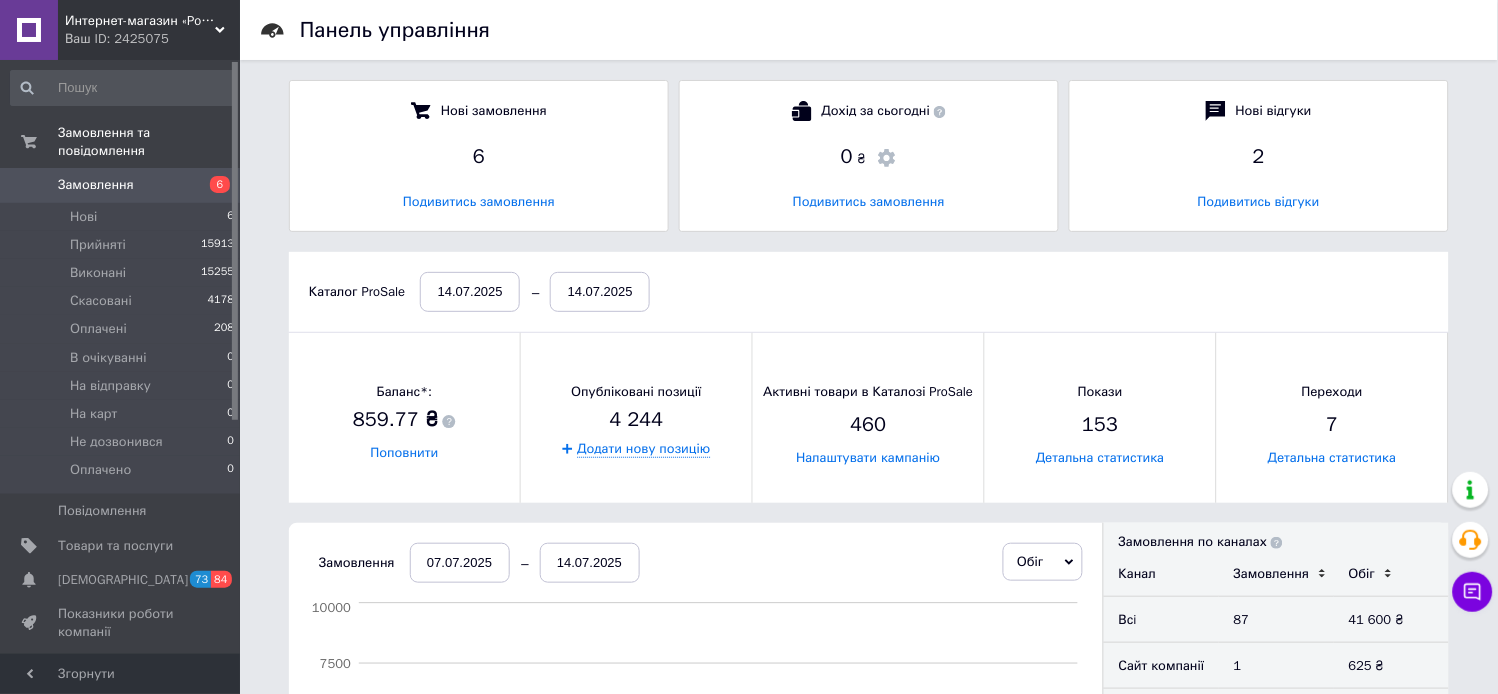 scroll, scrollTop: 10, scrollLeft: 10, axis: both 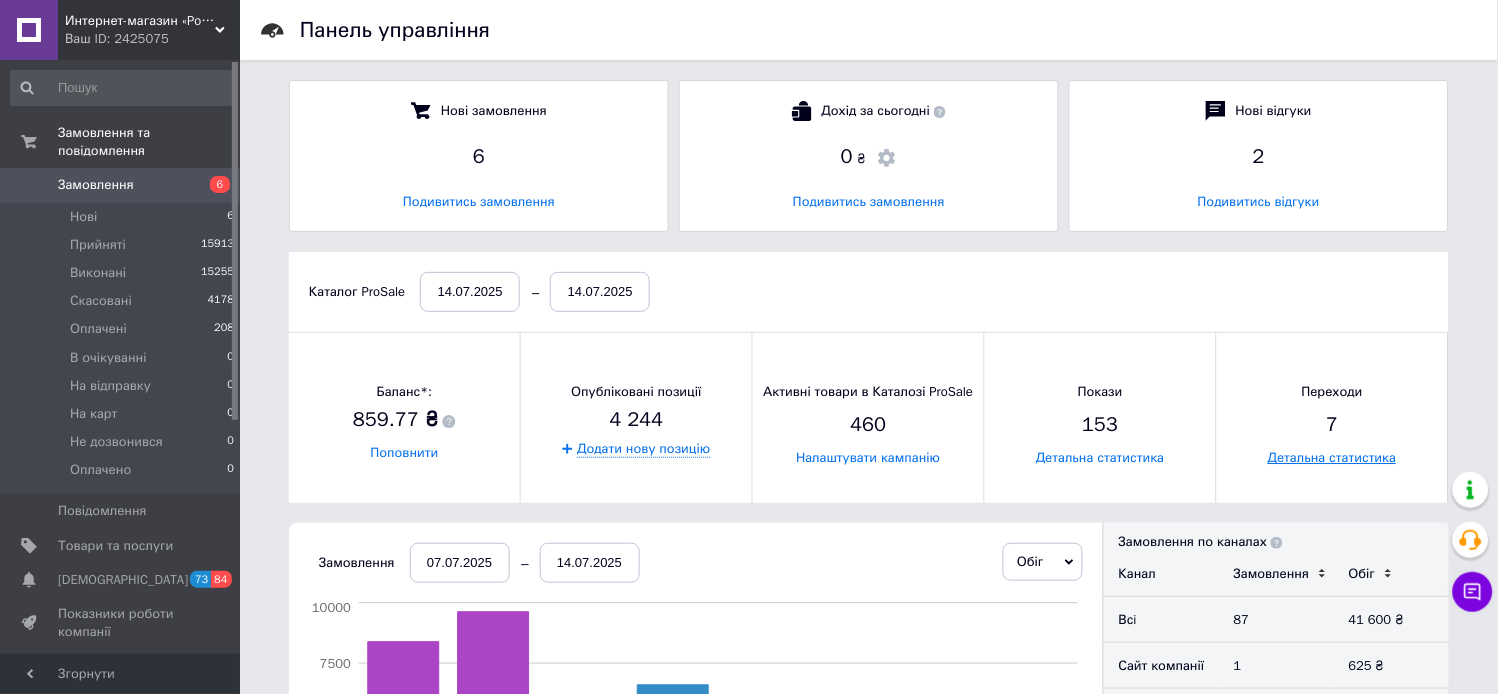 click on "Детальна статистика" at bounding box center [1332, 458] 